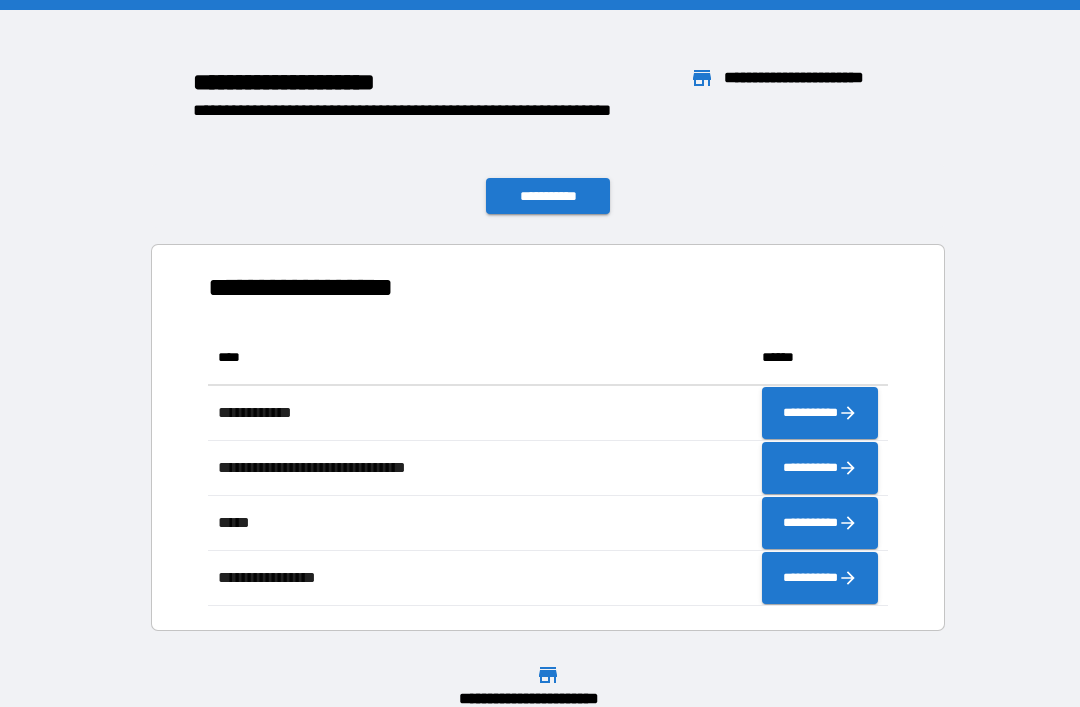 scroll, scrollTop: 0, scrollLeft: 0, axis: both 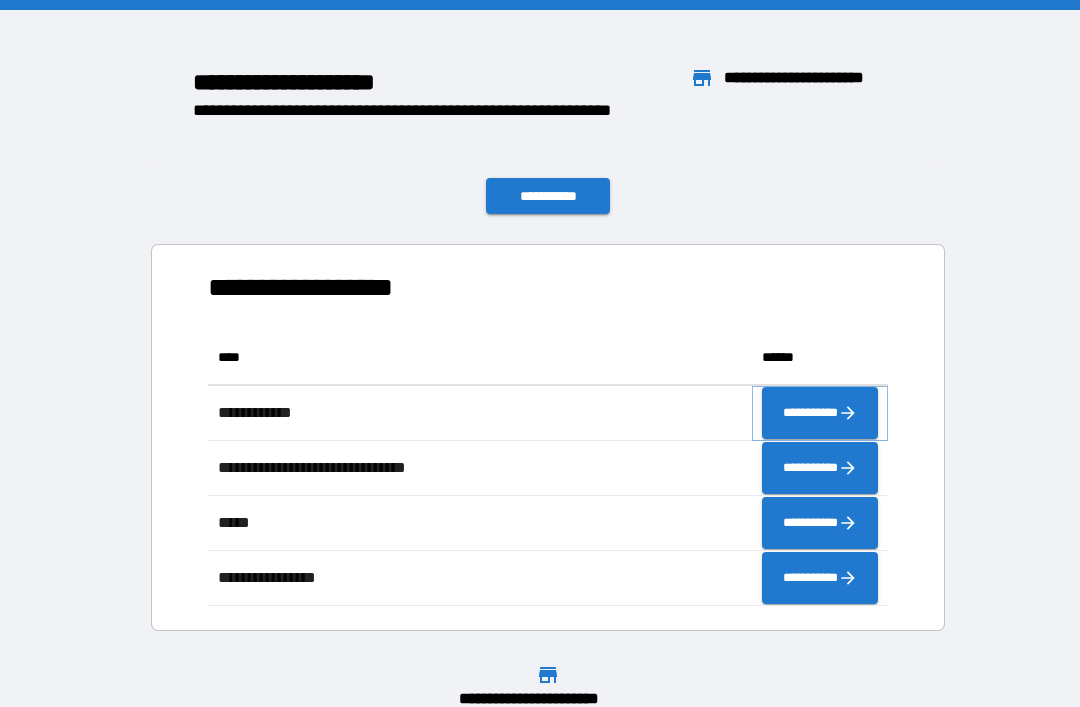 click on "**********" at bounding box center (820, 413) 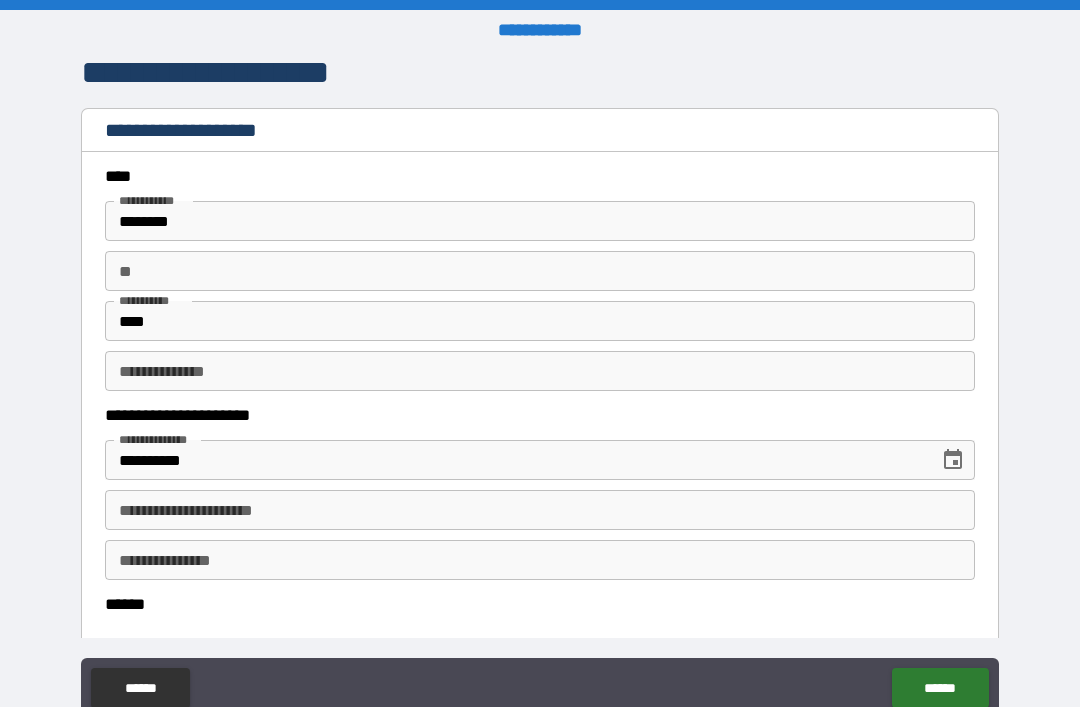 click on "**********" at bounding box center [540, 510] 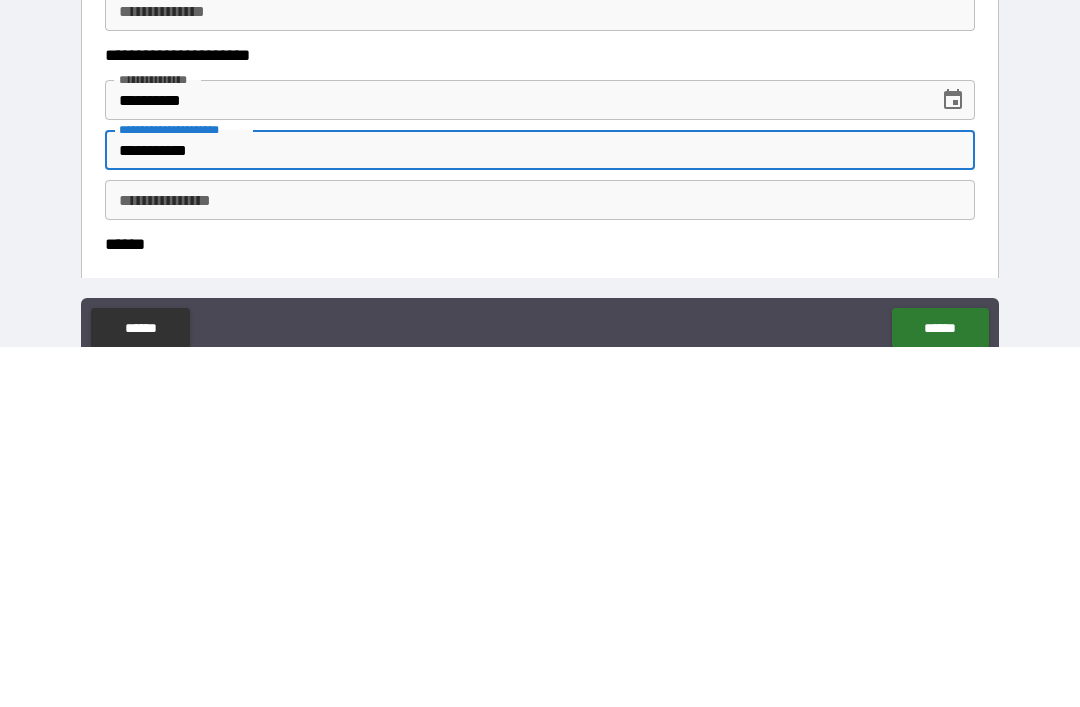 type on "**********" 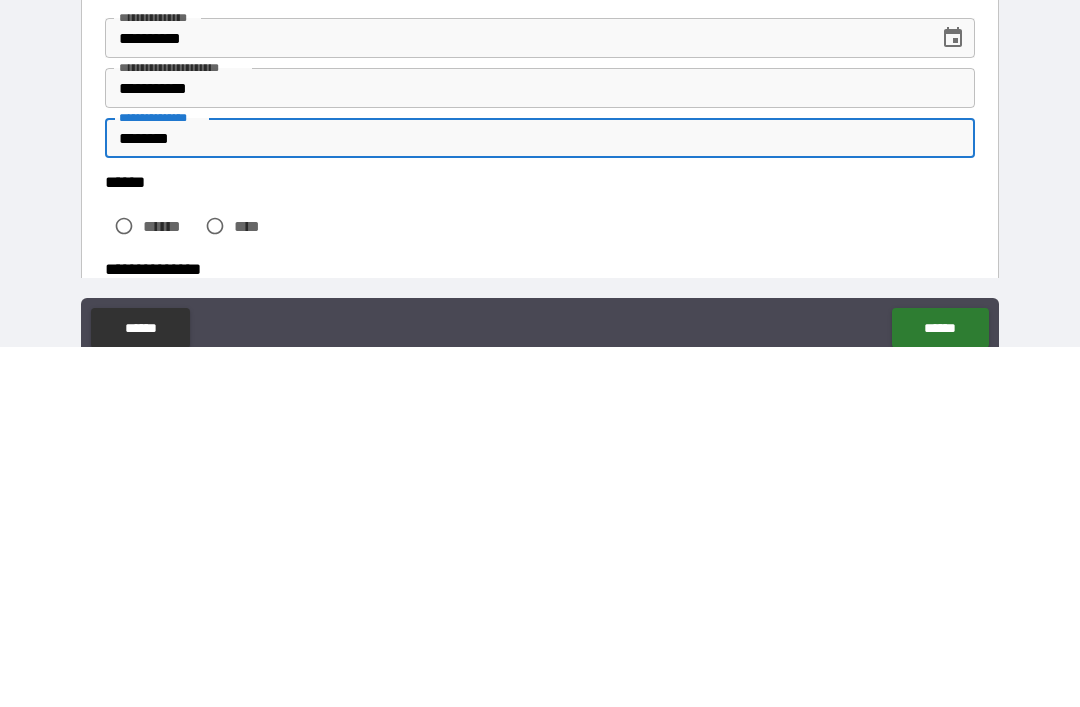scroll, scrollTop: 61, scrollLeft: 0, axis: vertical 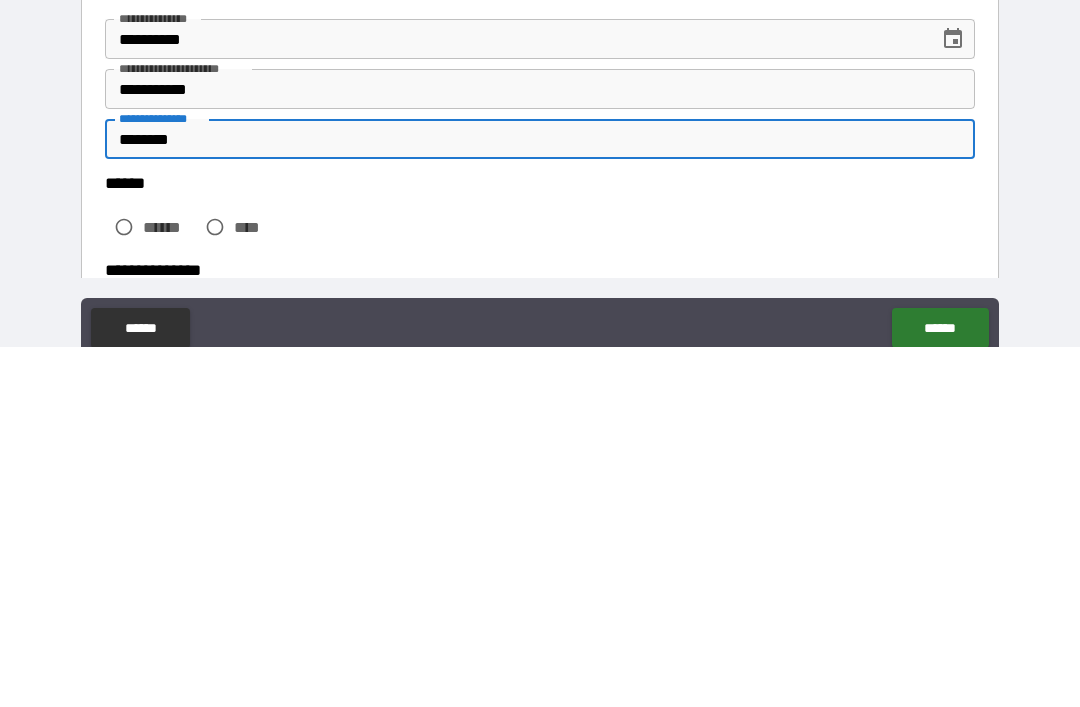 type on "********" 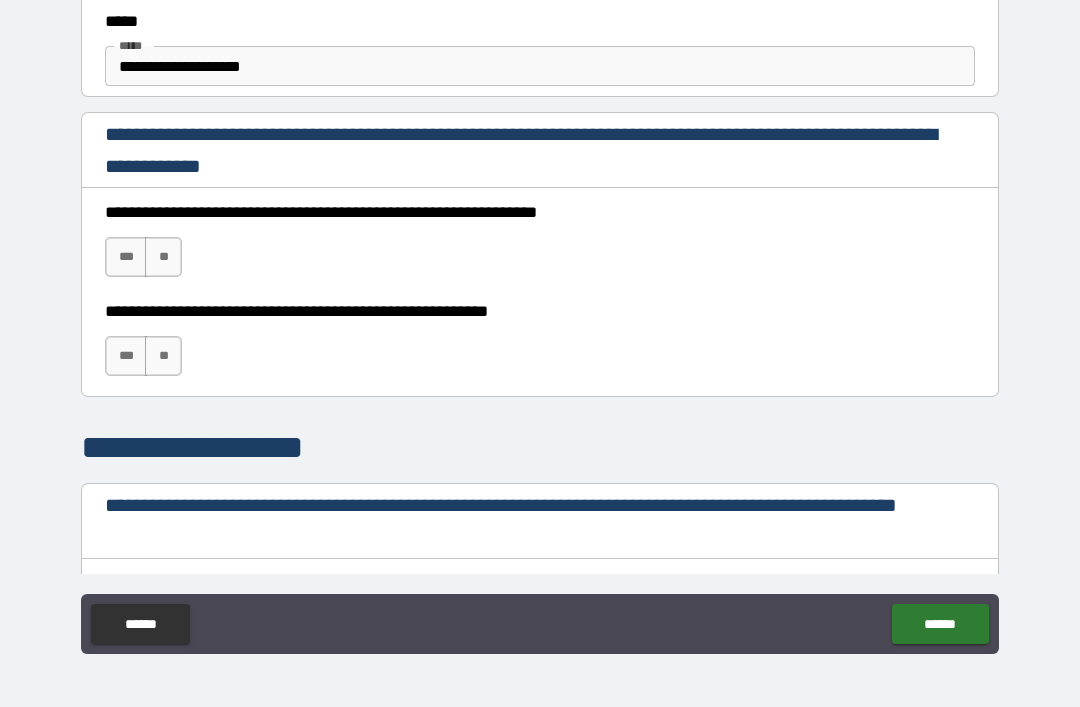 scroll, scrollTop: 1232, scrollLeft: 0, axis: vertical 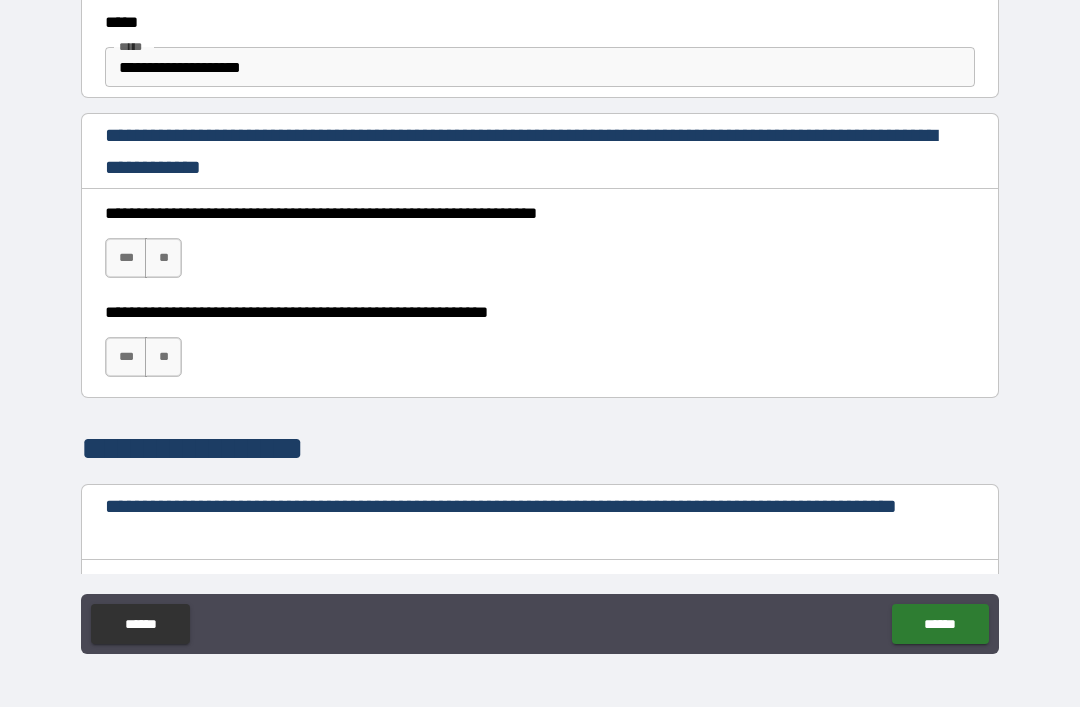 click on "***" at bounding box center (126, 258) 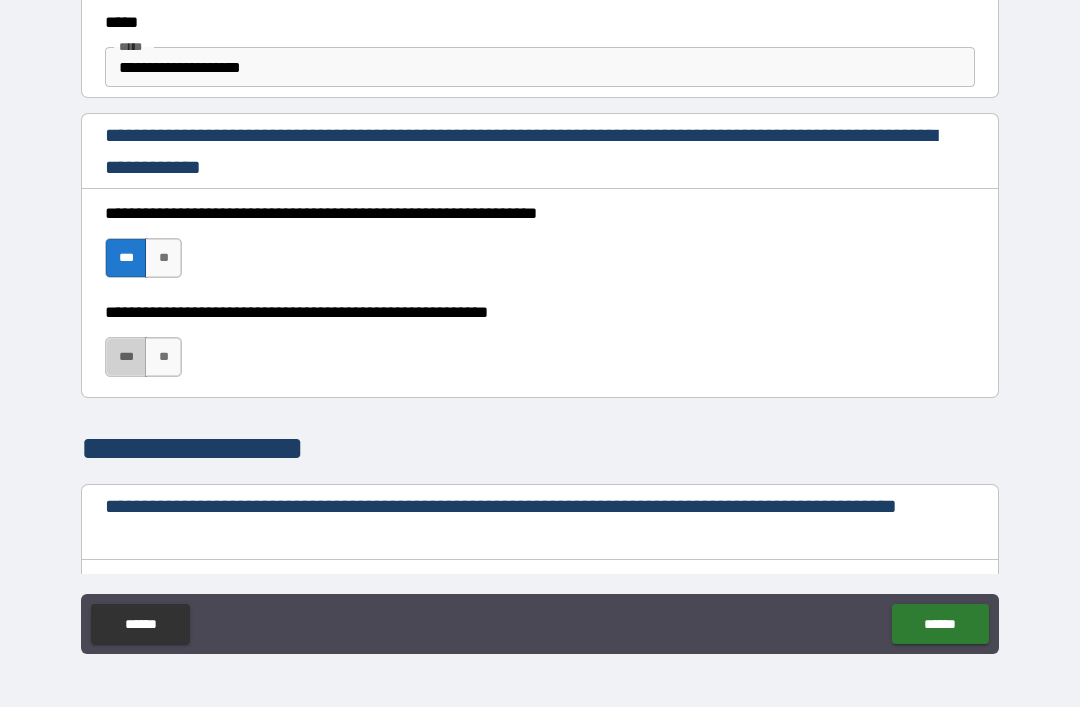 click on "***" at bounding box center (126, 357) 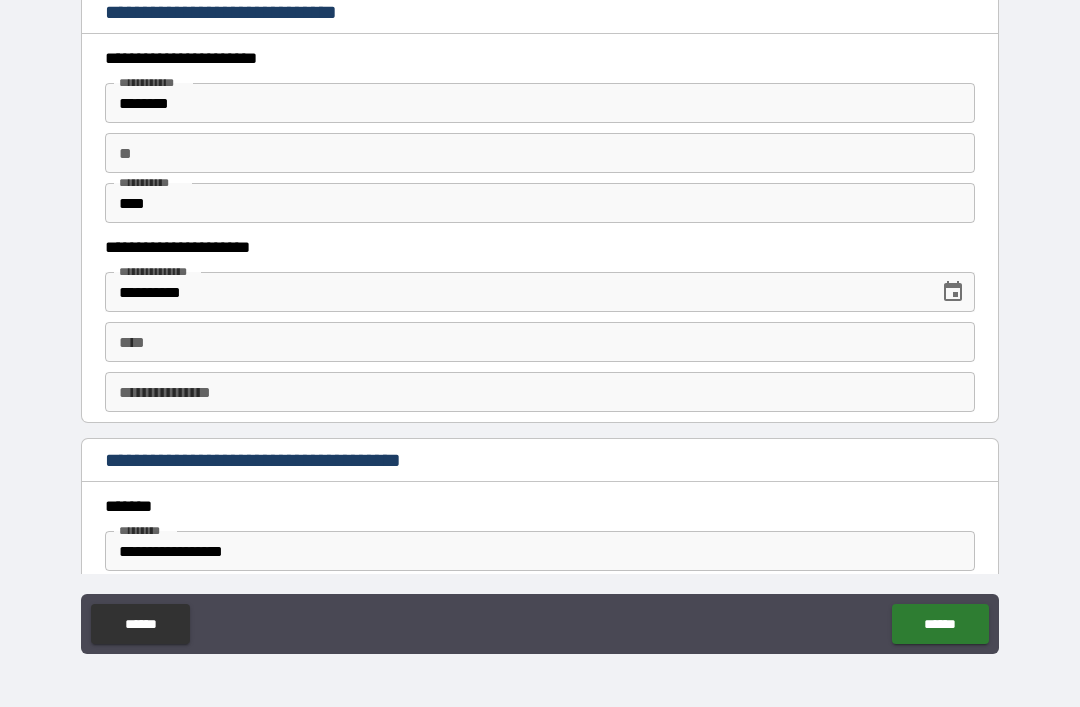 scroll, scrollTop: 1934, scrollLeft: 0, axis: vertical 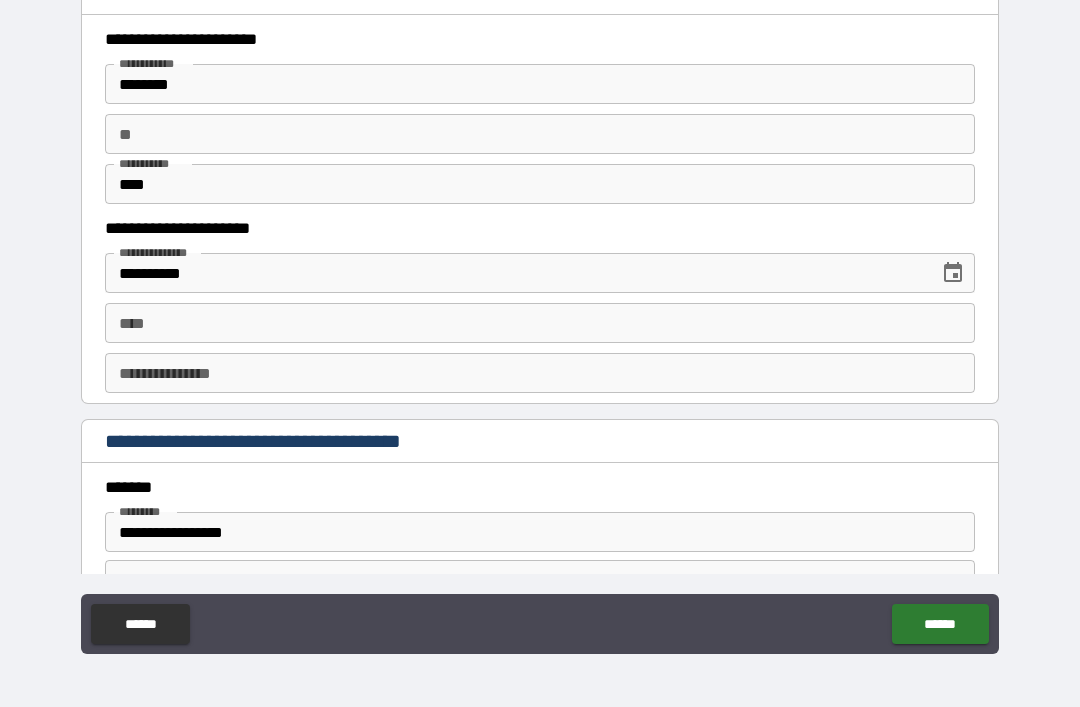 click on "****" at bounding box center [540, 323] 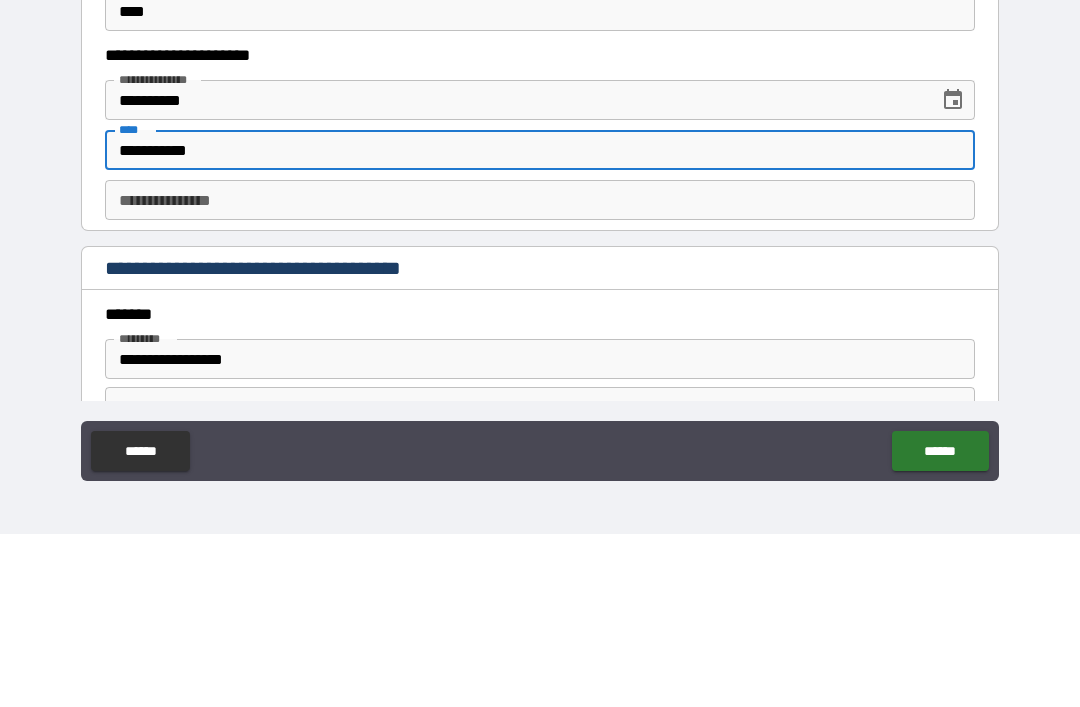 type on "**********" 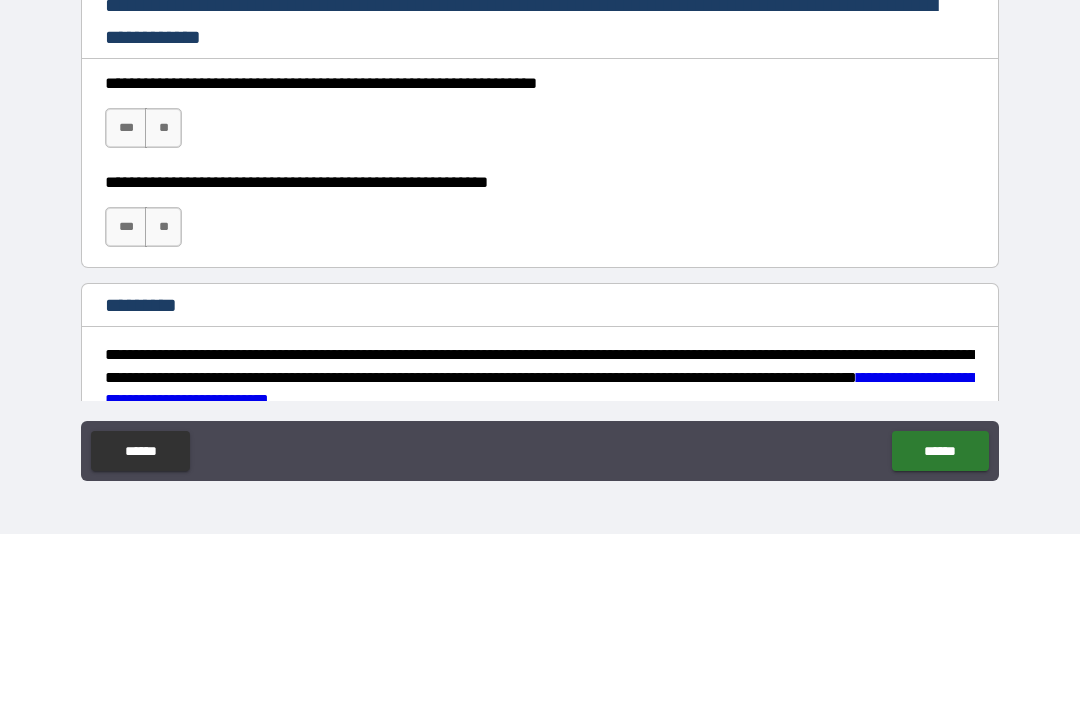 scroll, scrollTop: 2818, scrollLeft: 0, axis: vertical 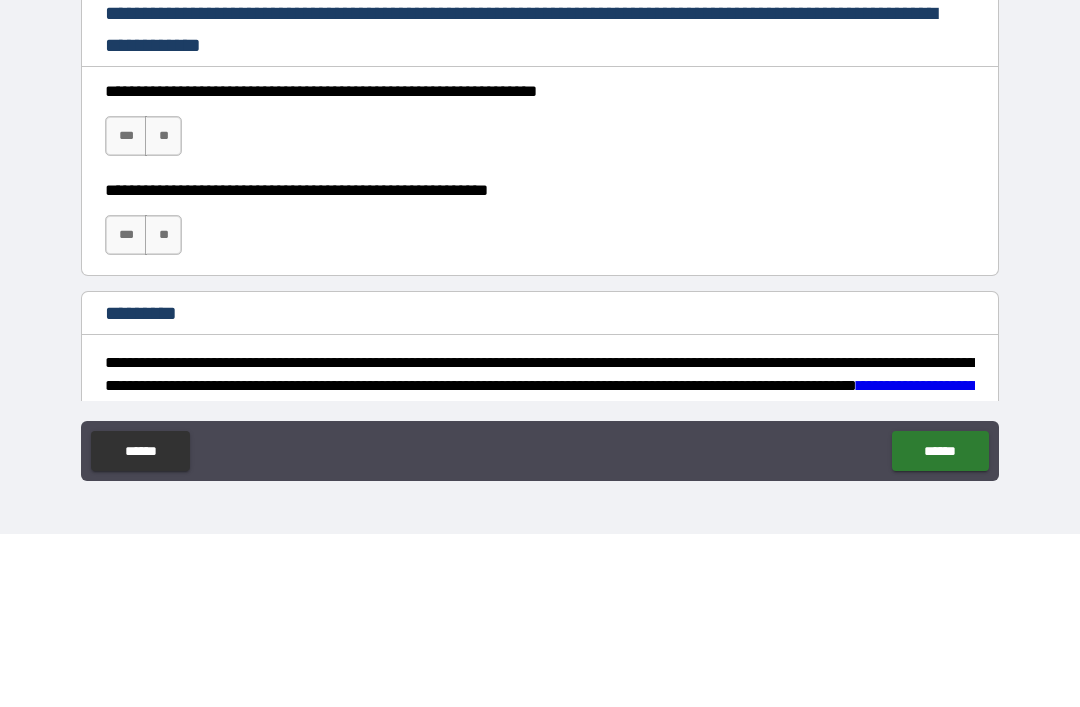 type on "********" 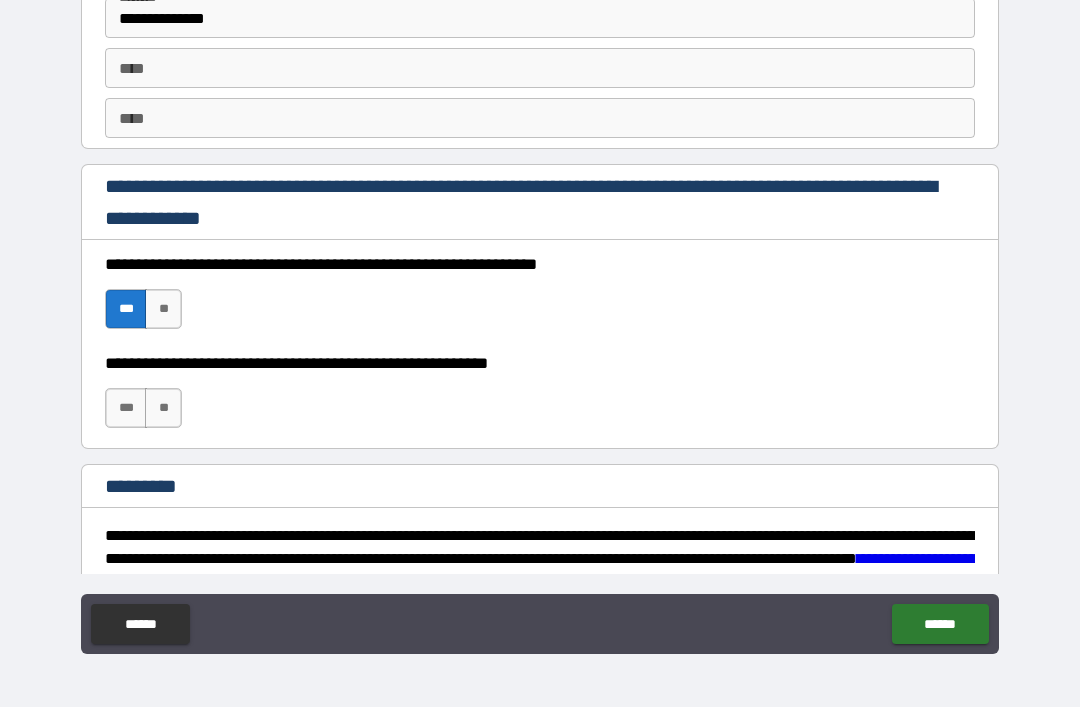 click on "***" at bounding box center [126, 408] 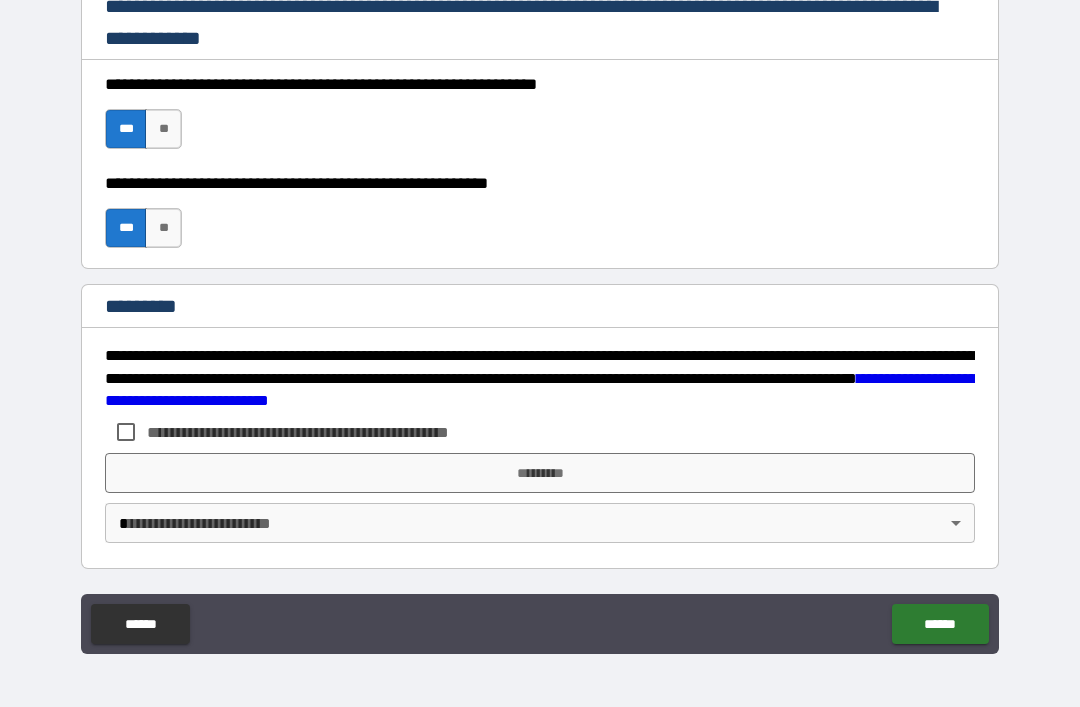 scroll, scrollTop: 2998, scrollLeft: 0, axis: vertical 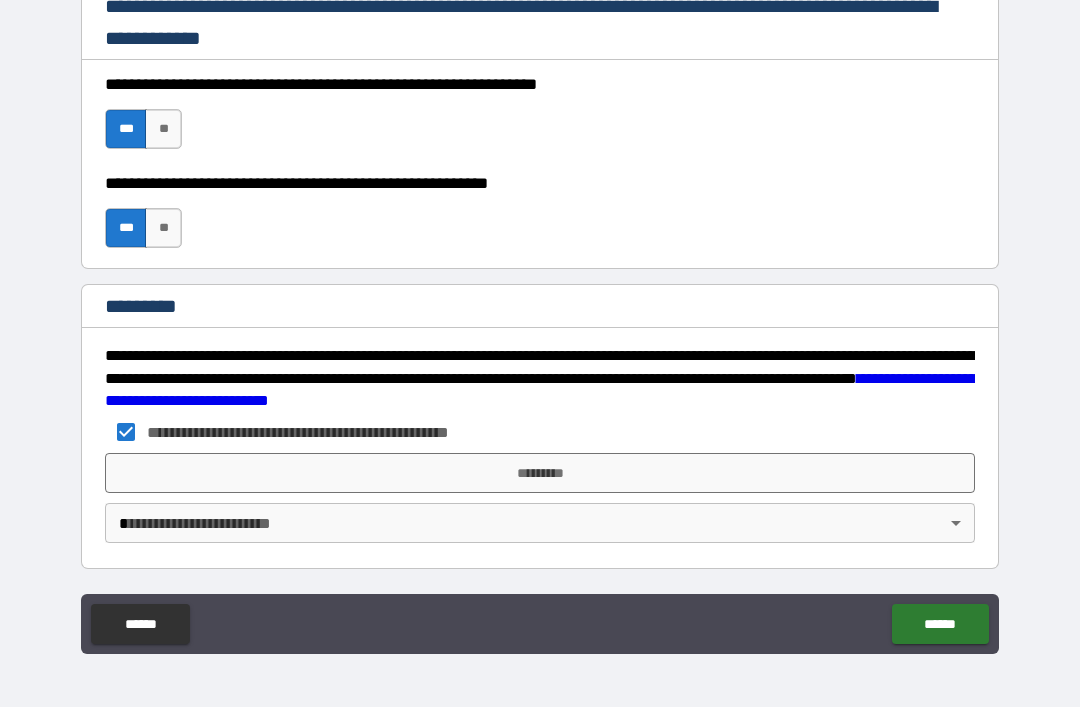 click on "*********" at bounding box center [540, 473] 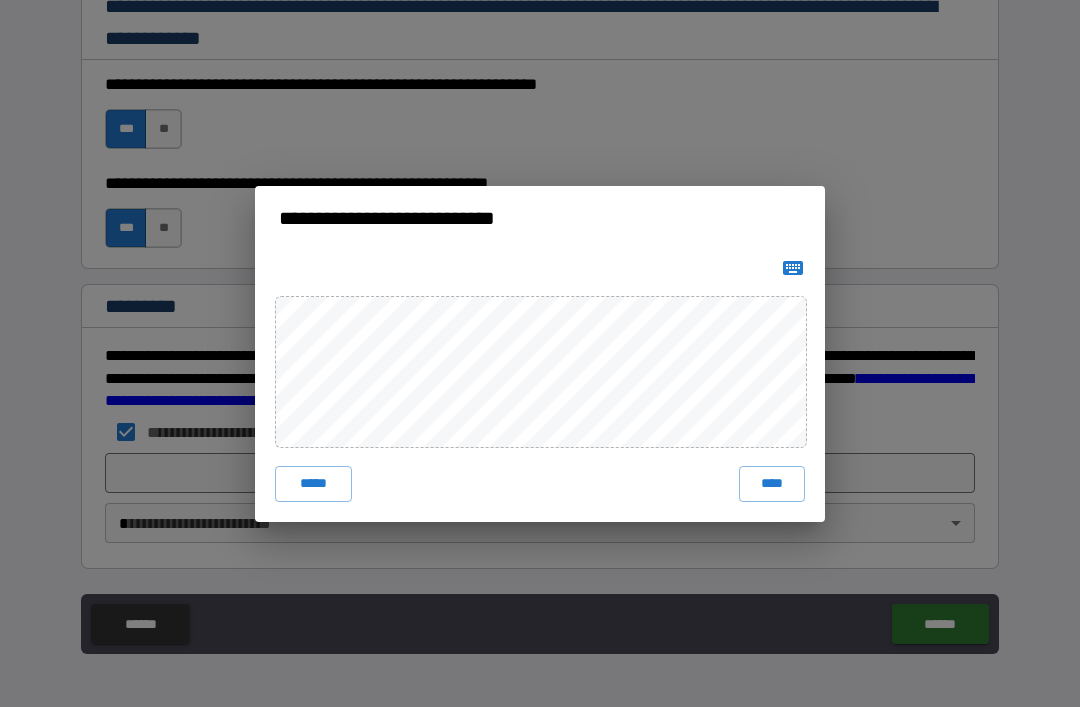 click on "*****" at bounding box center [313, 484] 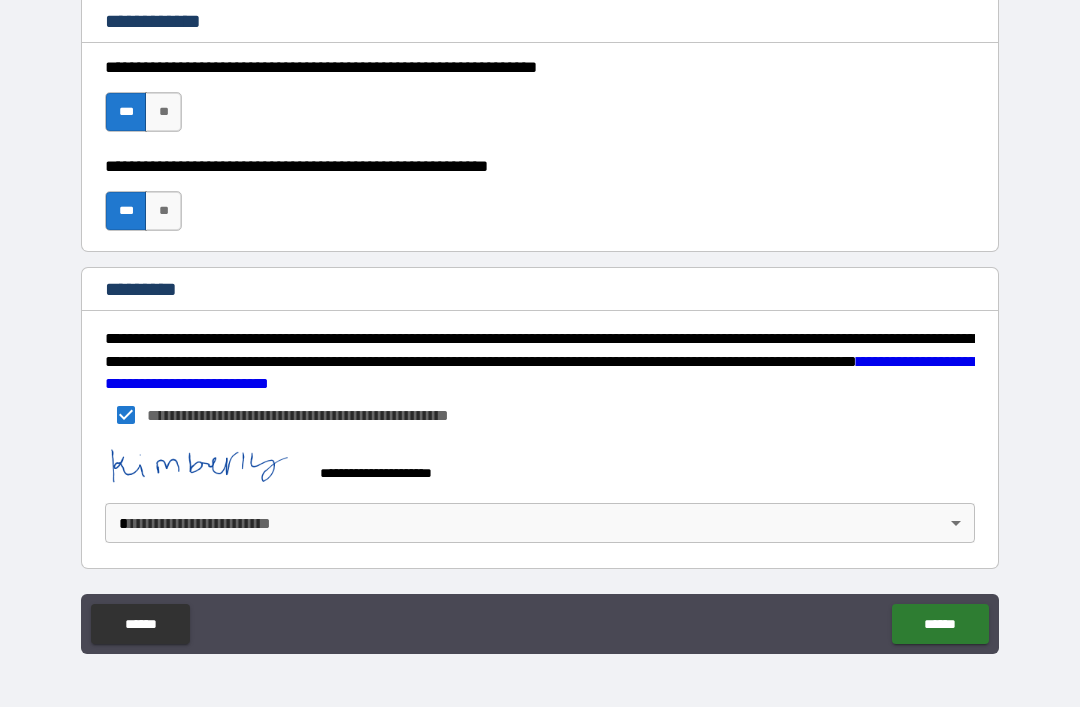 scroll, scrollTop: 3015, scrollLeft: 0, axis: vertical 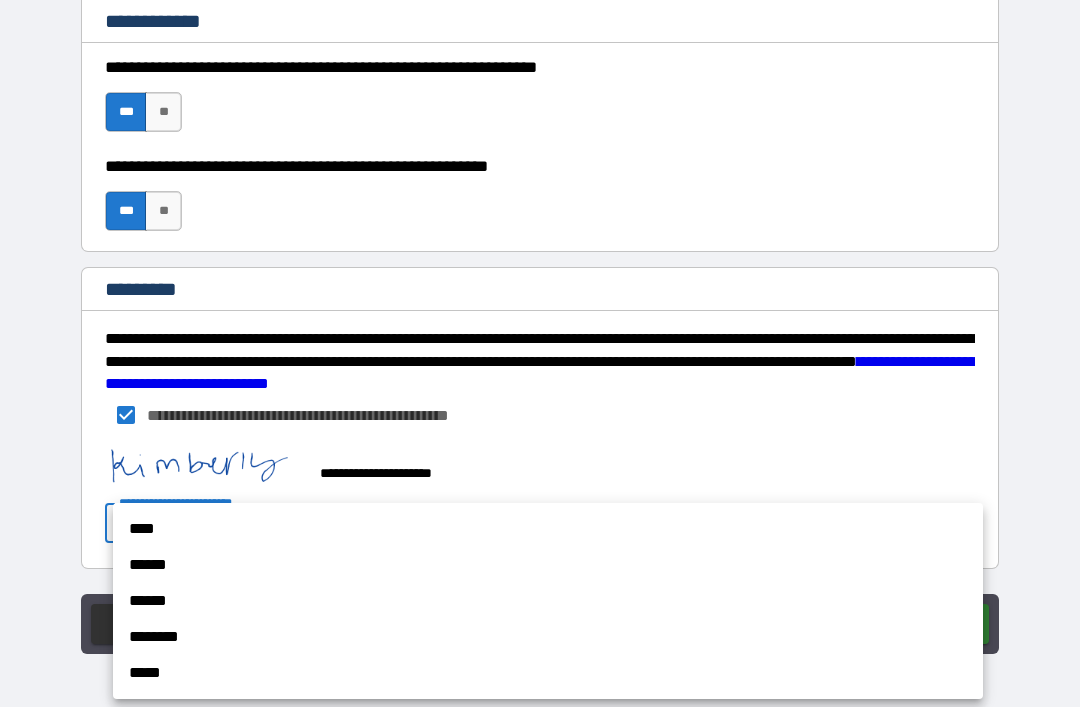 click on "****" at bounding box center [548, 529] 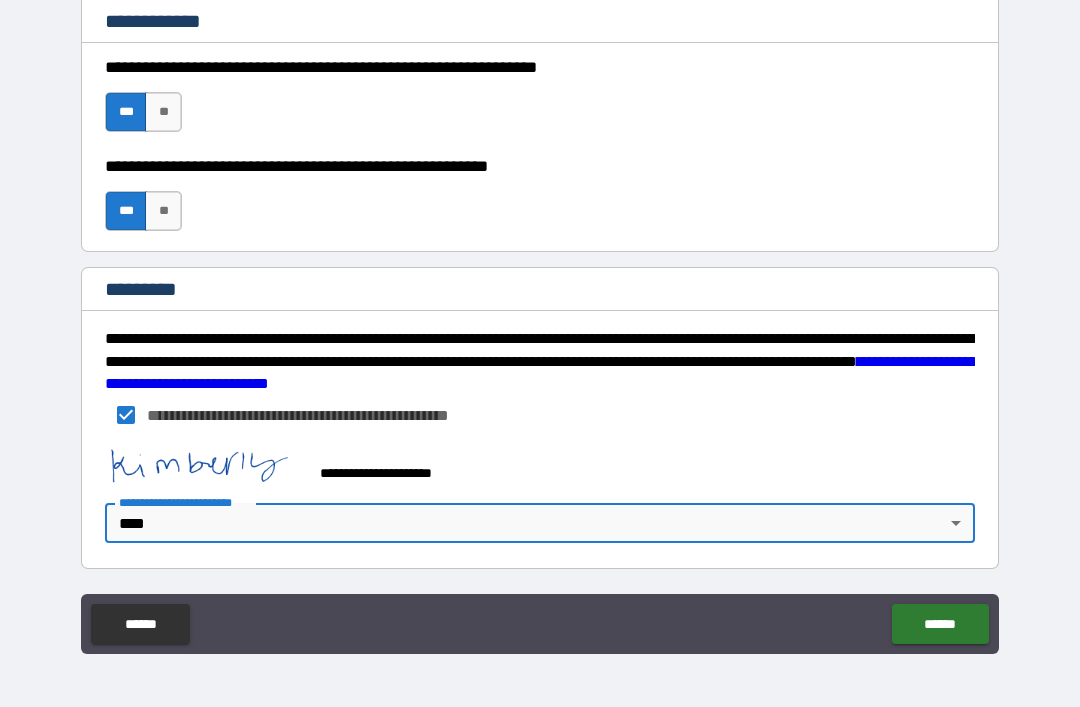click on "******" at bounding box center [940, 624] 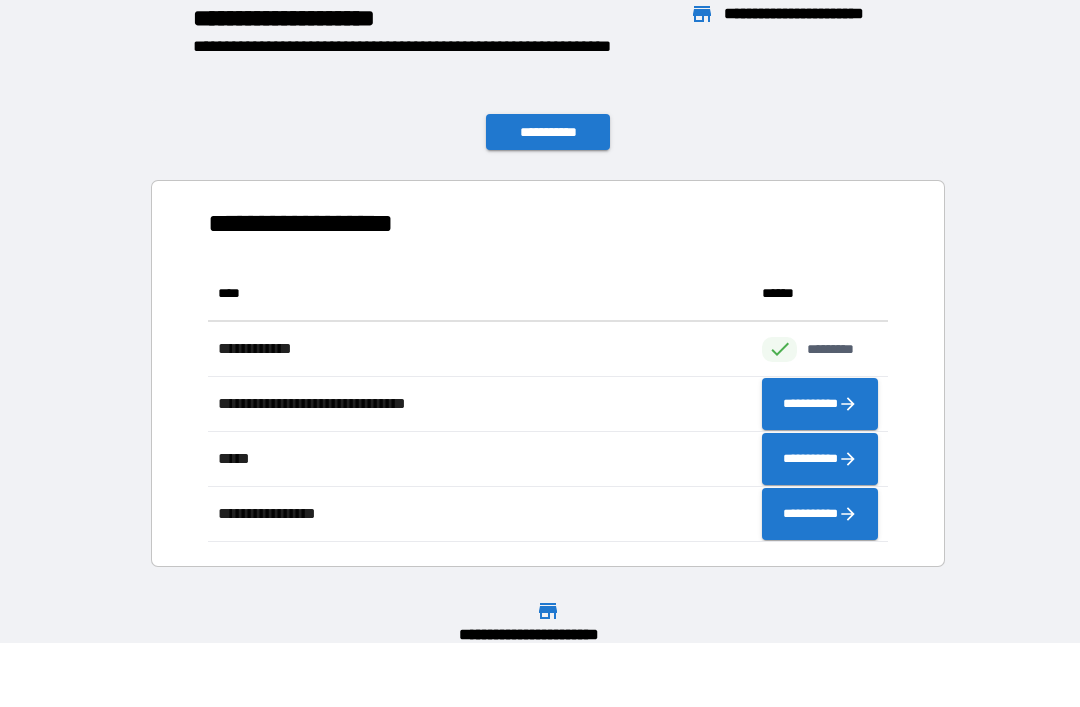 scroll, scrollTop: 1, scrollLeft: 1, axis: both 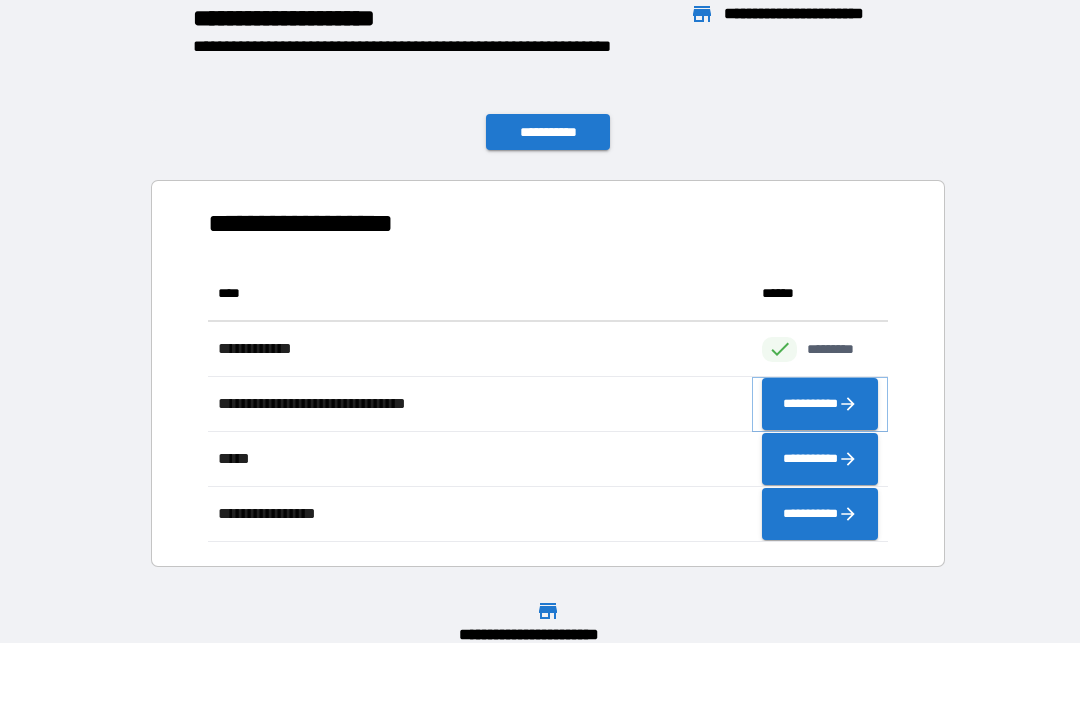 click on "**********" at bounding box center [820, 404] 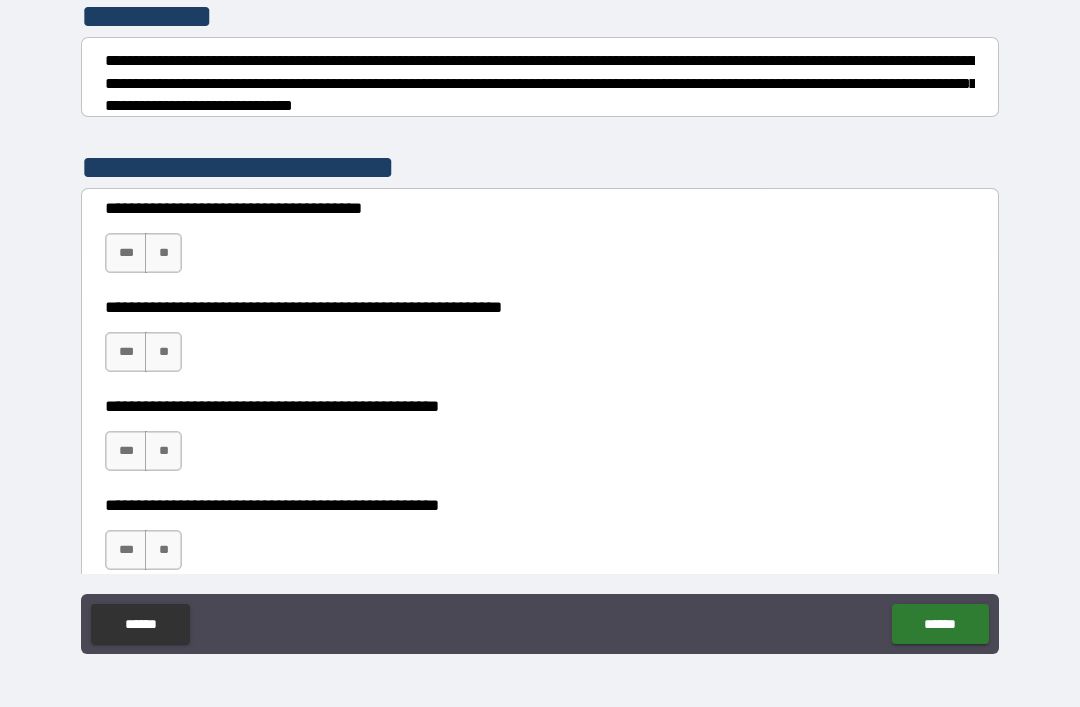 scroll, scrollTop: 268, scrollLeft: 0, axis: vertical 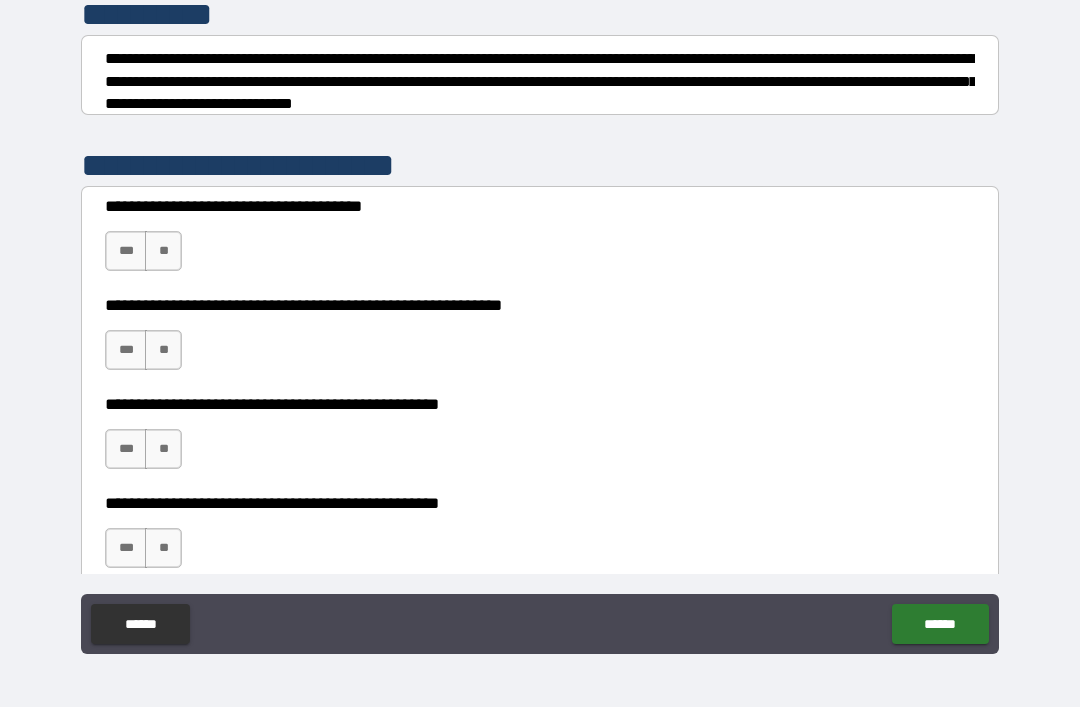 click on "**" at bounding box center (163, 251) 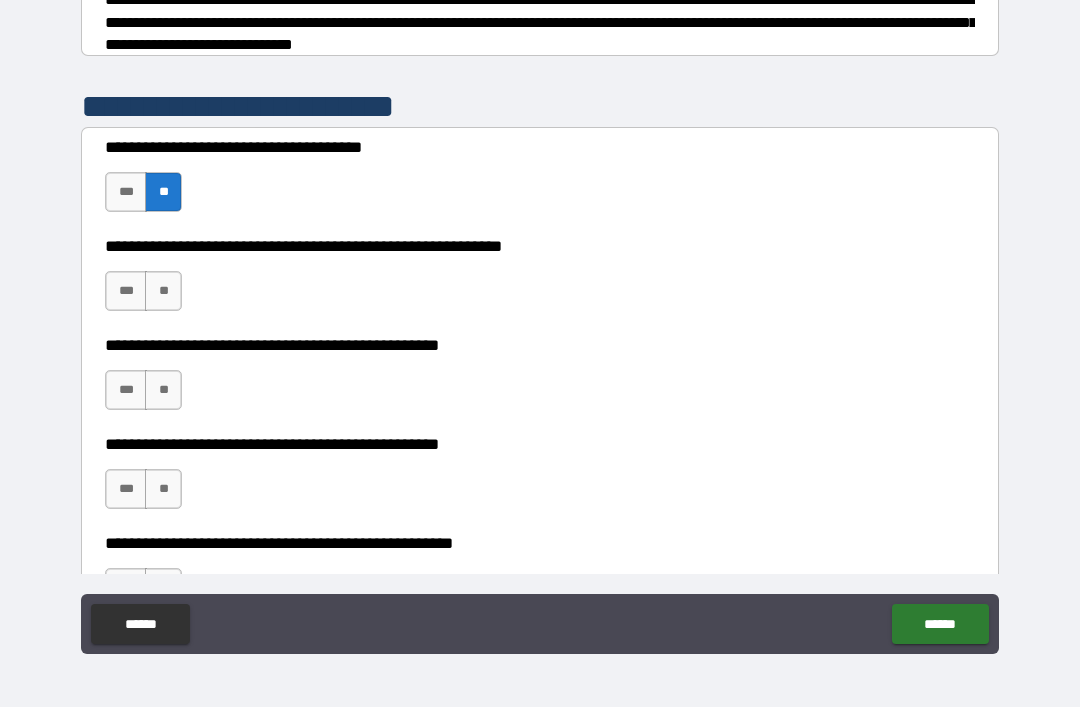click on "**" at bounding box center [163, 291] 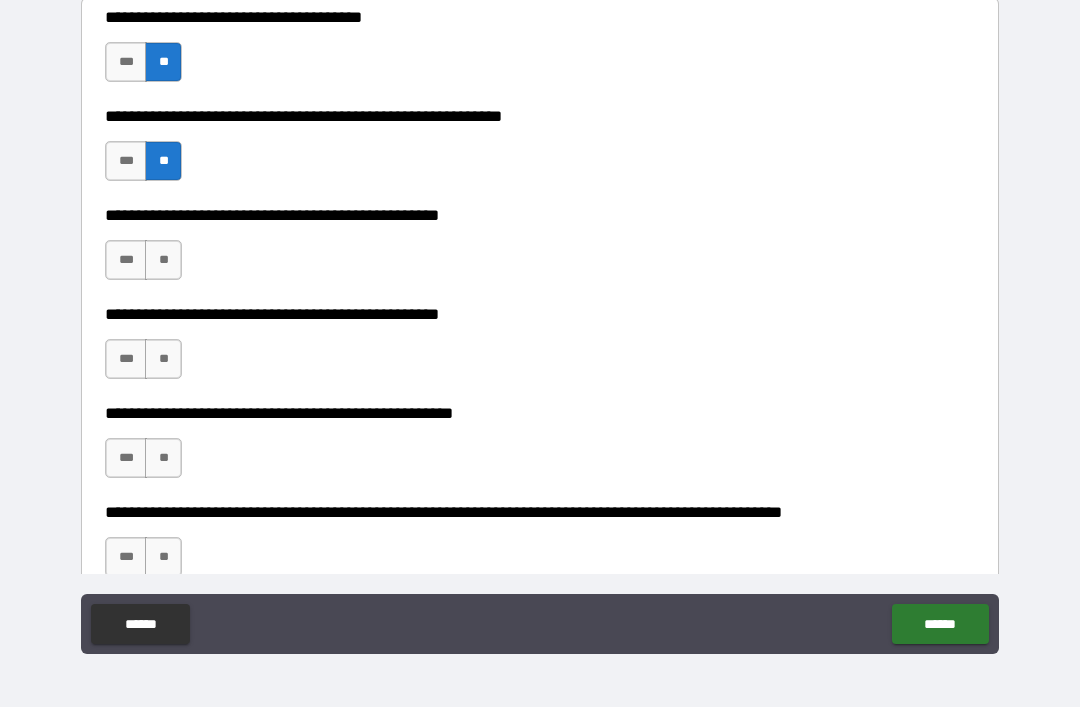scroll, scrollTop: 456, scrollLeft: 0, axis: vertical 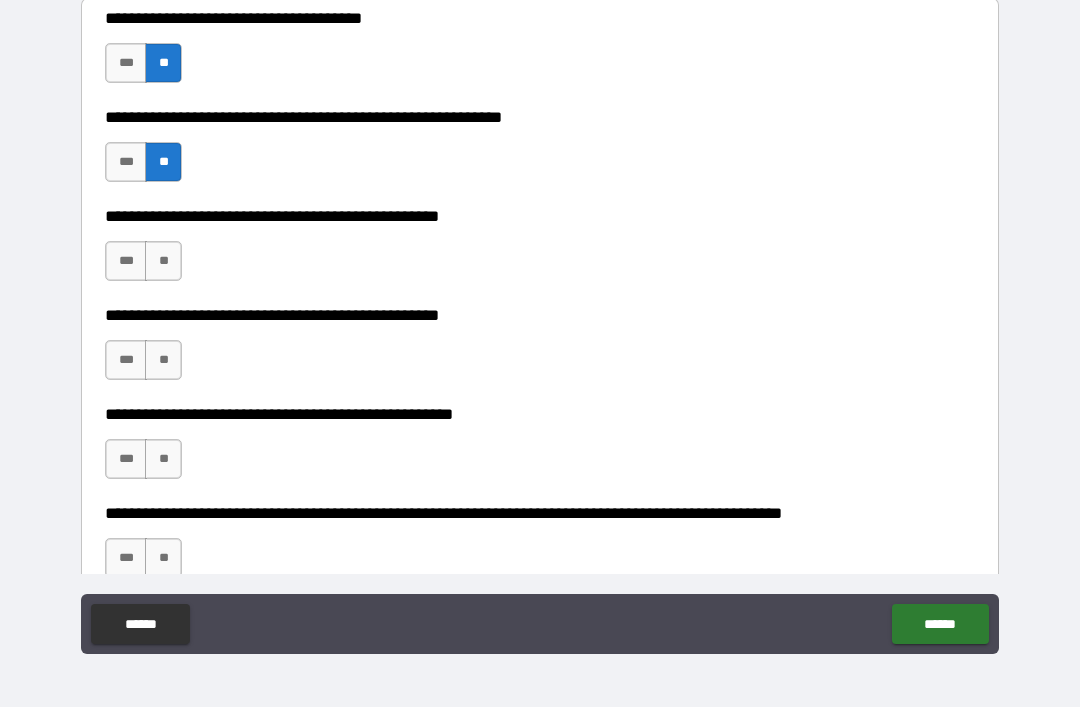 click on "**" at bounding box center (163, 261) 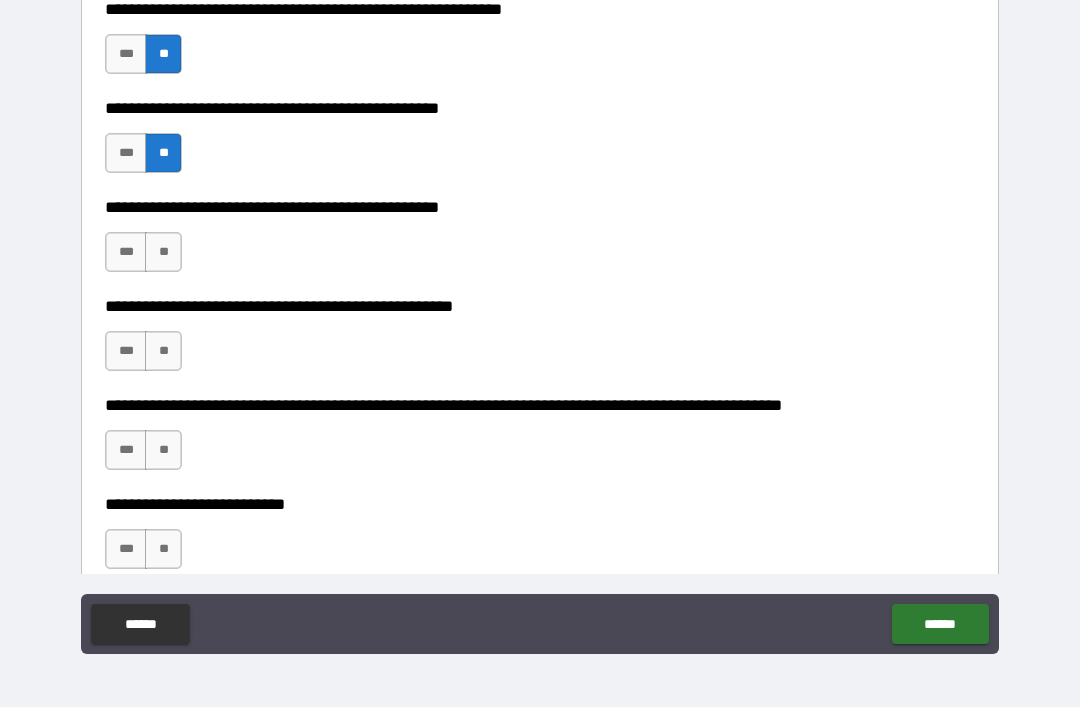 scroll, scrollTop: 571, scrollLeft: 0, axis: vertical 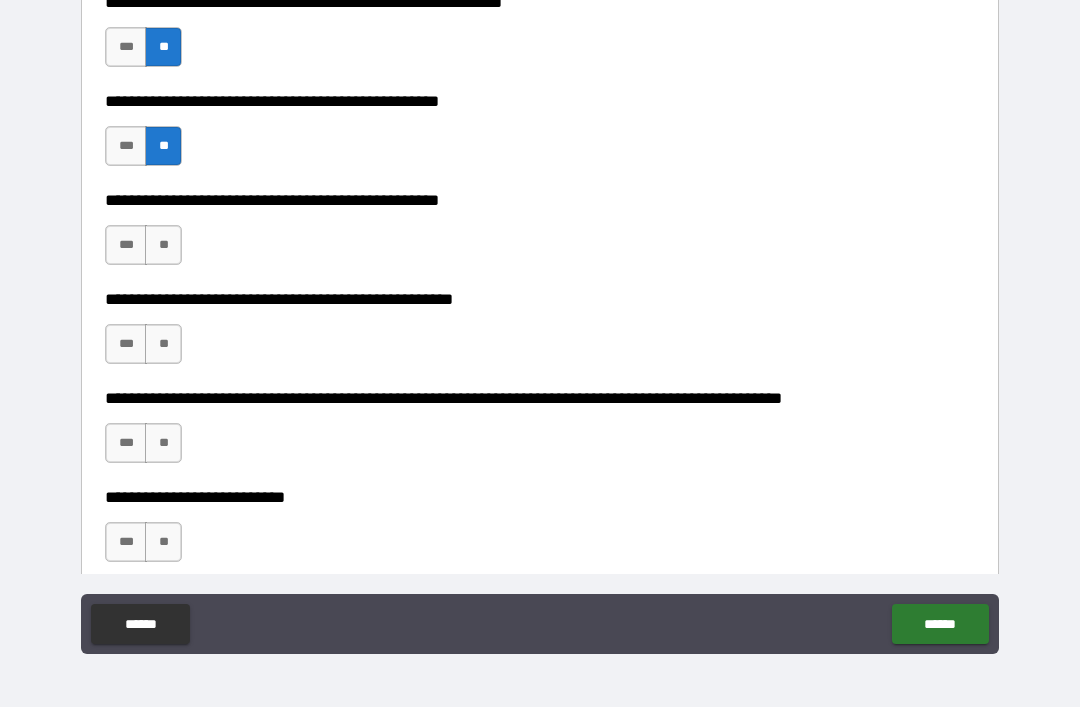 click on "**" at bounding box center [163, 245] 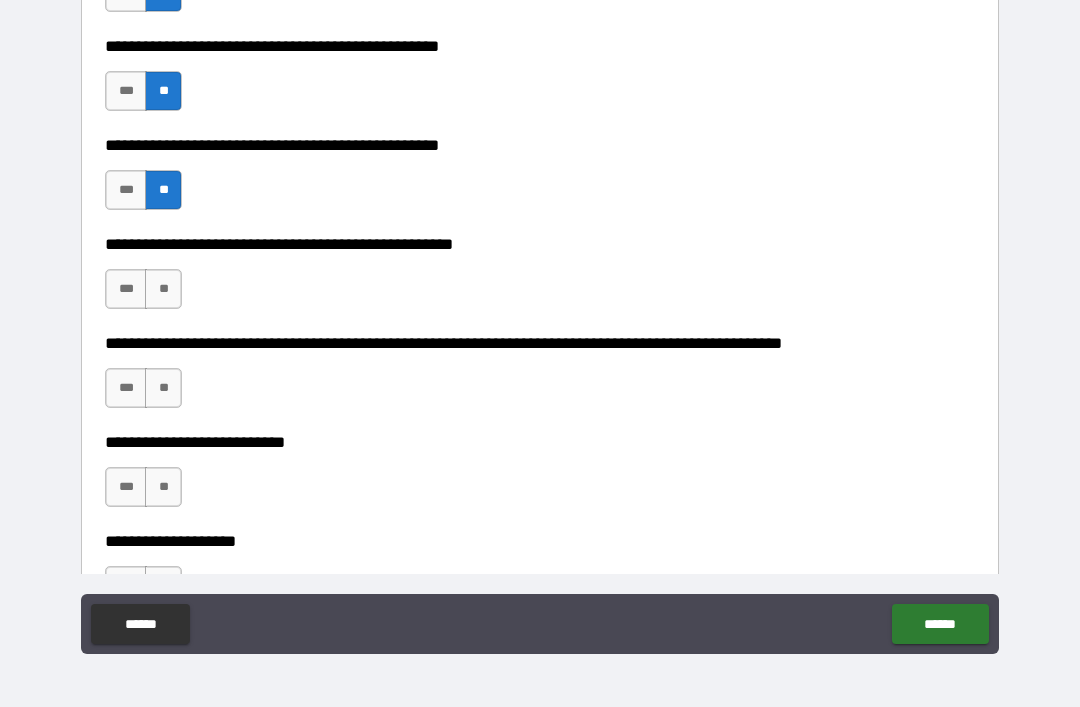 scroll, scrollTop: 633, scrollLeft: 0, axis: vertical 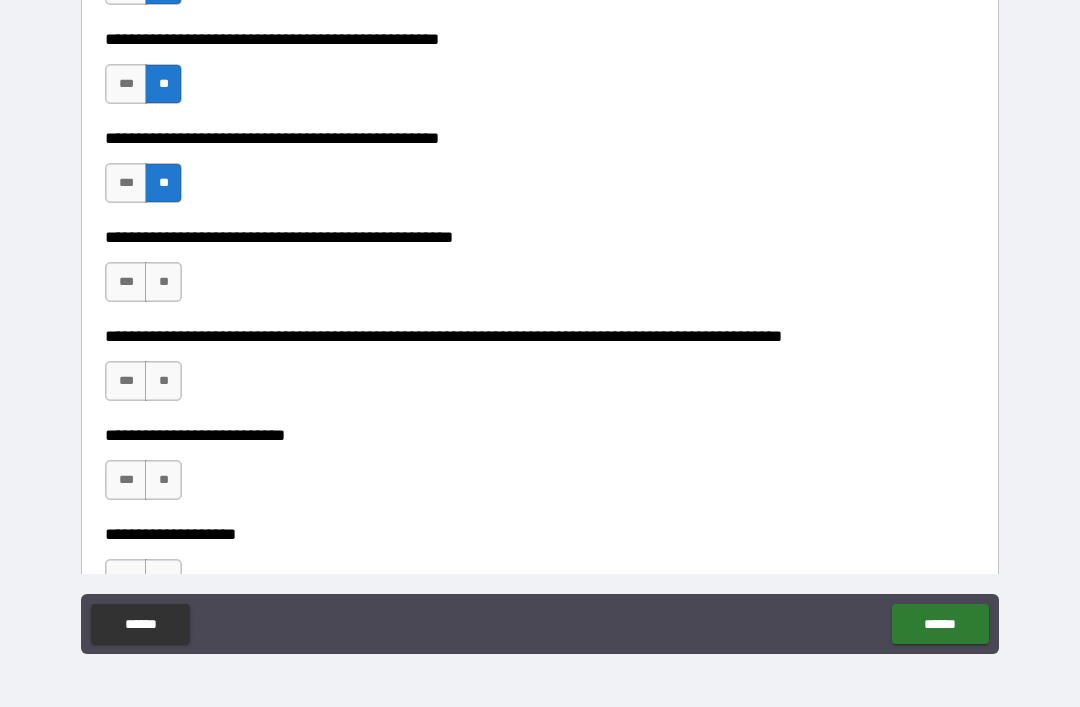 click on "**" at bounding box center [163, 282] 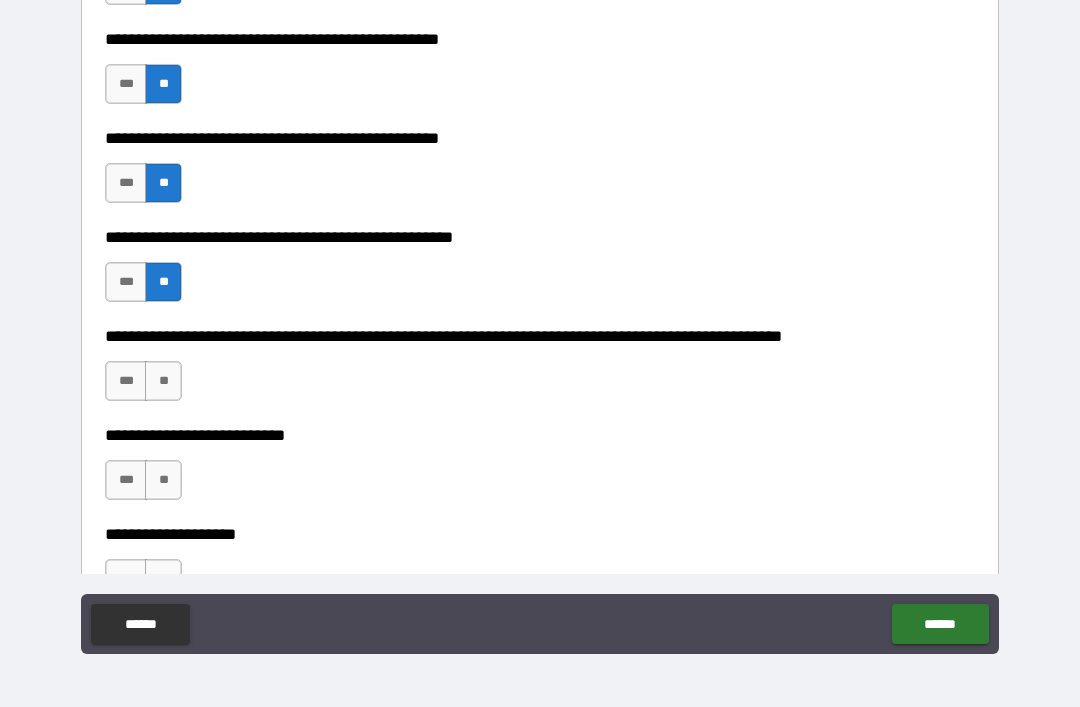 scroll, scrollTop: 735, scrollLeft: 0, axis: vertical 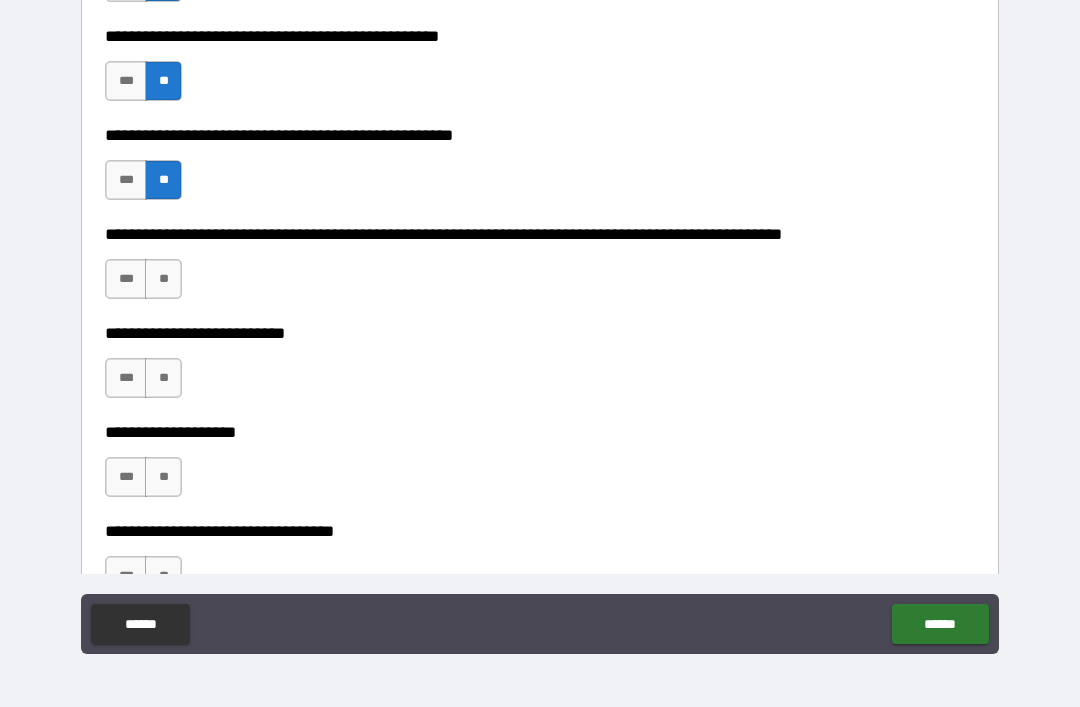 click on "**" at bounding box center [163, 279] 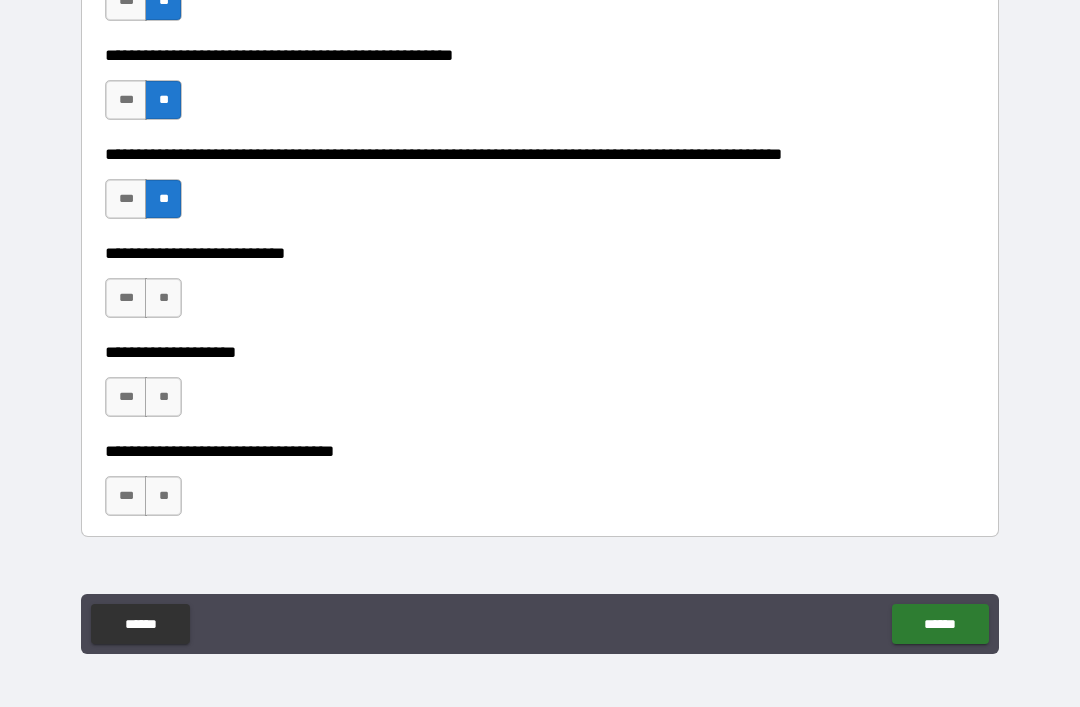 click on "**" at bounding box center [163, 298] 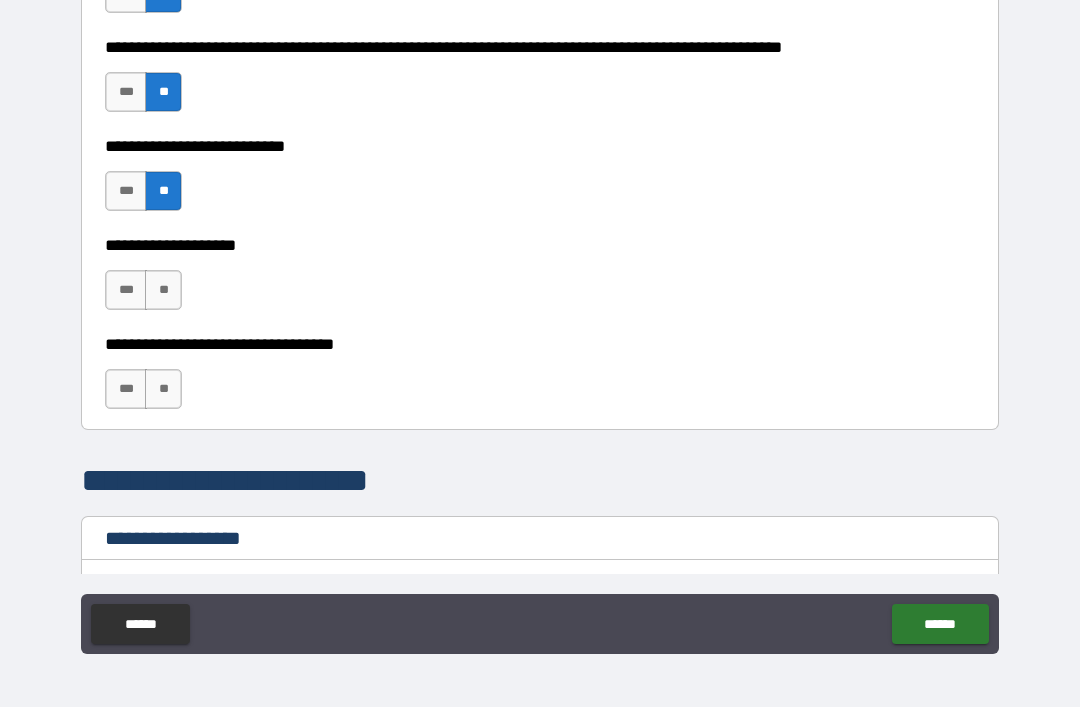 click on "**" at bounding box center [163, 290] 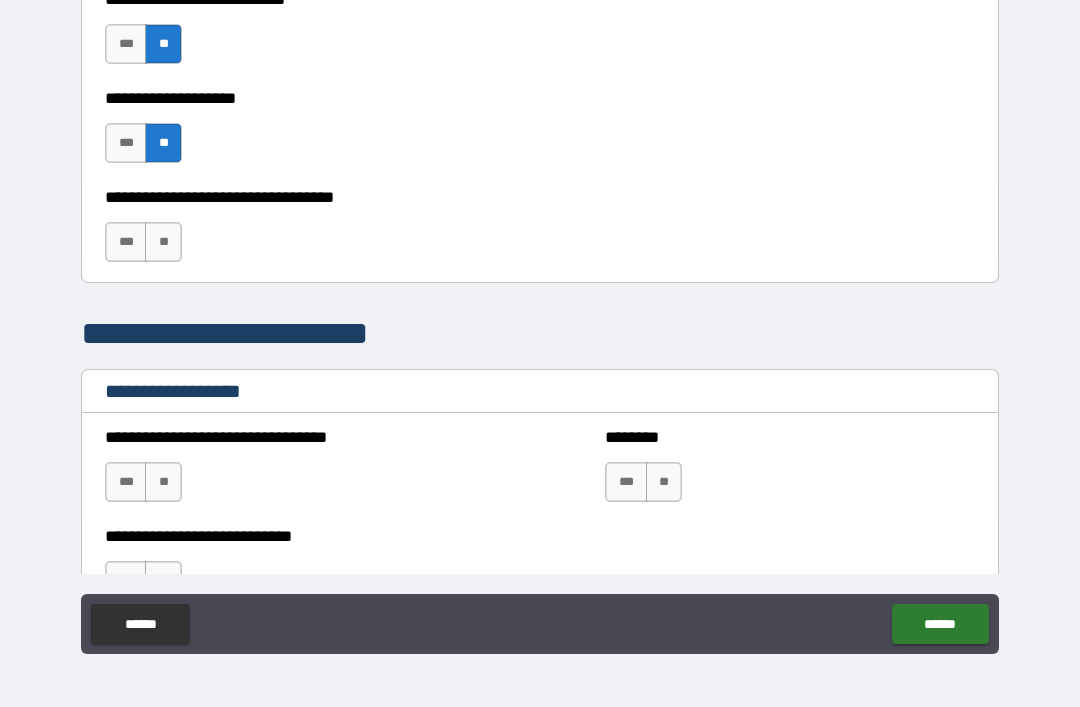 scroll, scrollTop: 1068, scrollLeft: 0, axis: vertical 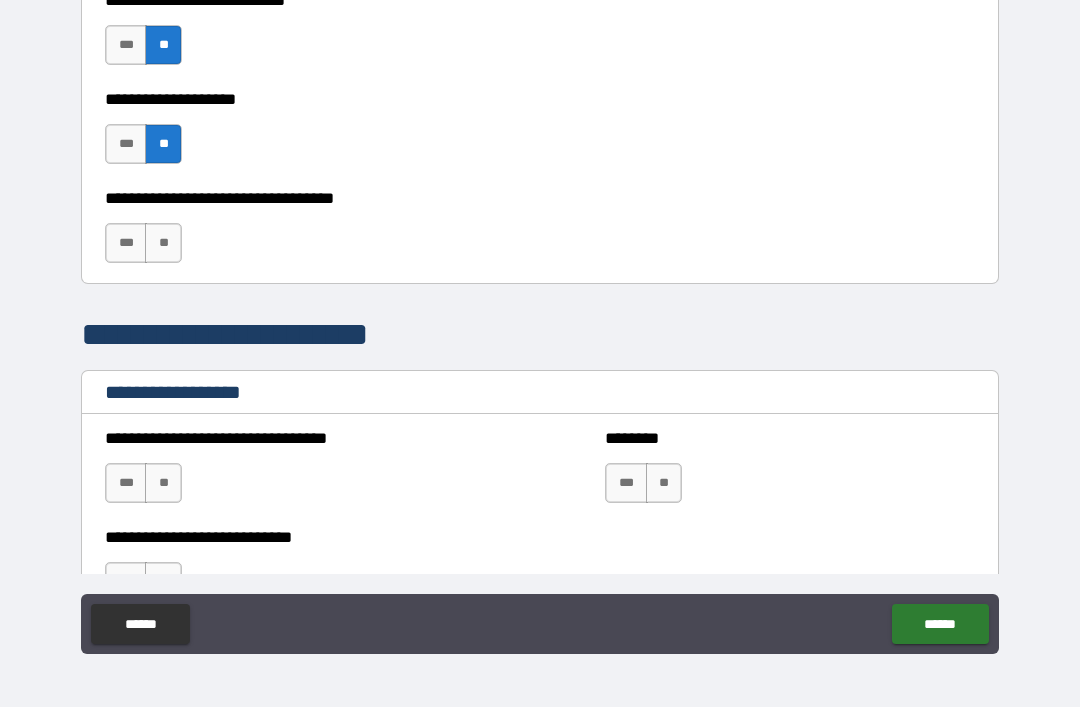 click on "***" at bounding box center [126, 243] 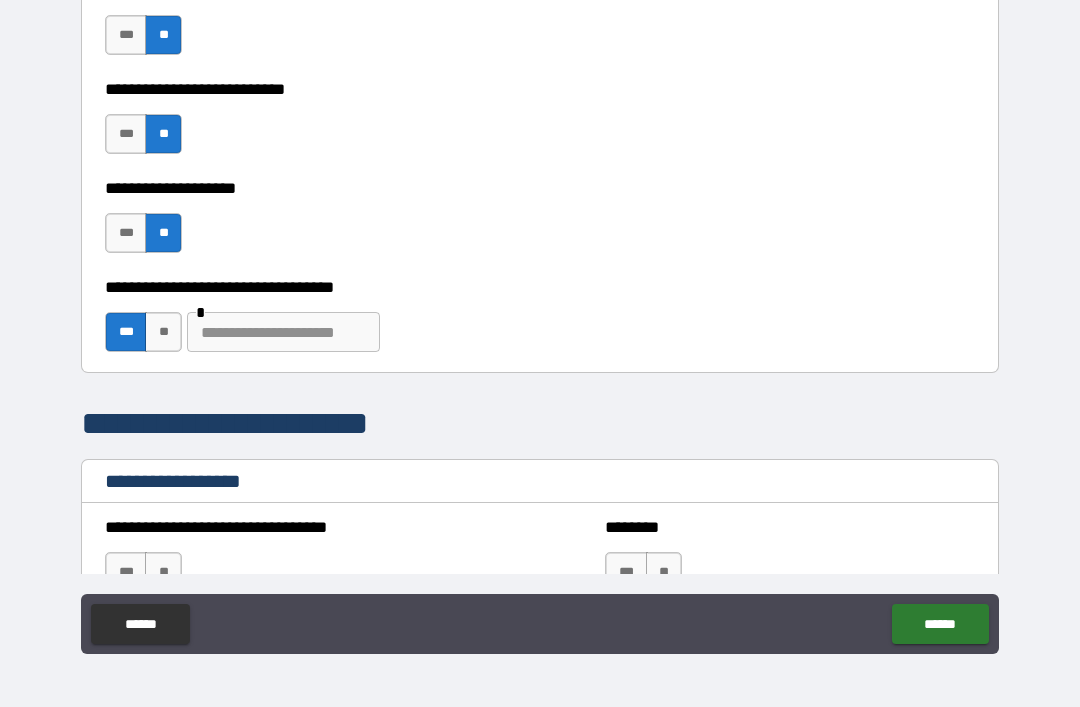 scroll, scrollTop: 995, scrollLeft: 0, axis: vertical 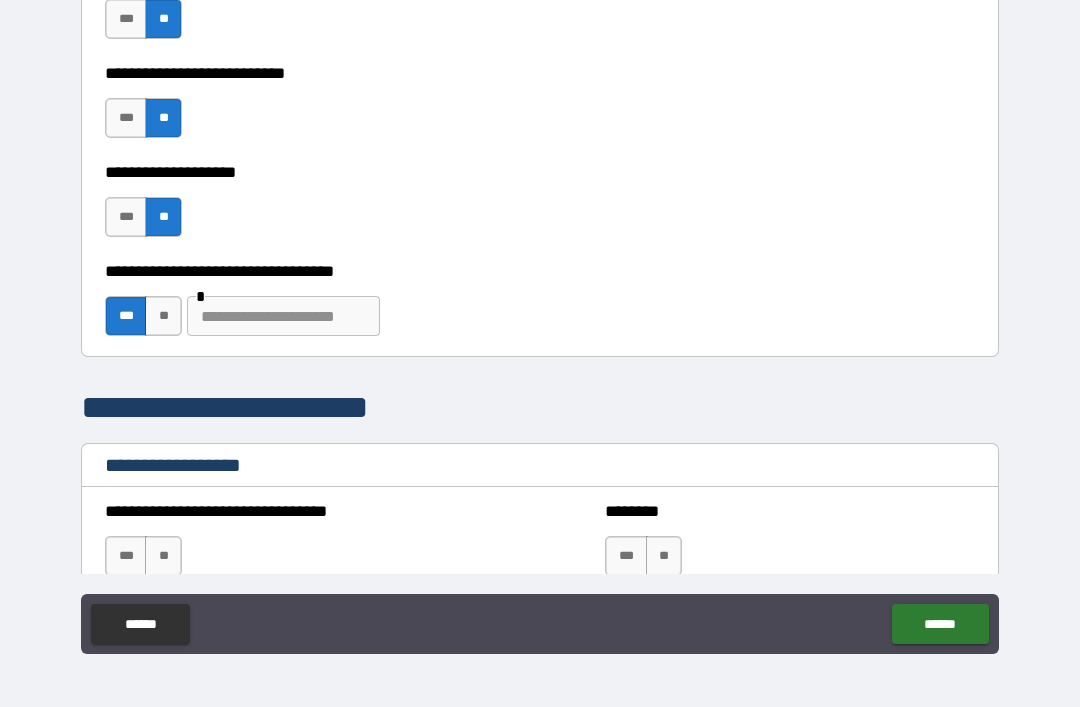 click on "**" at bounding box center (163, 316) 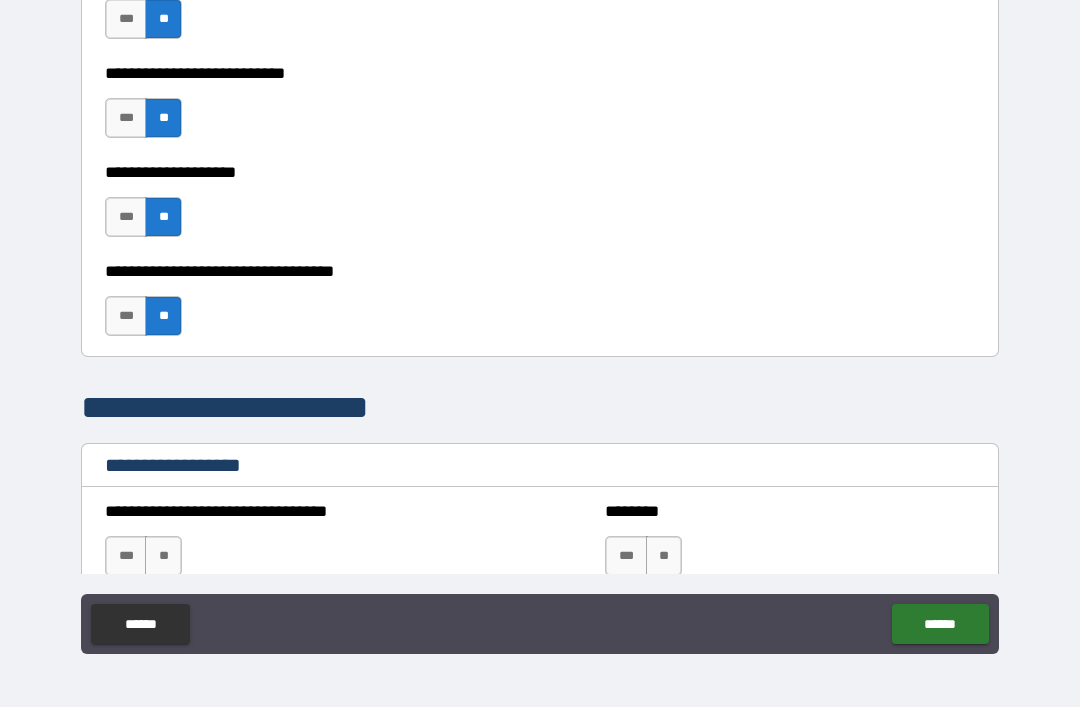 click on "***" at bounding box center [126, 316] 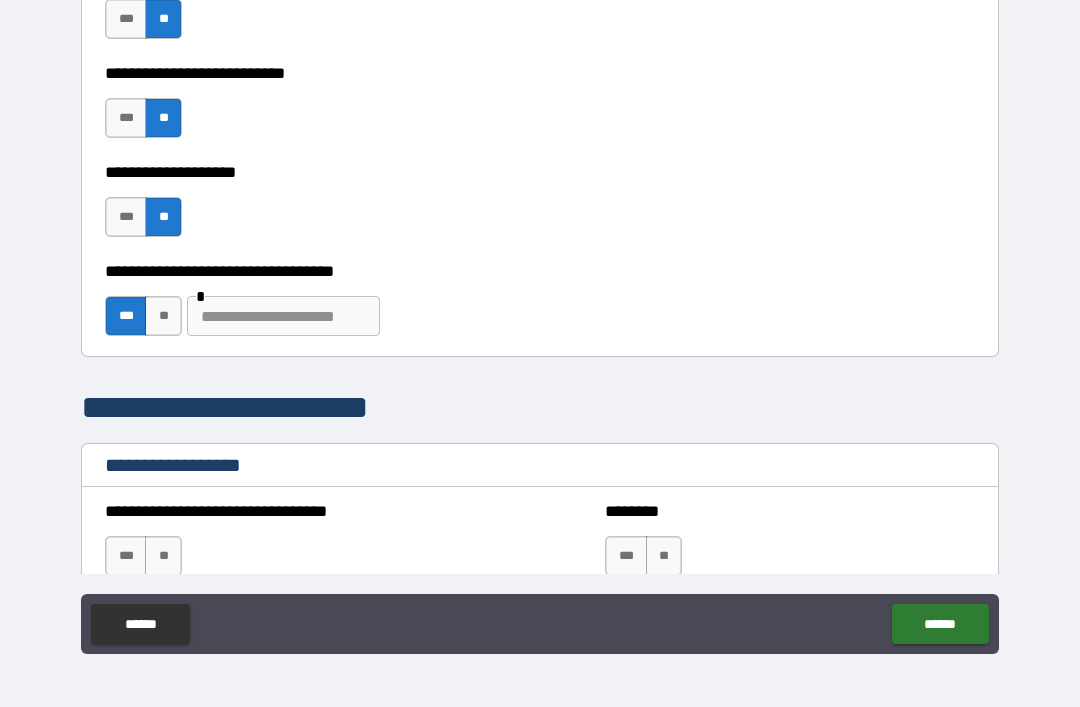 click on "**" at bounding box center (163, 316) 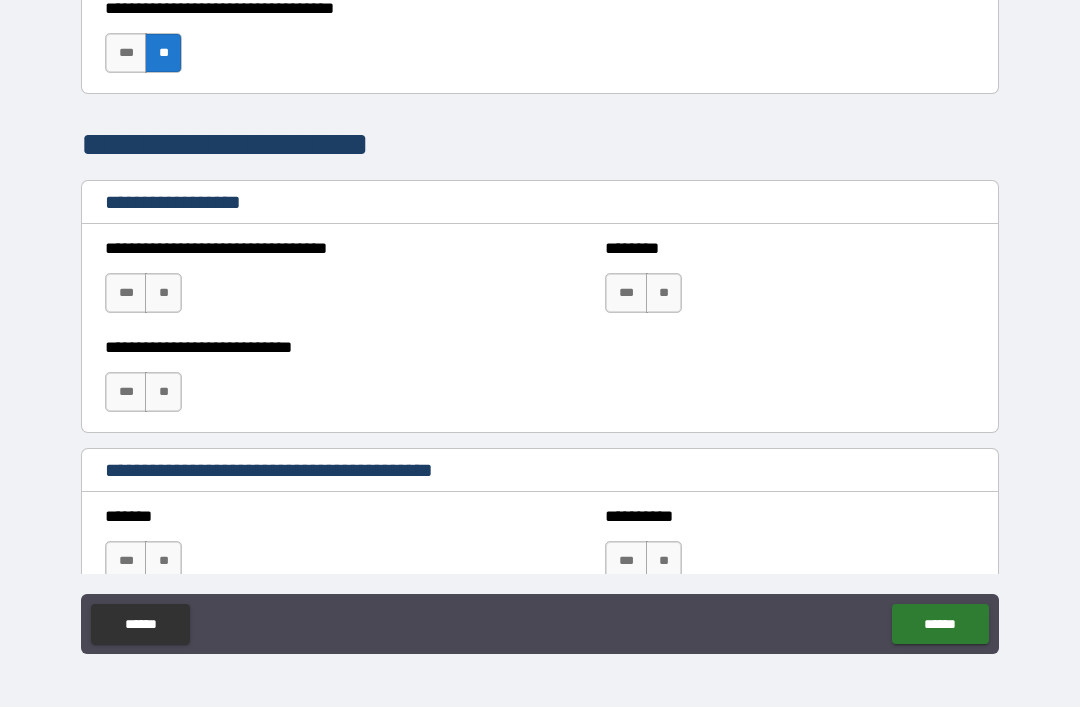 scroll, scrollTop: 1256, scrollLeft: 0, axis: vertical 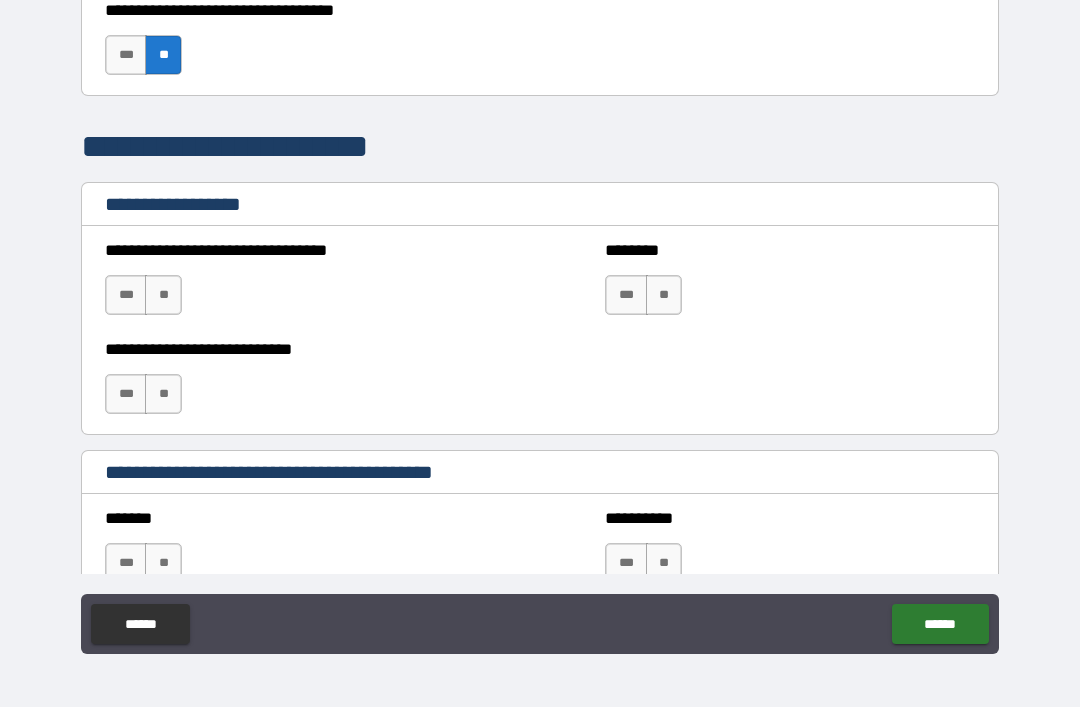 click on "**" at bounding box center (163, 295) 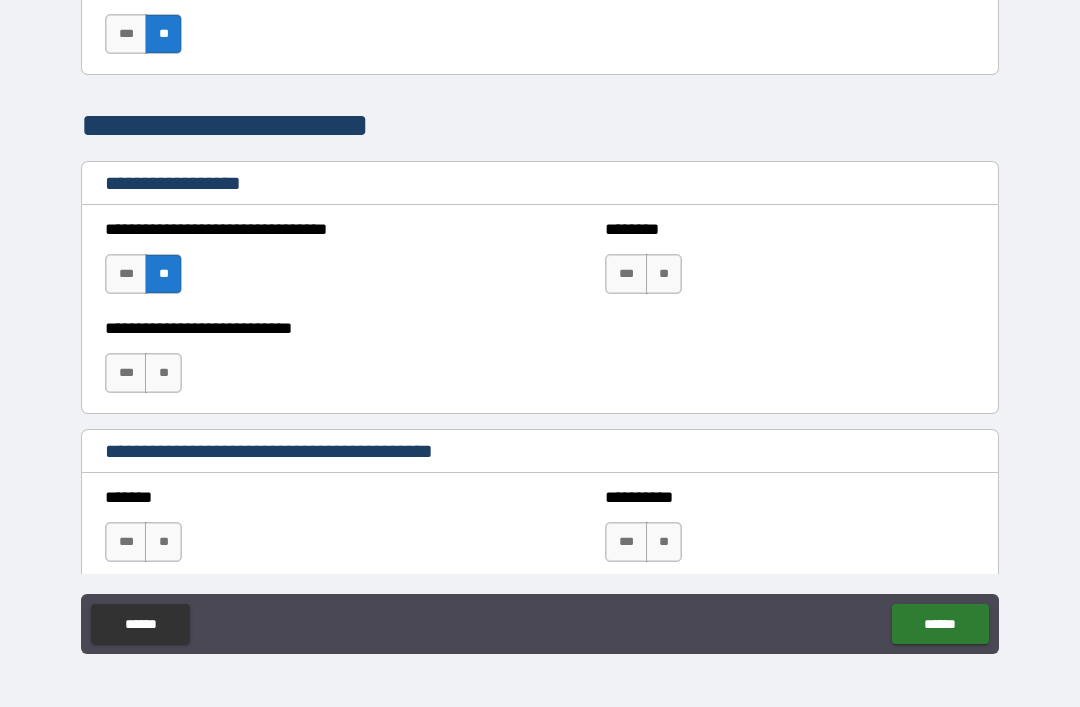 scroll, scrollTop: 1278, scrollLeft: 0, axis: vertical 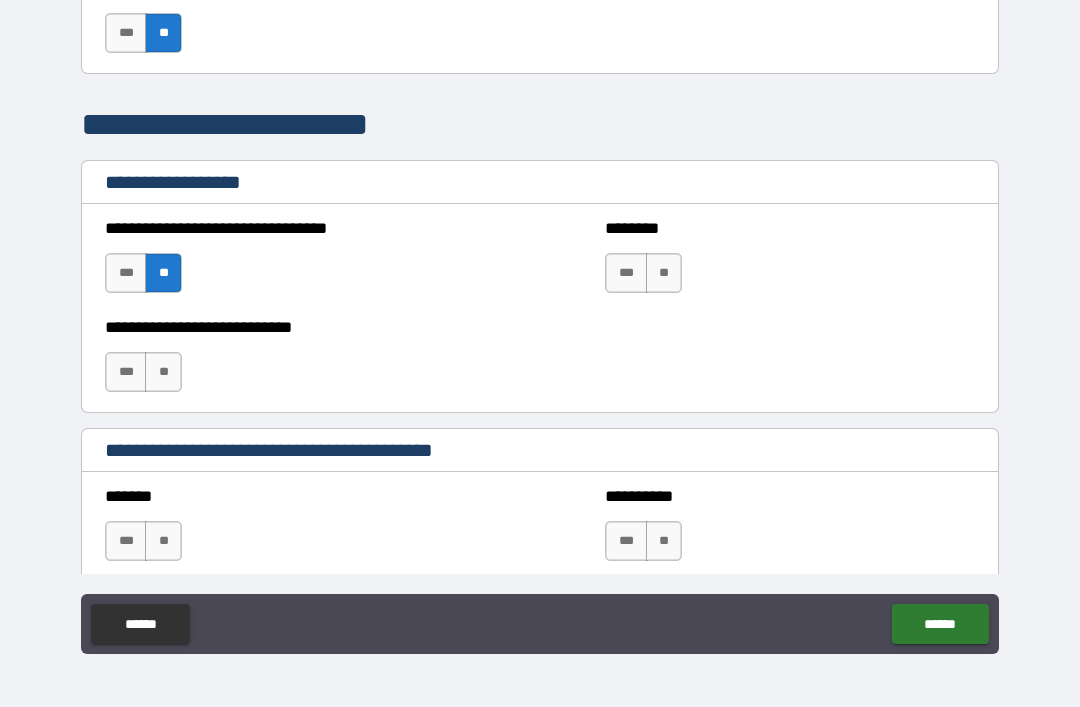 click on "**" at bounding box center [664, 273] 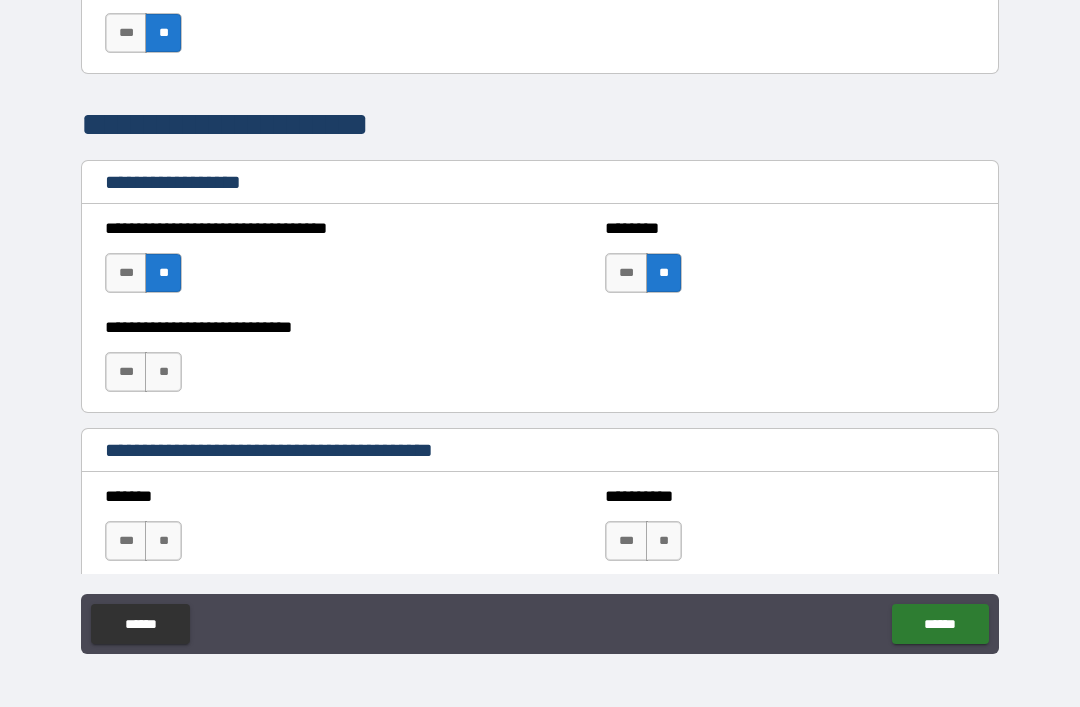 click on "**" at bounding box center (163, 372) 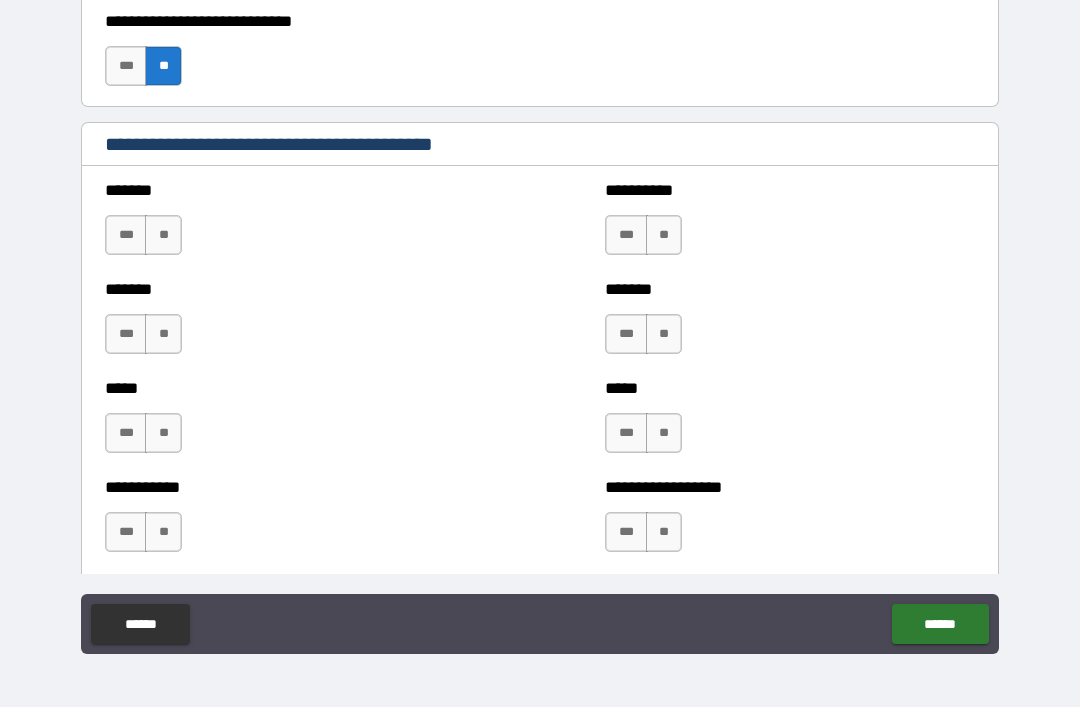 scroll, scrollTop: 1585, scrollLeft: 0, axis: vertical 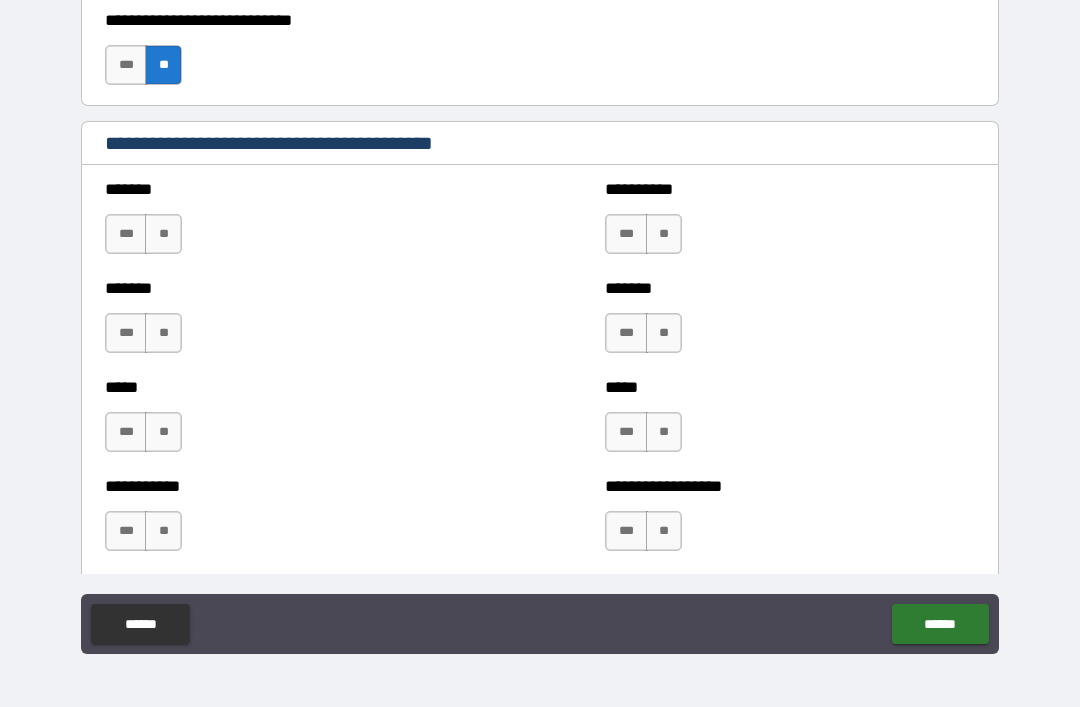 click on "**" at bounding box center (163, 234) 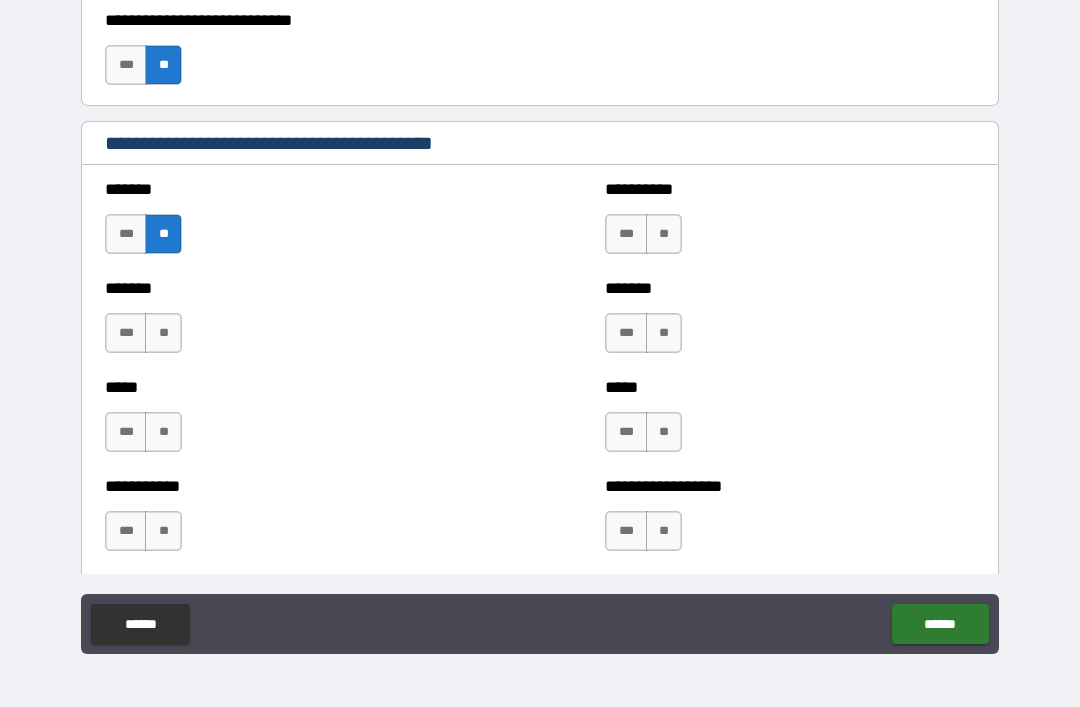 click on "**" at bounding box center [163, 333] 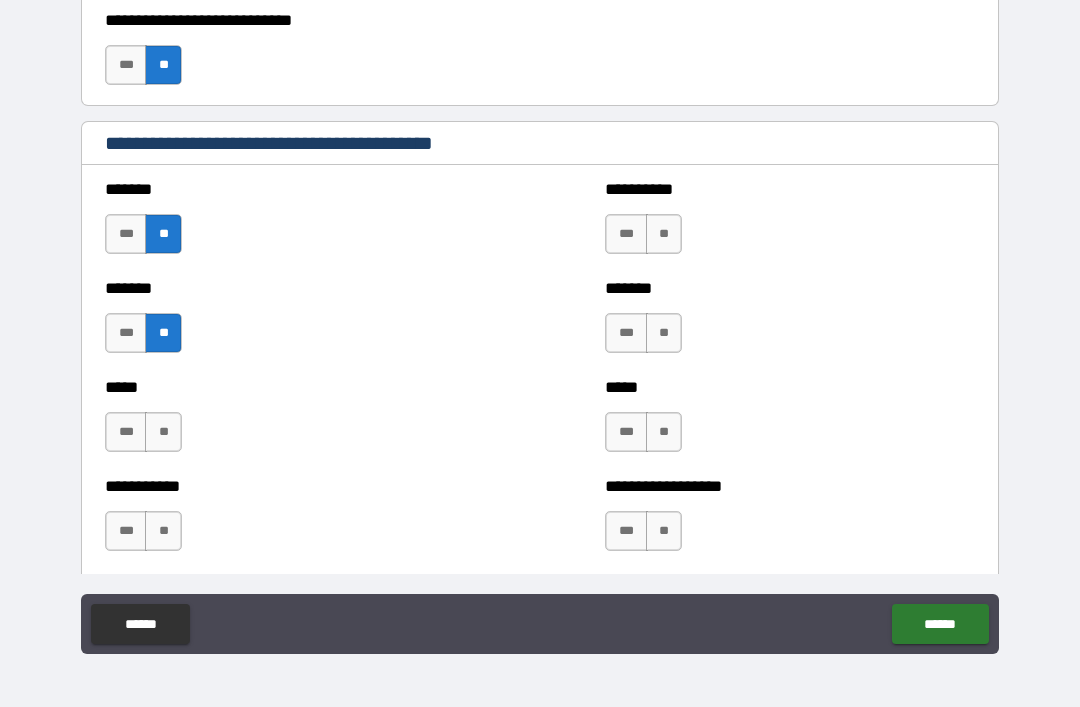 click on "**" at bounding box center (664, 234) 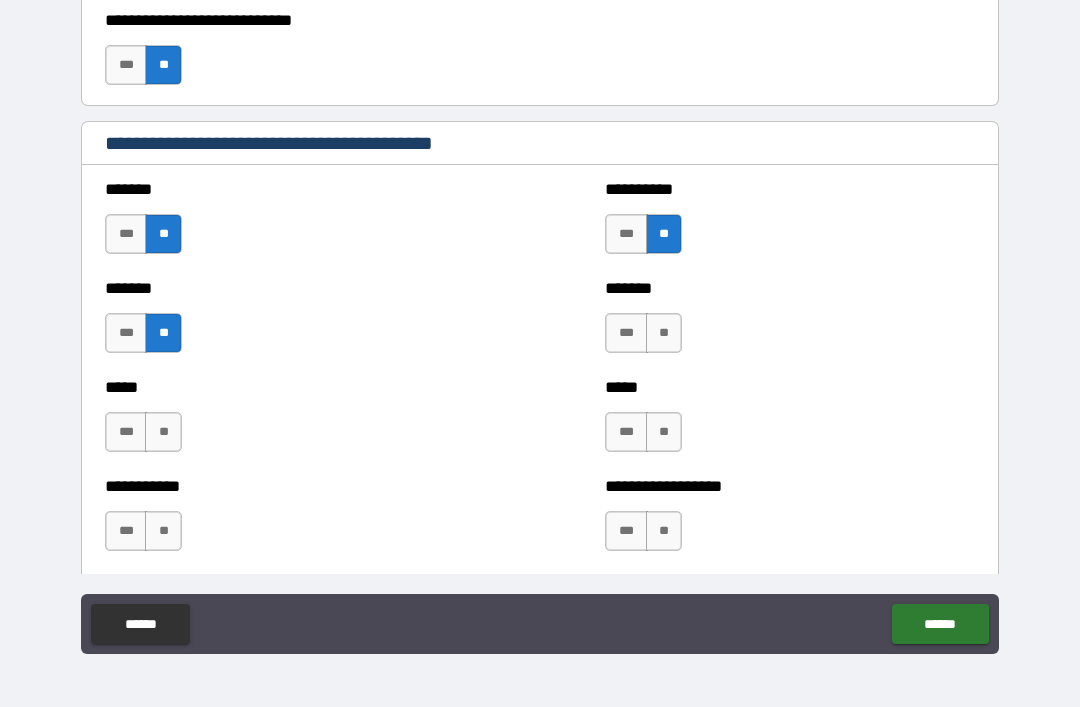 click on "**" at bounding box center (664, 333) 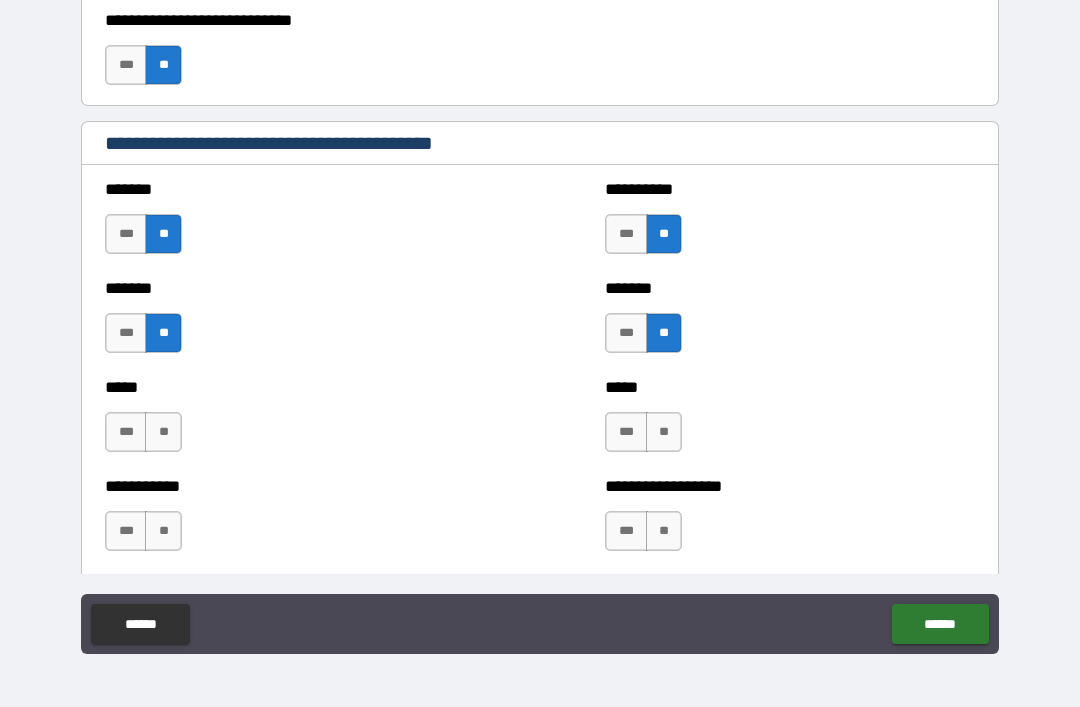 click on "**" at bounding box center (664, 432) 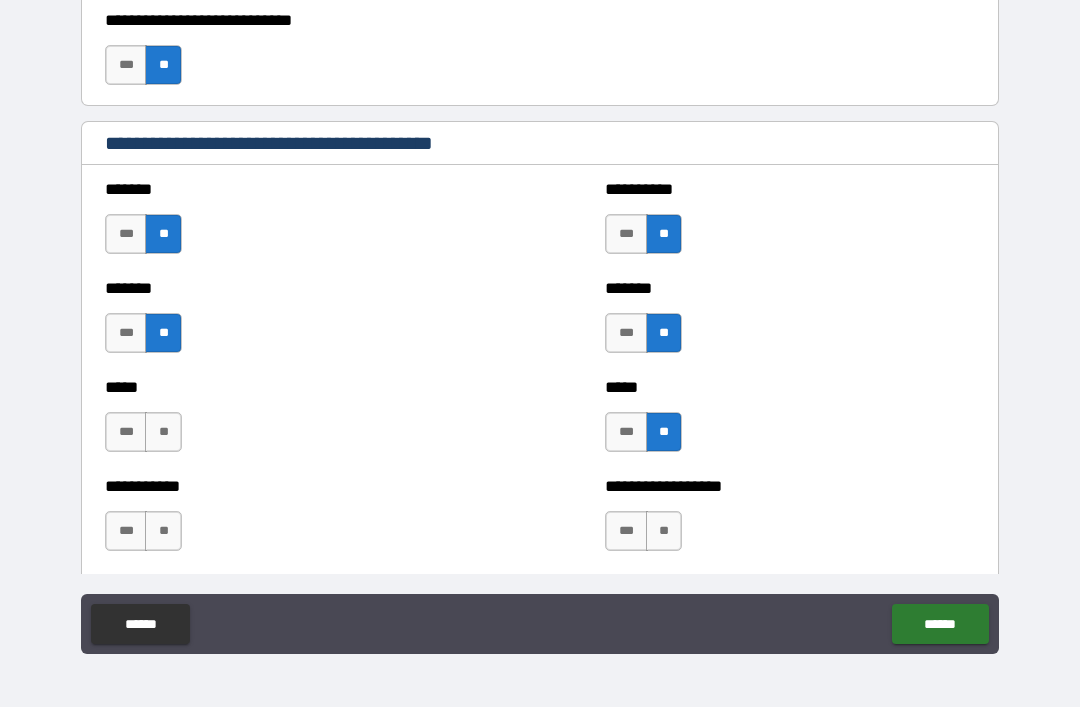 click on "**" at bounding box center [163, 432] 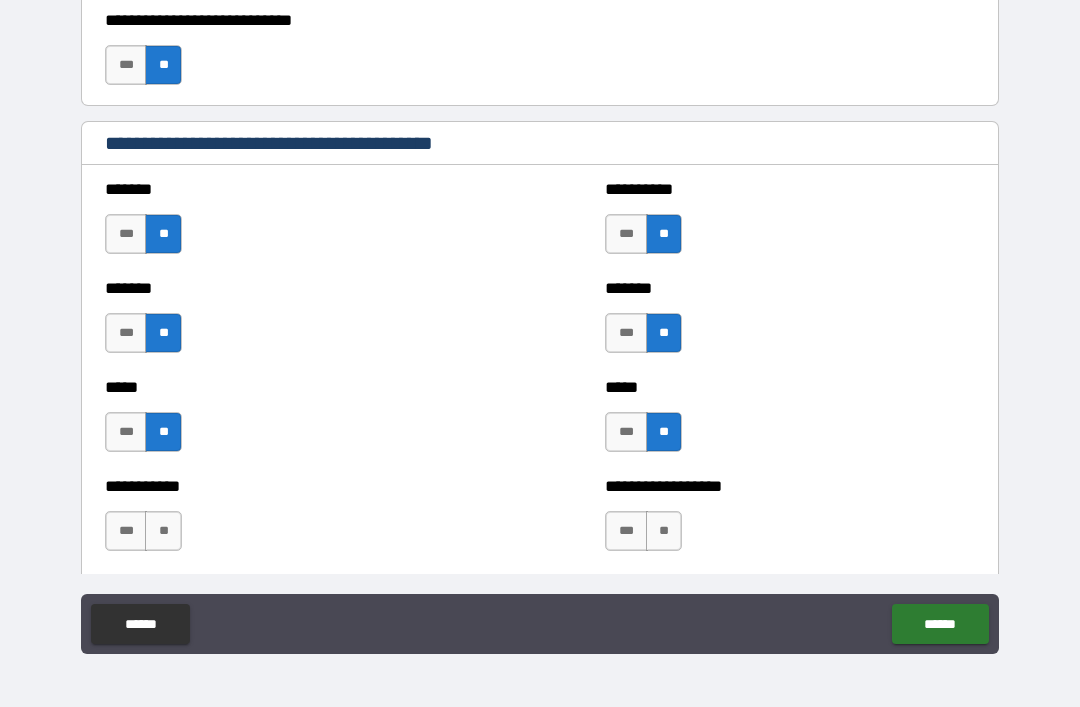click on "**" at bounding box center [664, 531] 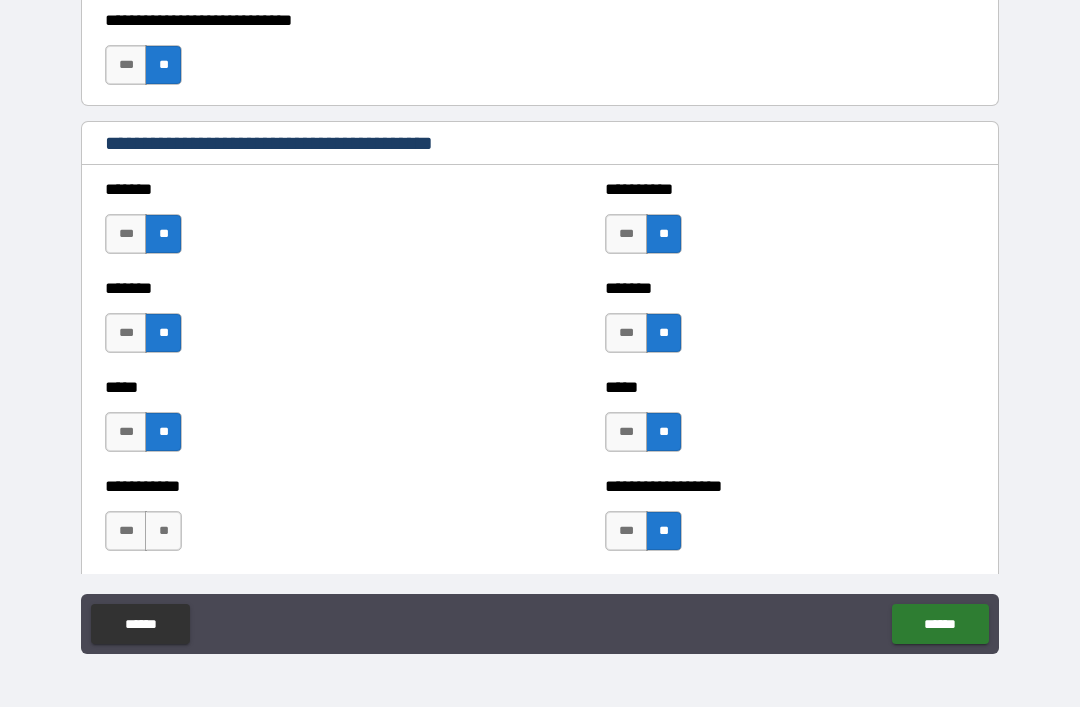 click on "**" at bounding box center (163, 531) 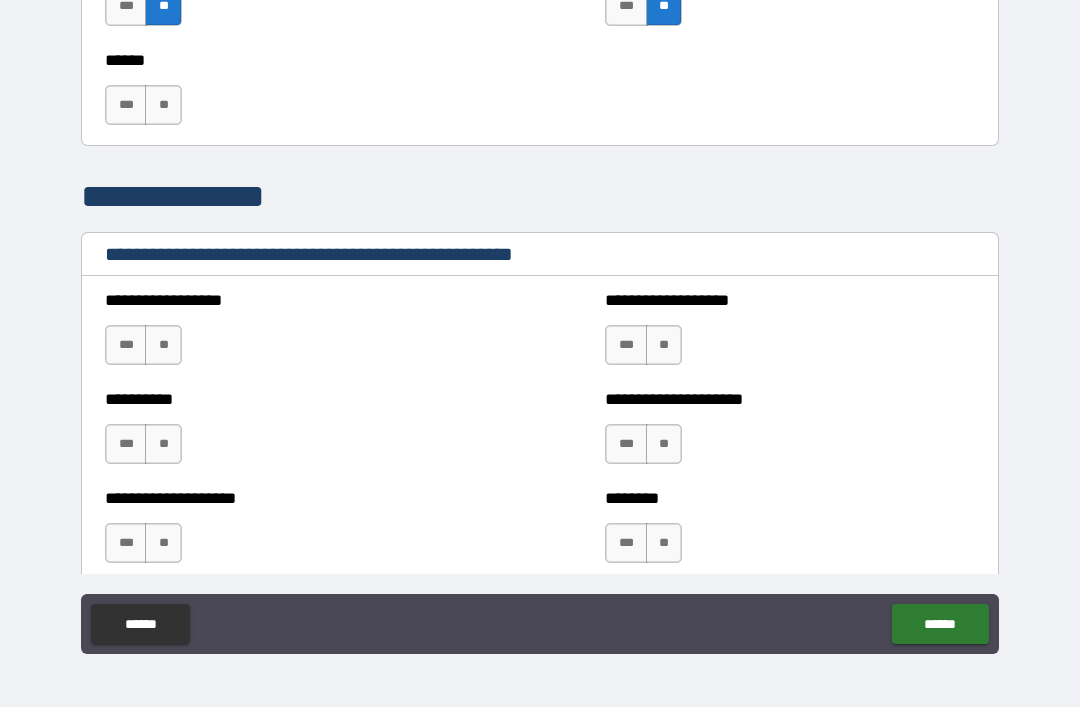 scroll, scrollTop: 2113, scrollLeft: 0, axis: vertical 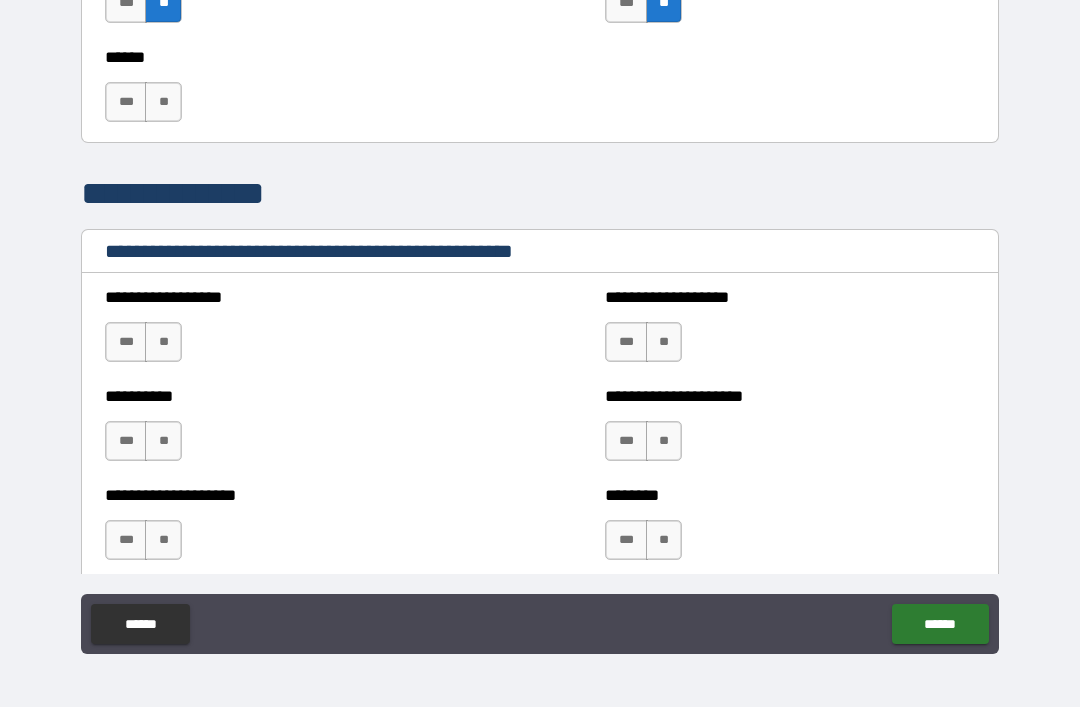 click on "**" at bounding box center [163, 342] 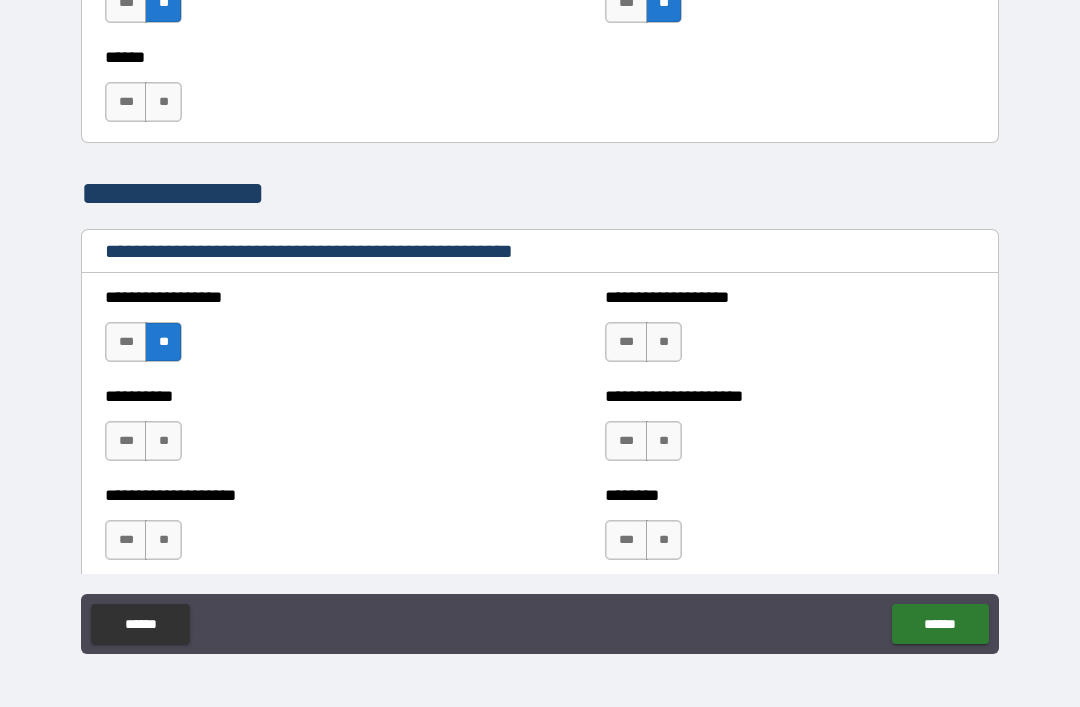 click on "**" at bounding box center (664, 342) 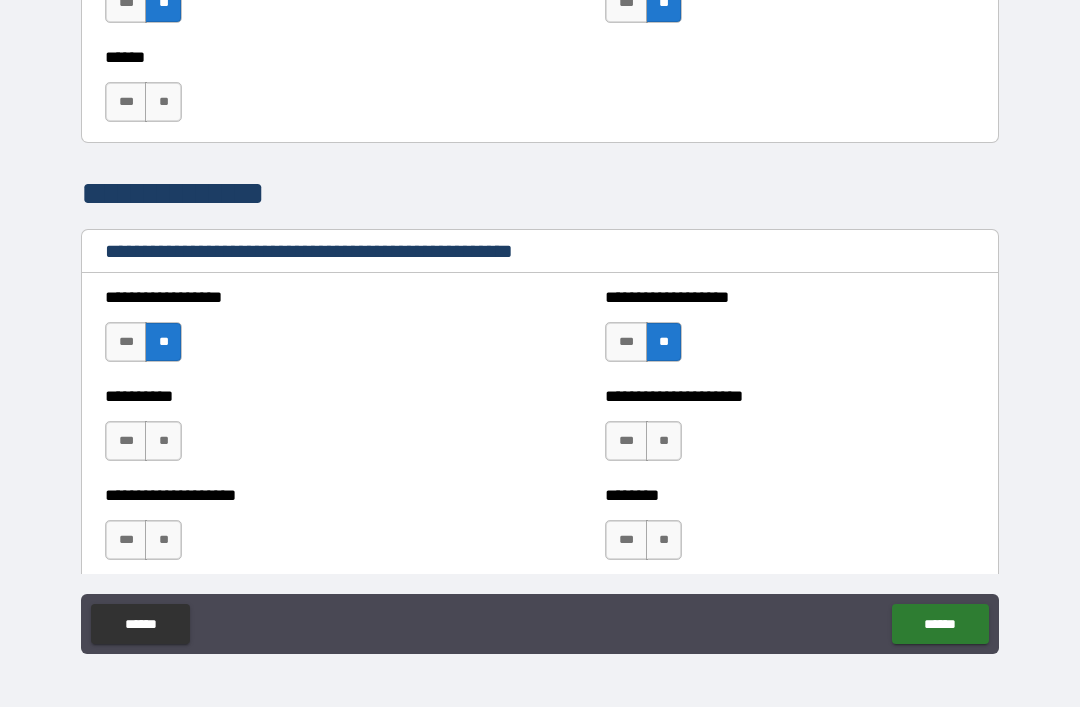click on "**" at bounding box center (163, 441) 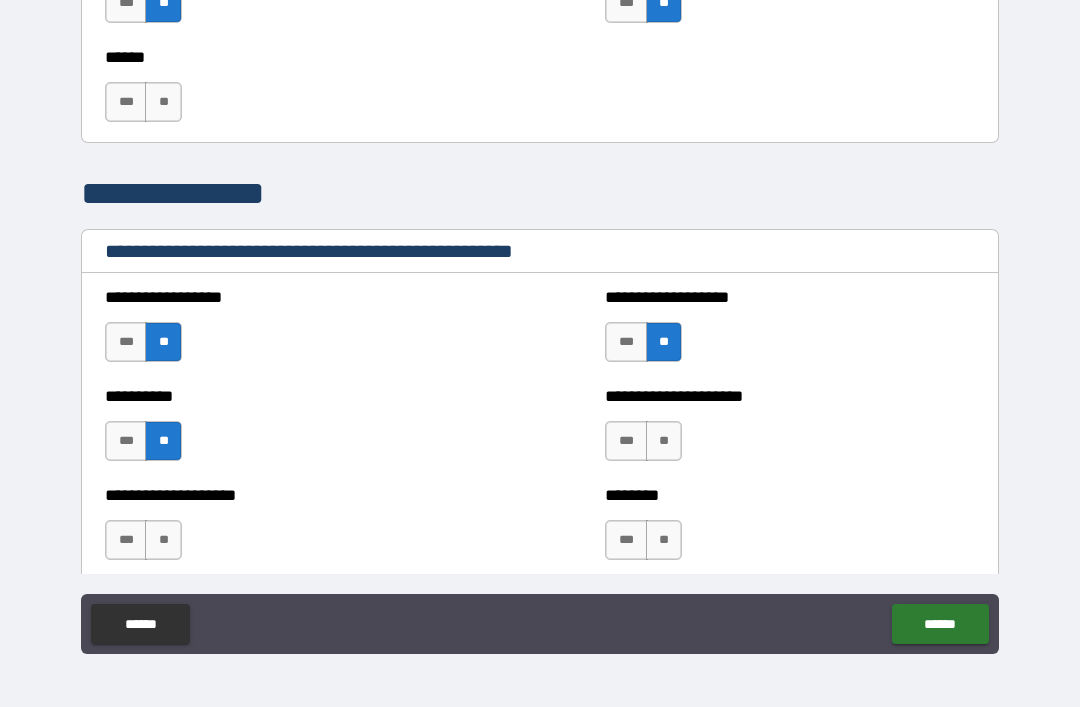 click on "**" at bounding box center [664, 441] 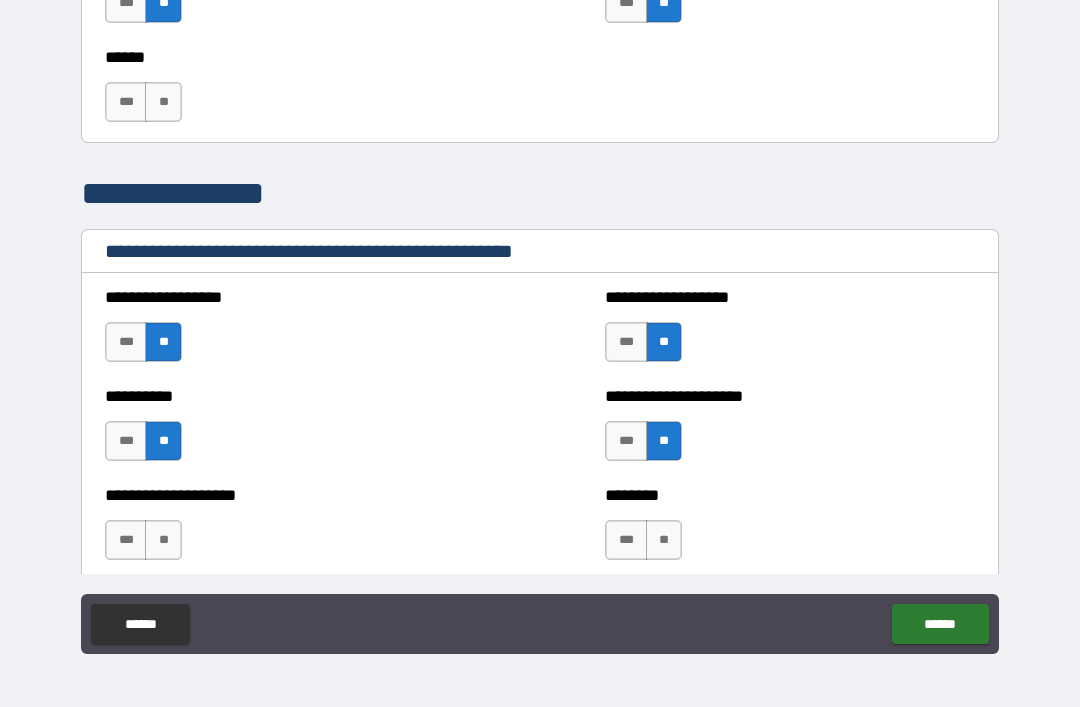 click on "**" at bounding box center [664, 540] 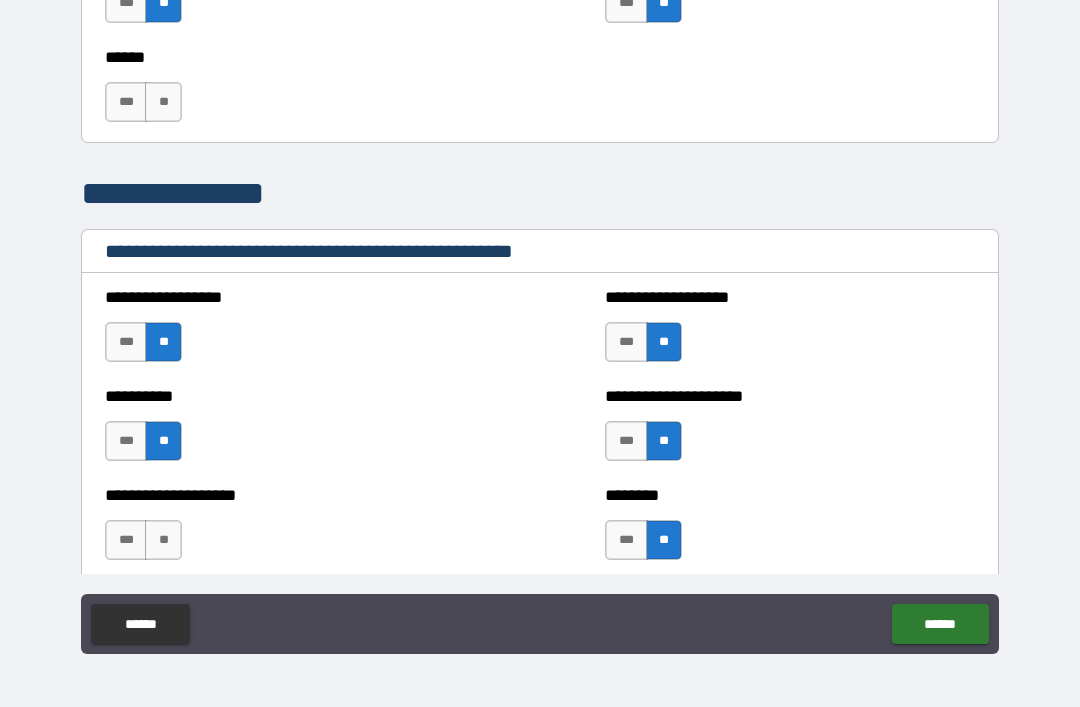 click on "**" at bounding box center [163, 540] 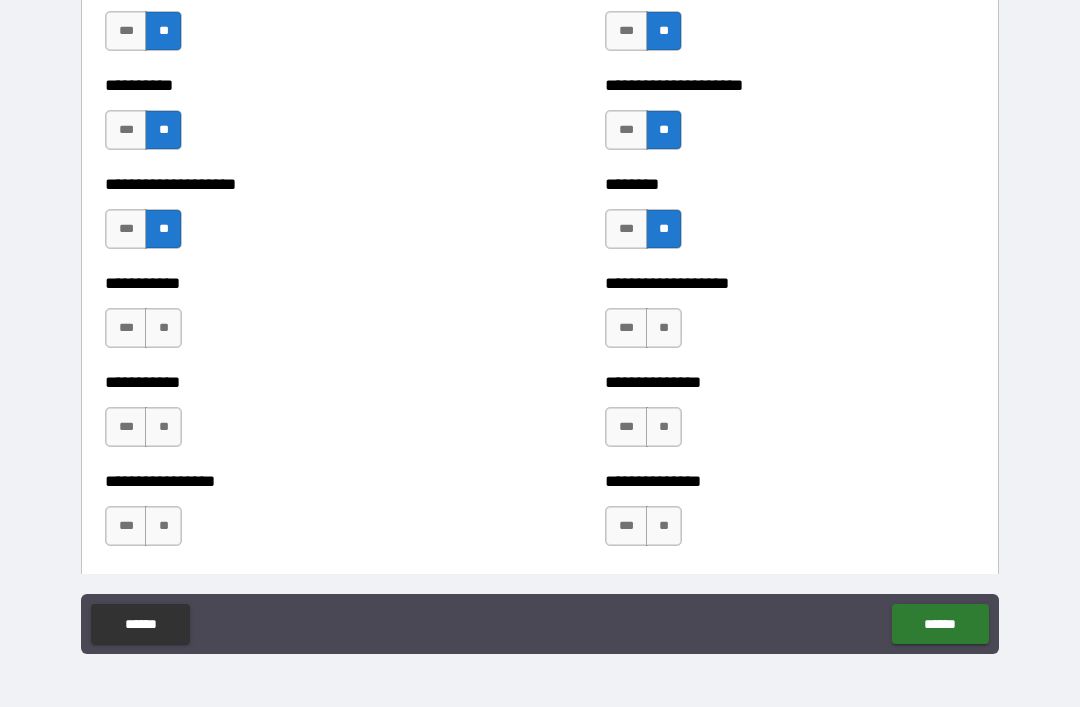 scroll, scrollTop: 2423, scrollLeft: 0, axis: vertical 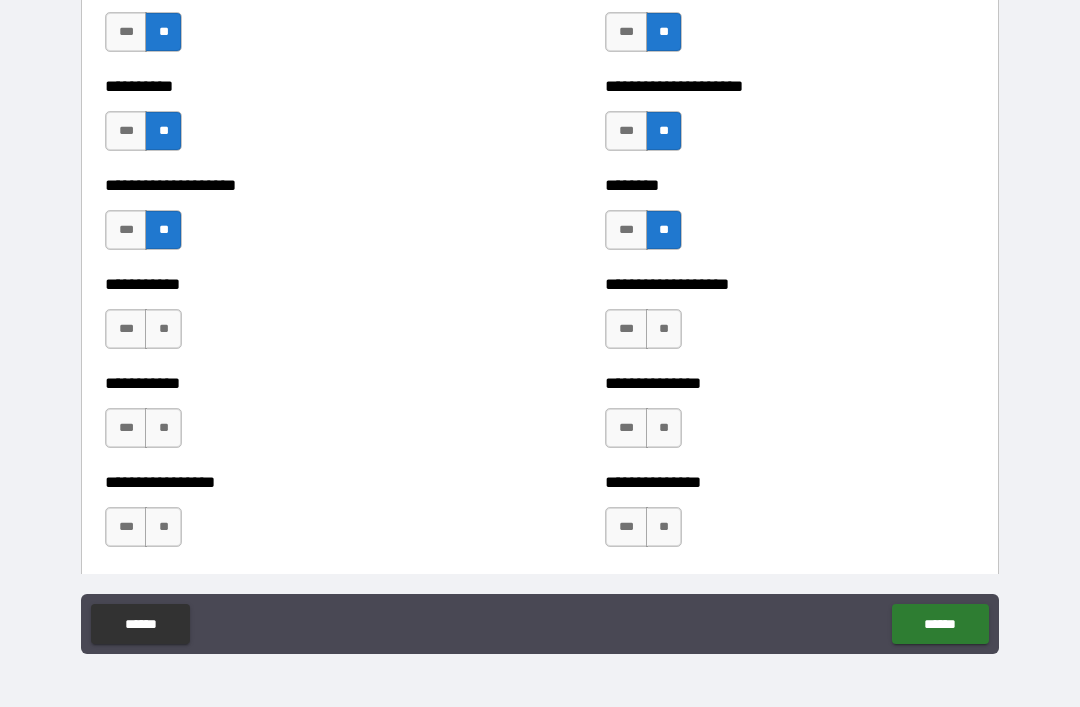 click on "**" at bounding box center [664, 329] 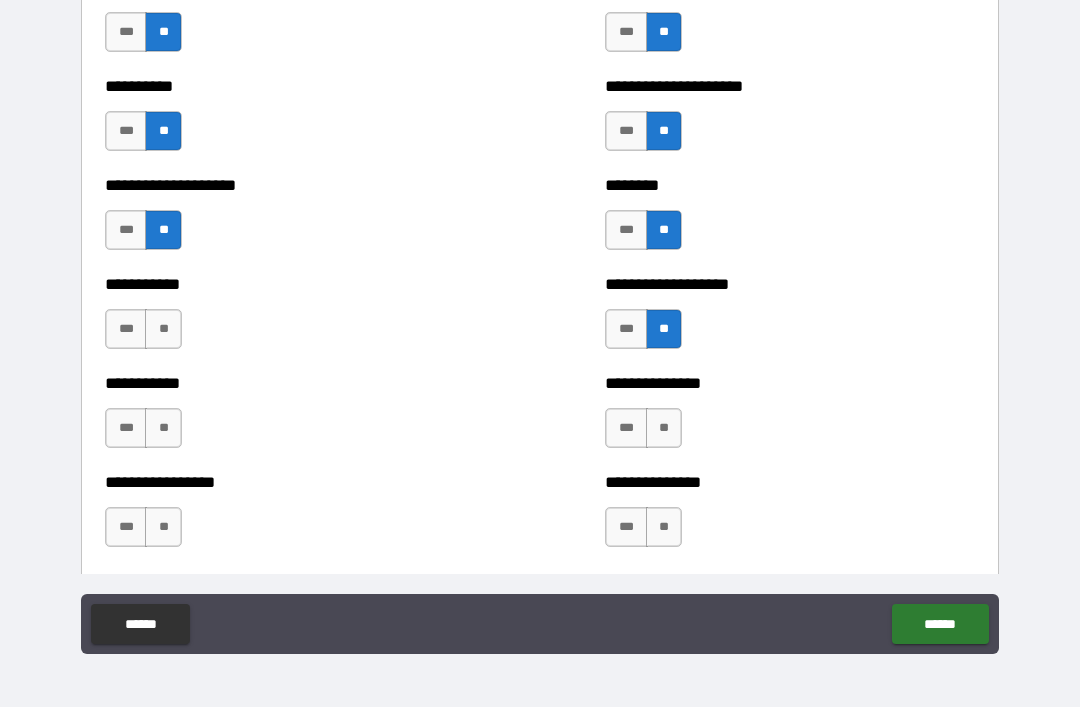 click on "**" at bounding box center (163, 329) 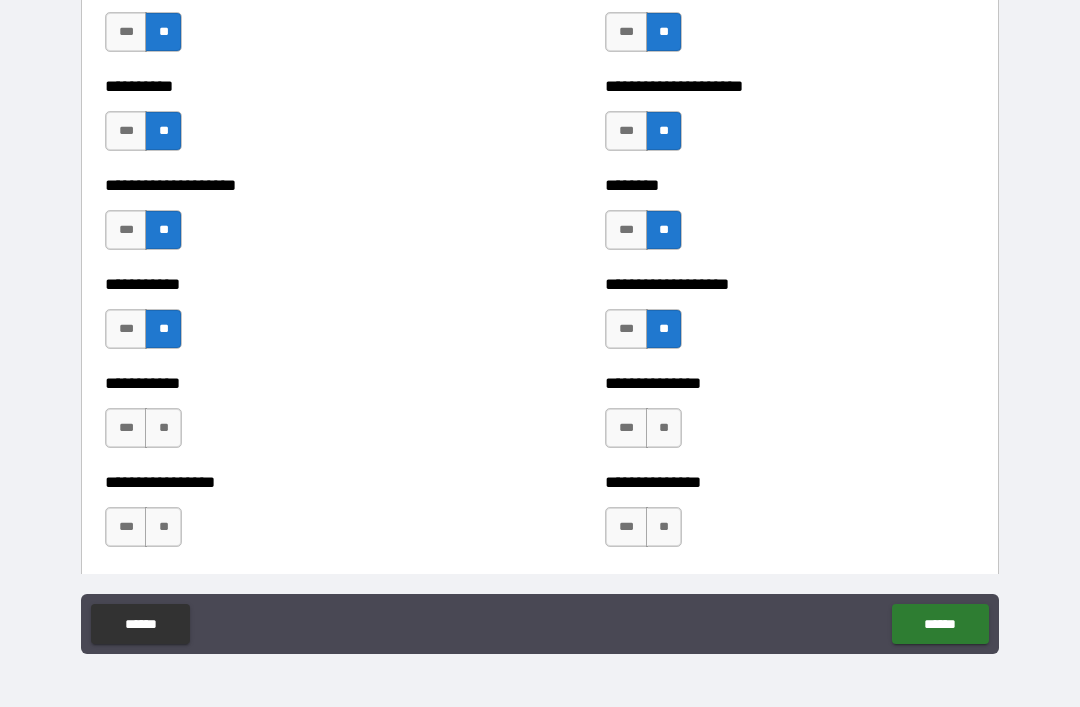 click on "**" at bounding box center (664, 428) 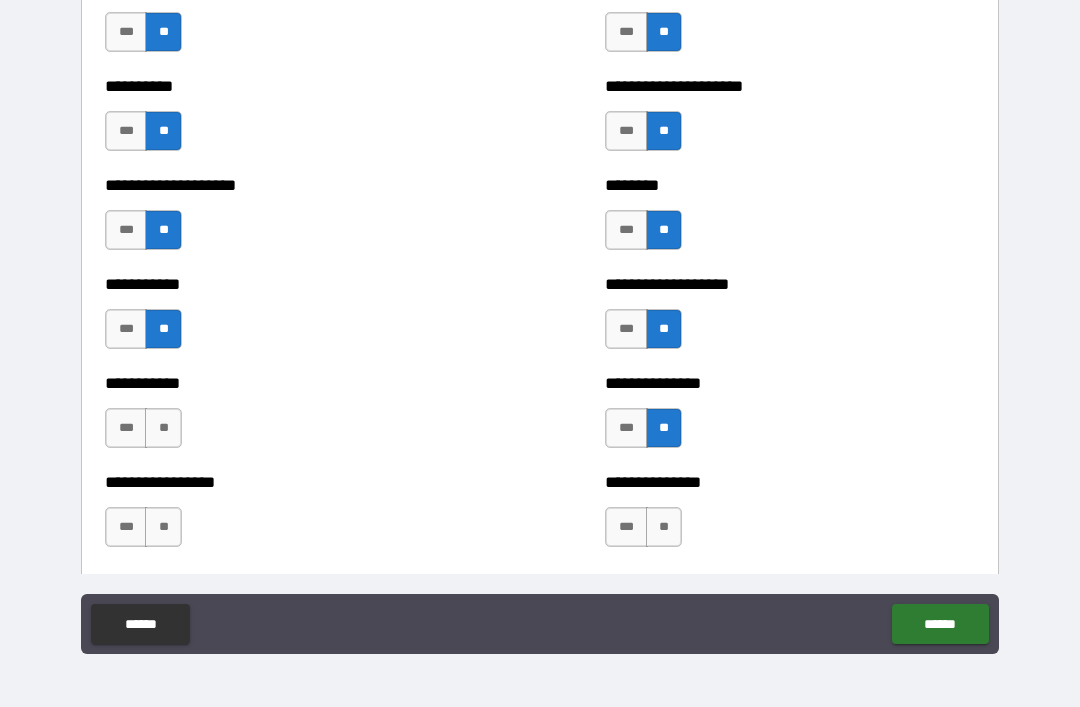 click on "**" at bounding box center (163, 428) 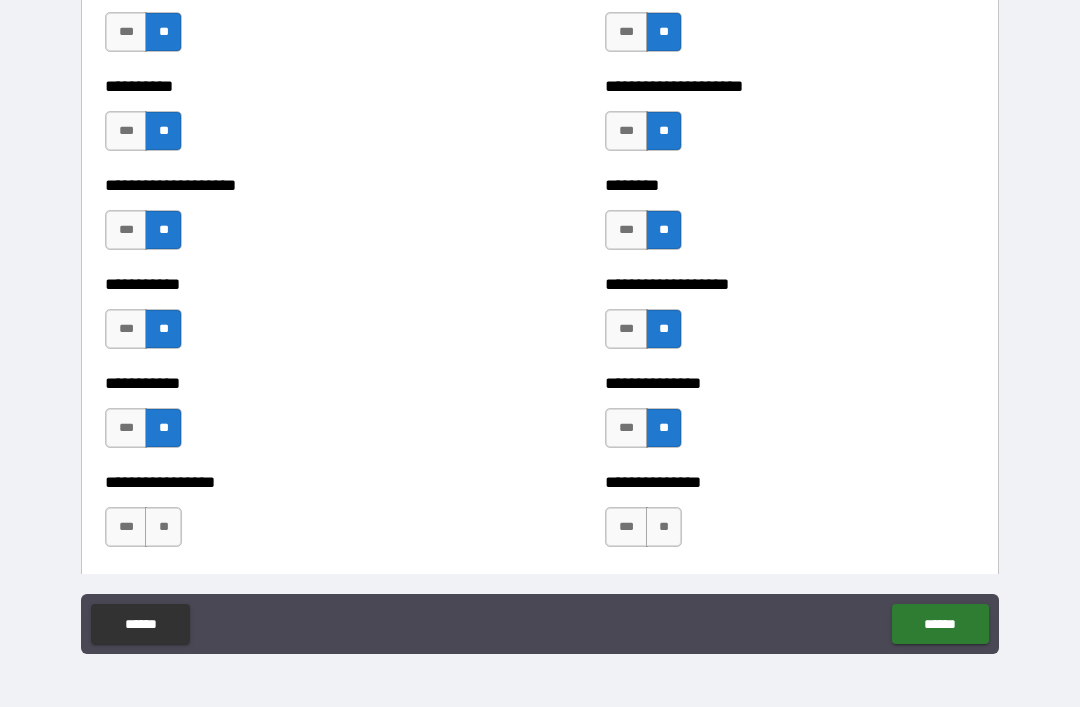 click on "**" at bounding box center [664, 527] 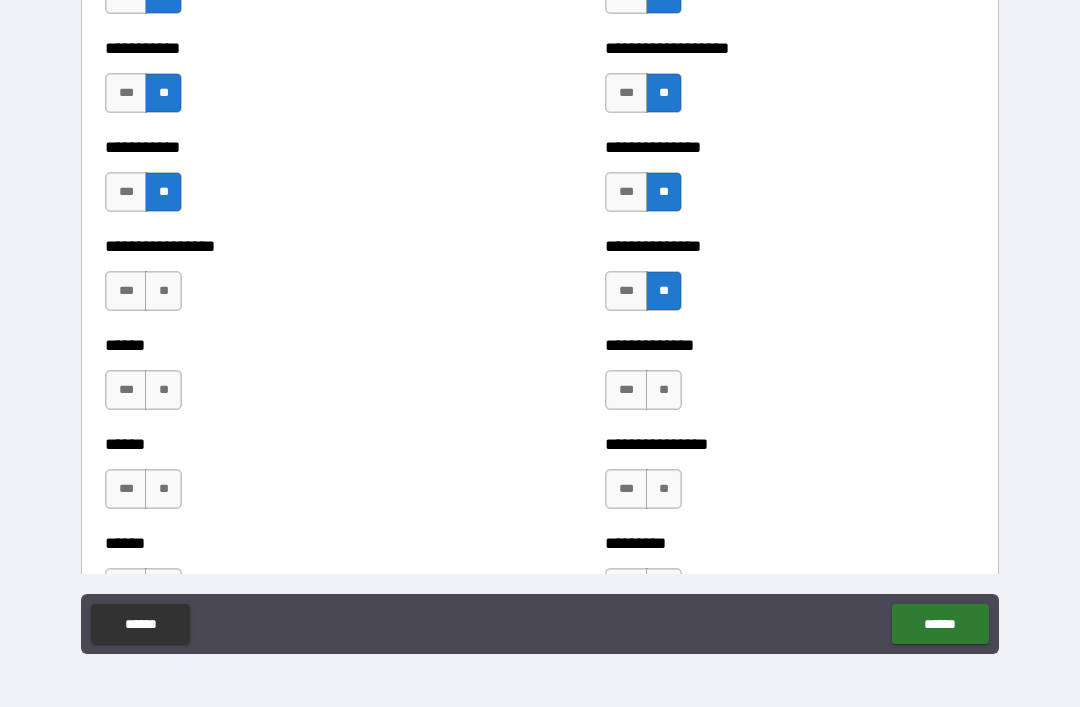 scroll, scrollTop: 2691, scrollLeft: 0, axis: vertical 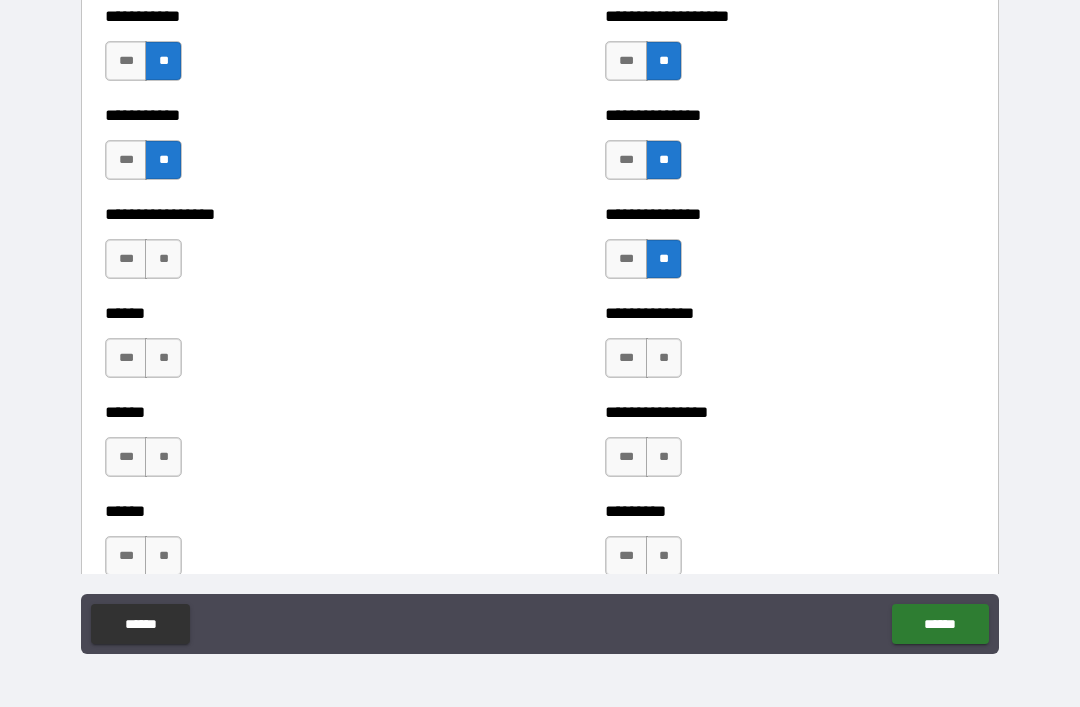 click on "**" at bounding box center (163, 259) 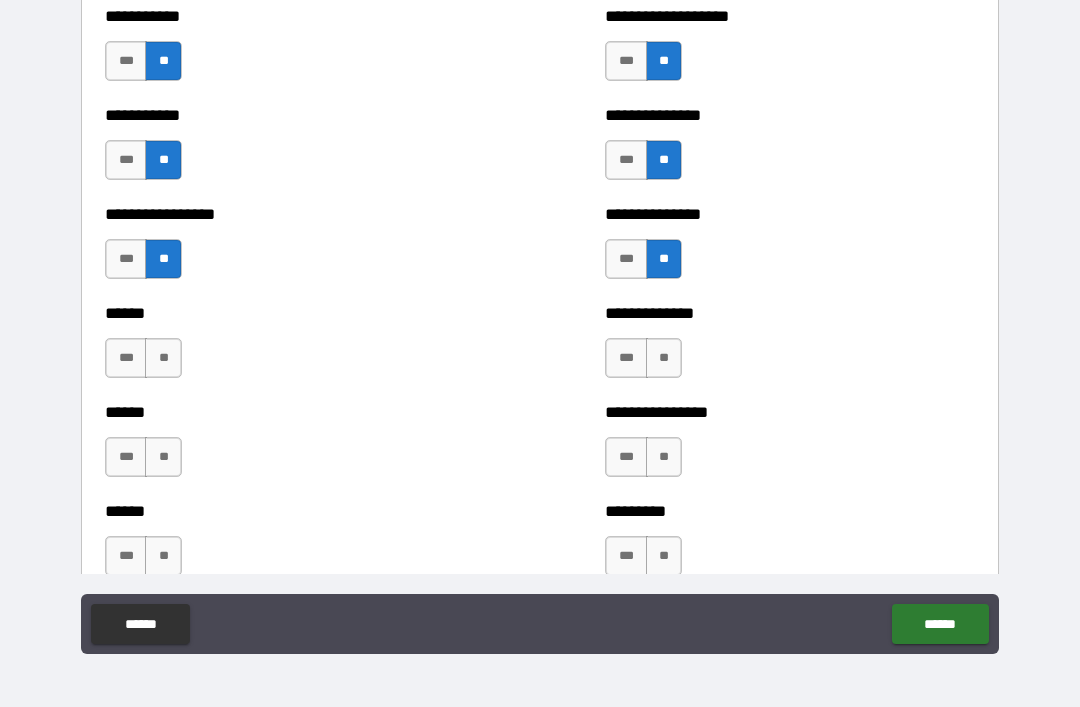 click on "**" at bounding box center [664, 358] 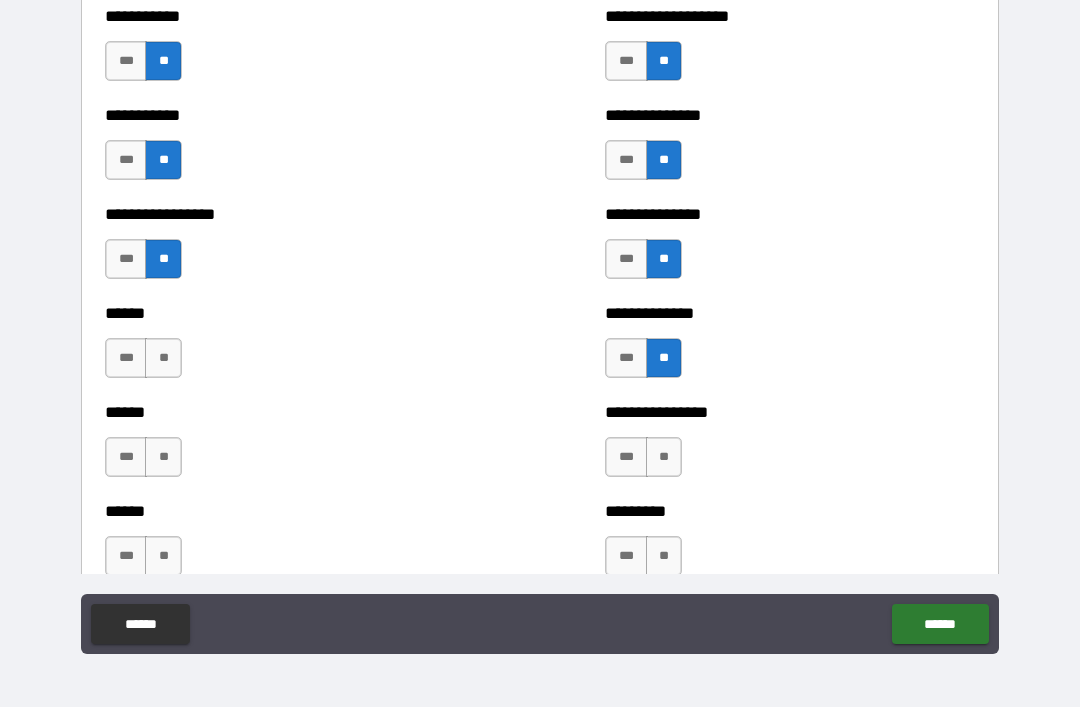 click on "**" at bounding box center (163, 358) 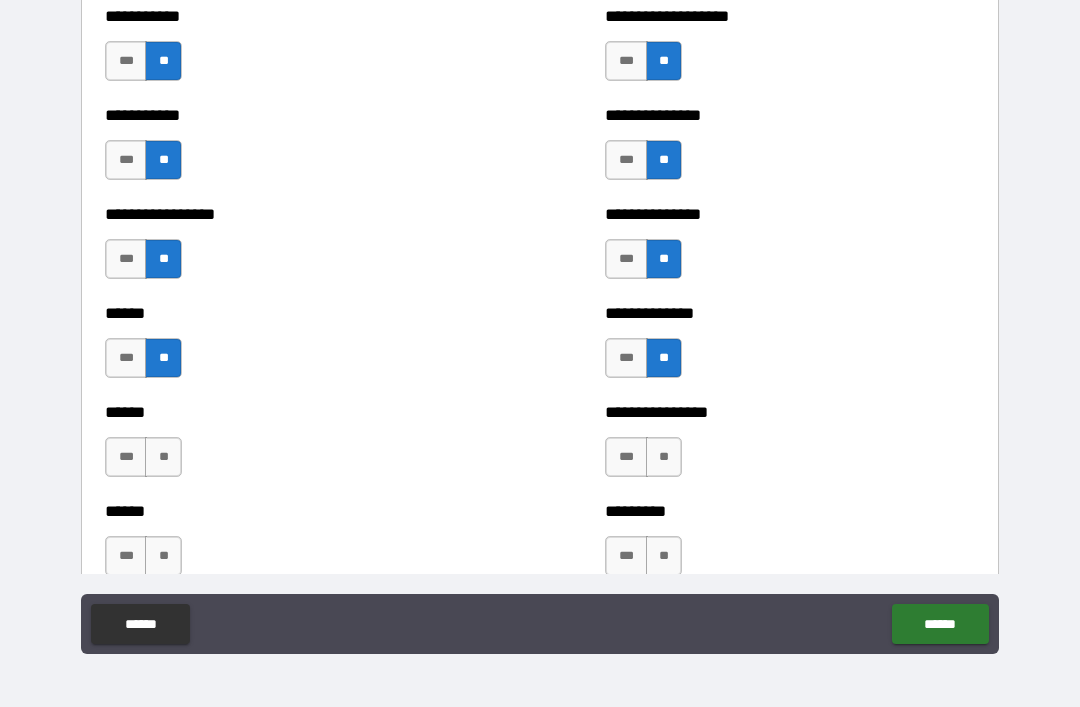 click on "**" at bounding box center (664, 457) 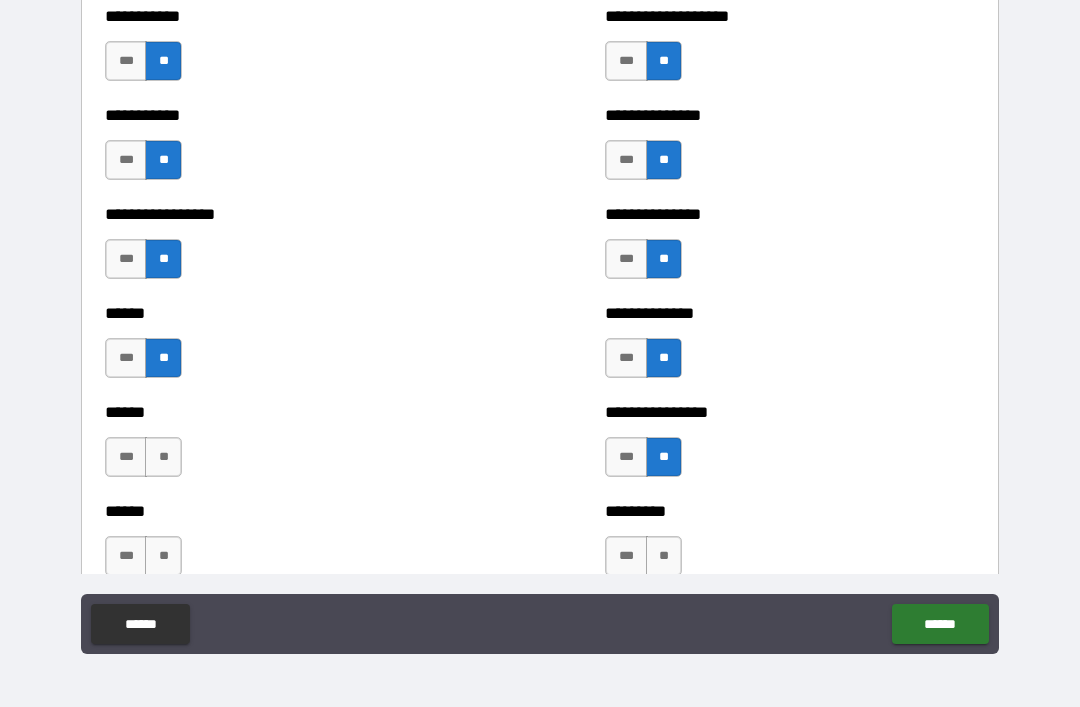 click on "**" at bounding box center (163, 457) 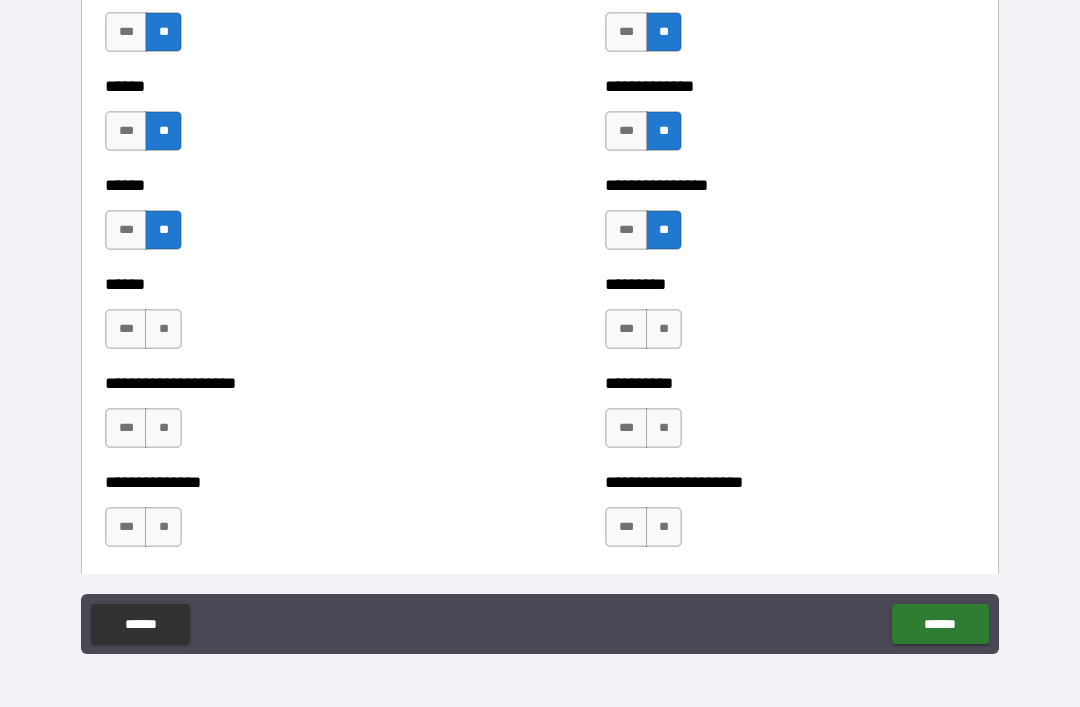 scroll, scrollTop: 2914, scrollLeft: 0, axis: vertical 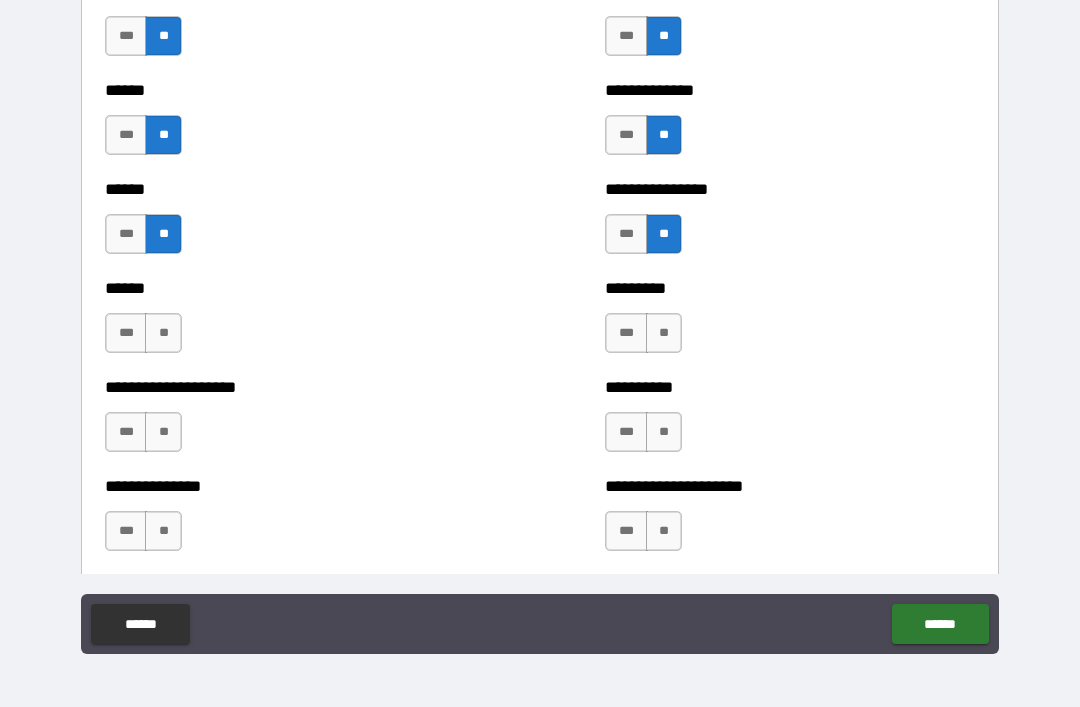 click on "**" at bounding box center [664, 333] 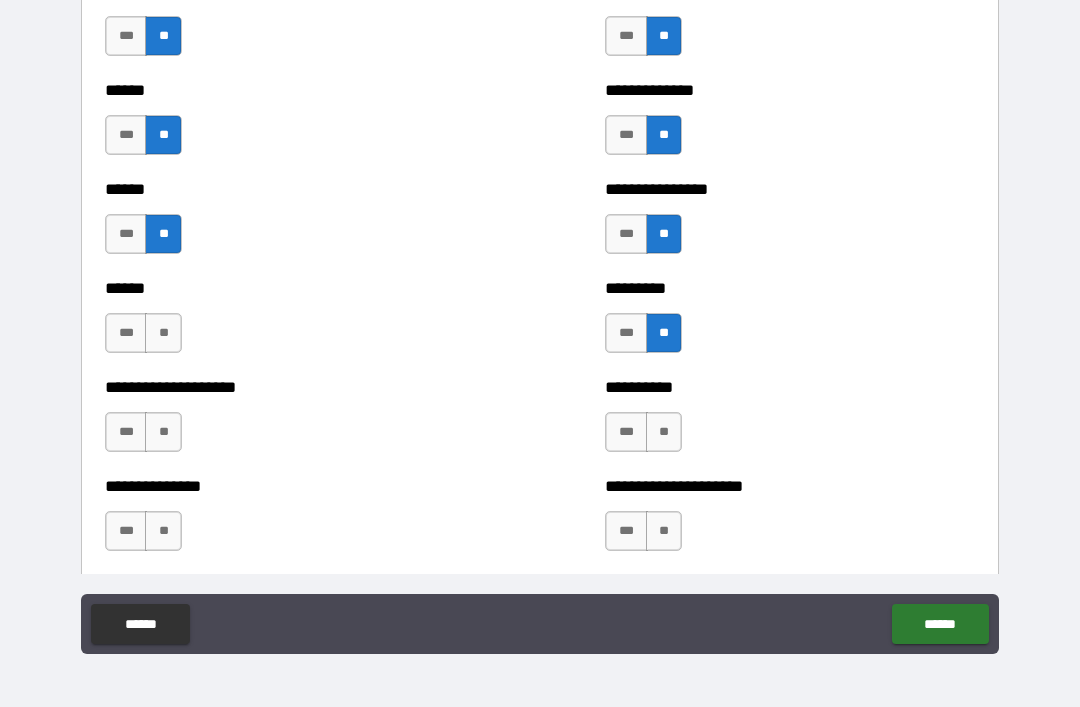 click on "**" at bounding box center (163, 333) 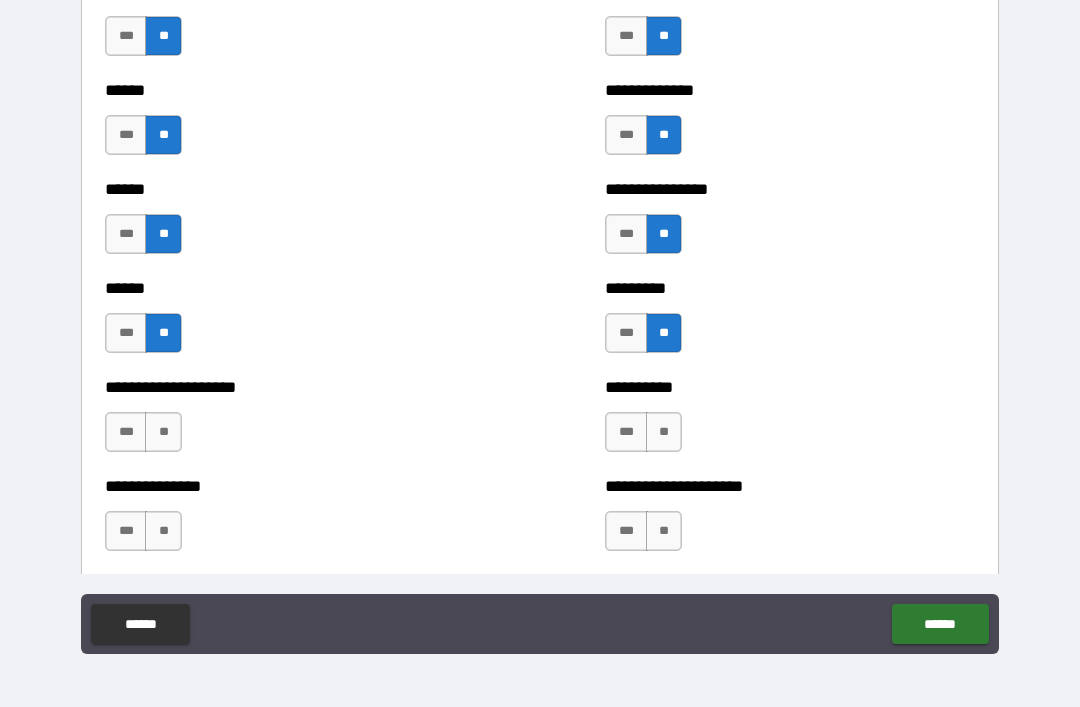 click on "**" at bounding box center (664, 432) 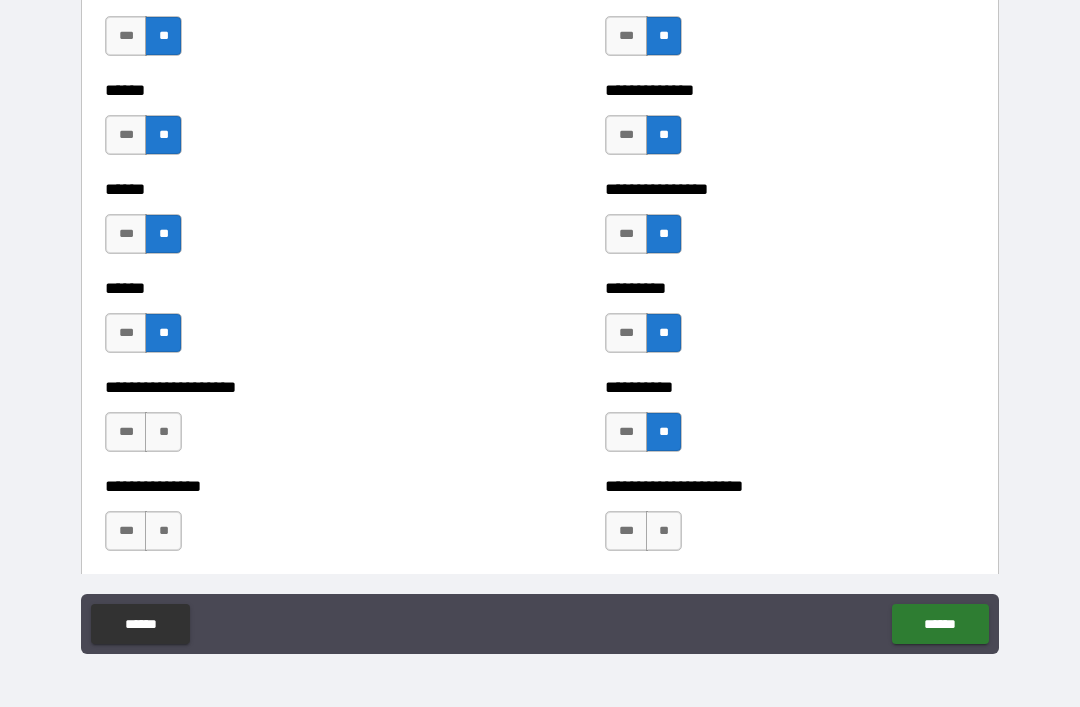 click on "**" at bounding box center (163, 432) 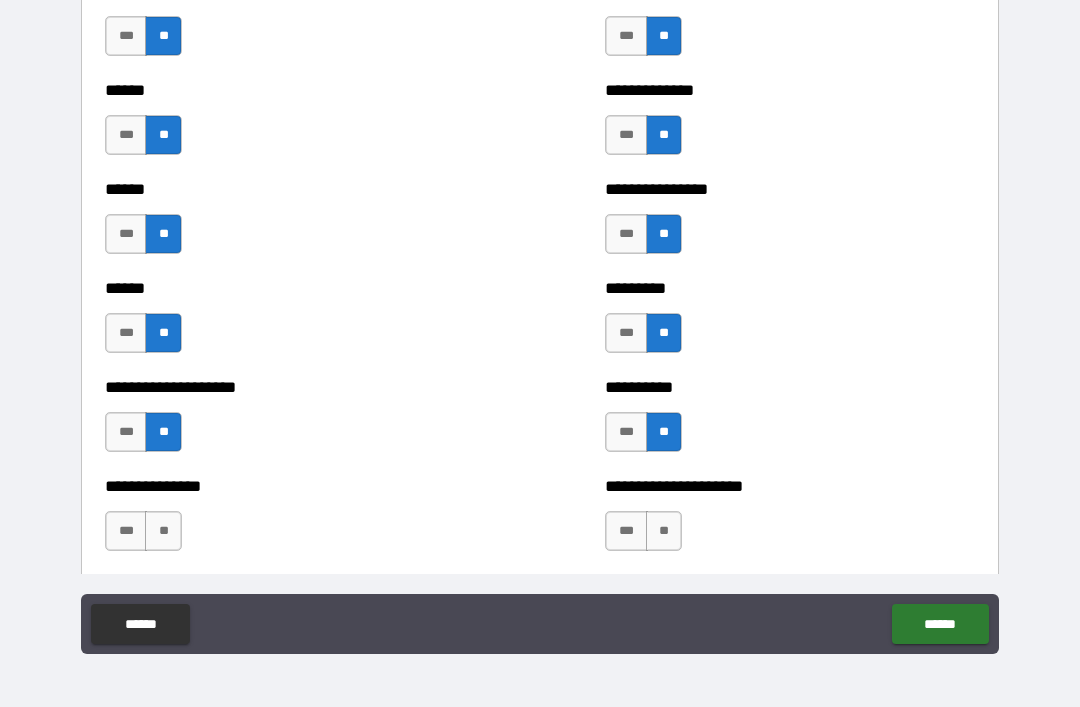 click on "**" at bounding box center [163, 432] 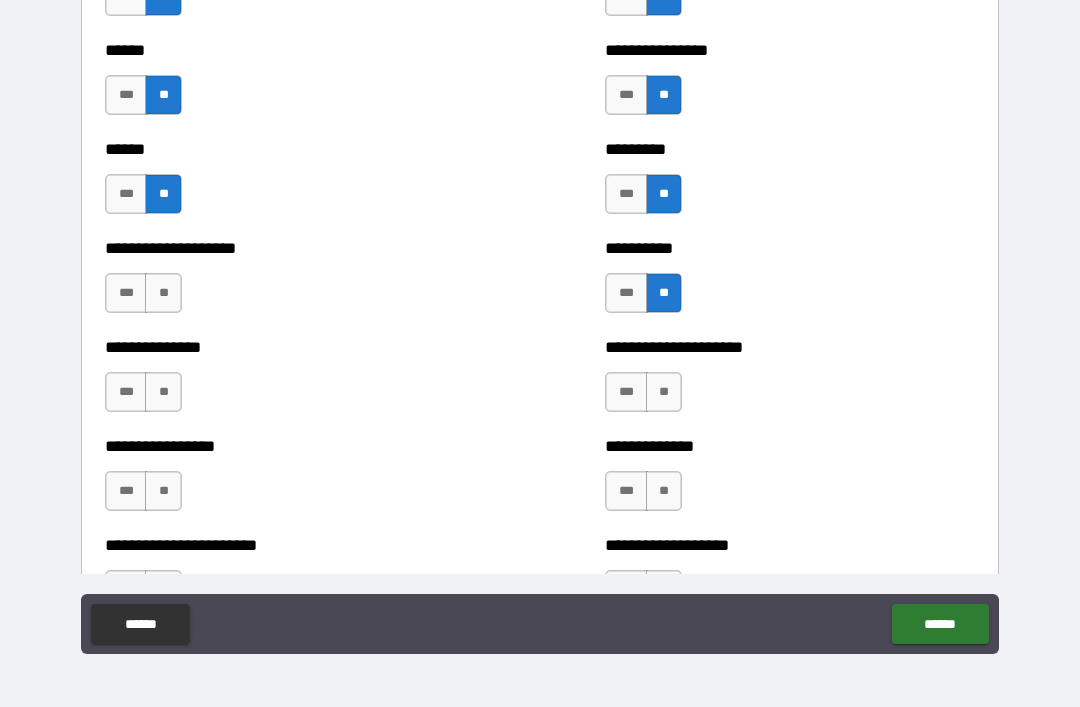 scroll, scrollTop: 3054, scrollLeft: 0, axis: vertical 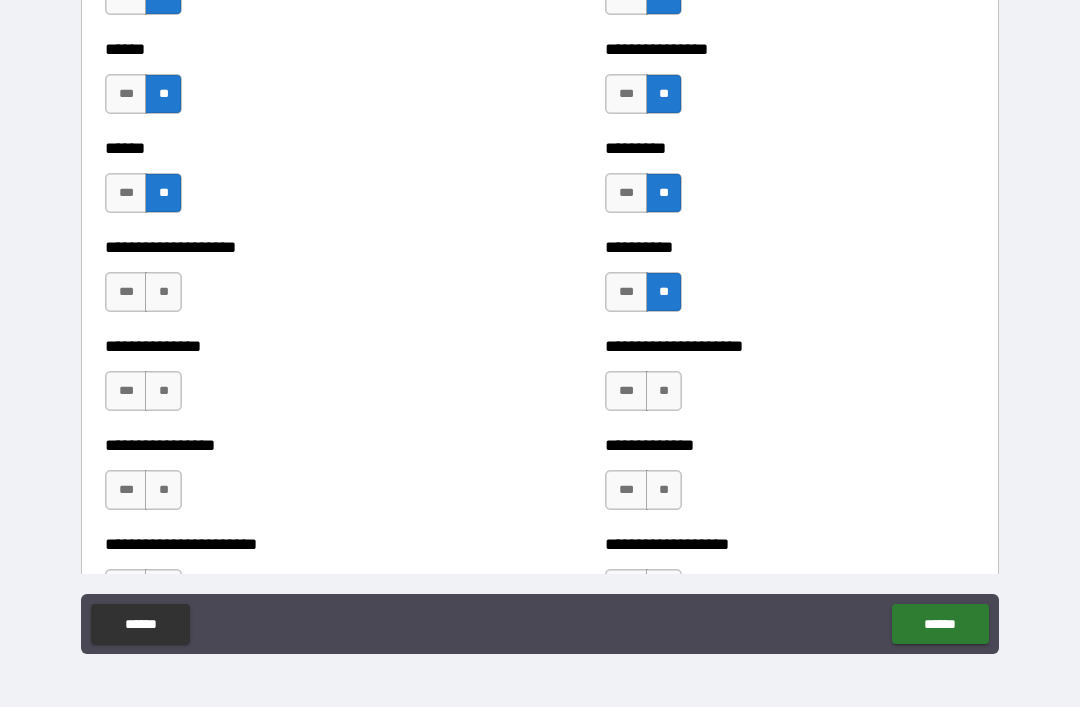 click on "**" at bounding box center [163, 292] 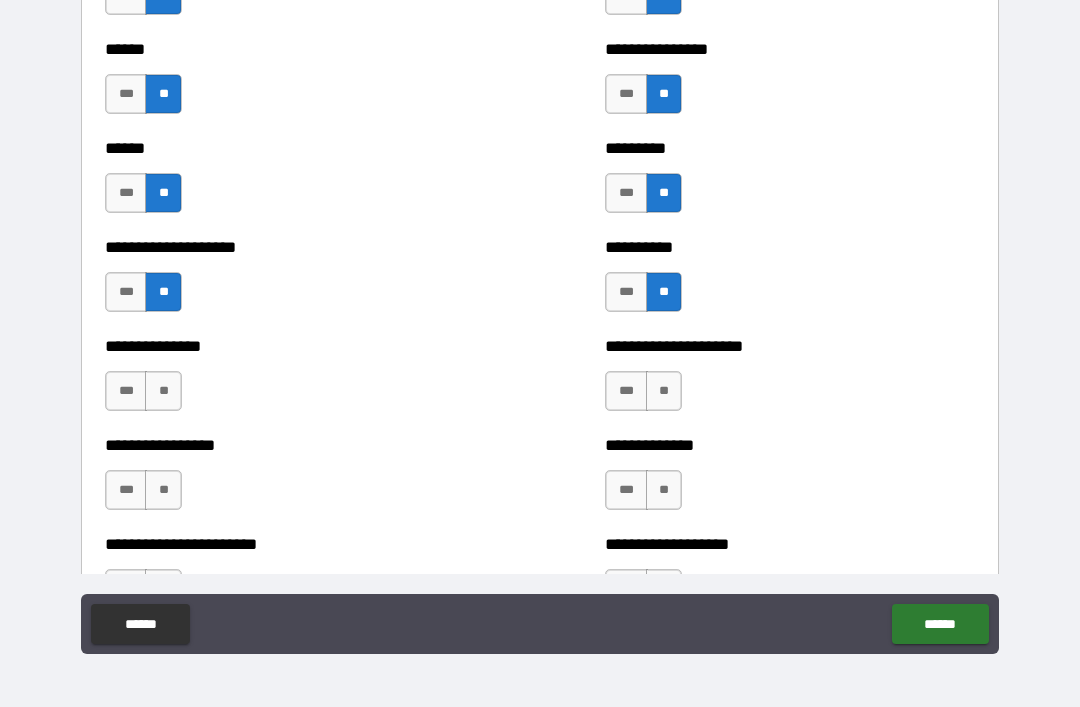 click on "**" at bounding box center [664, 391] 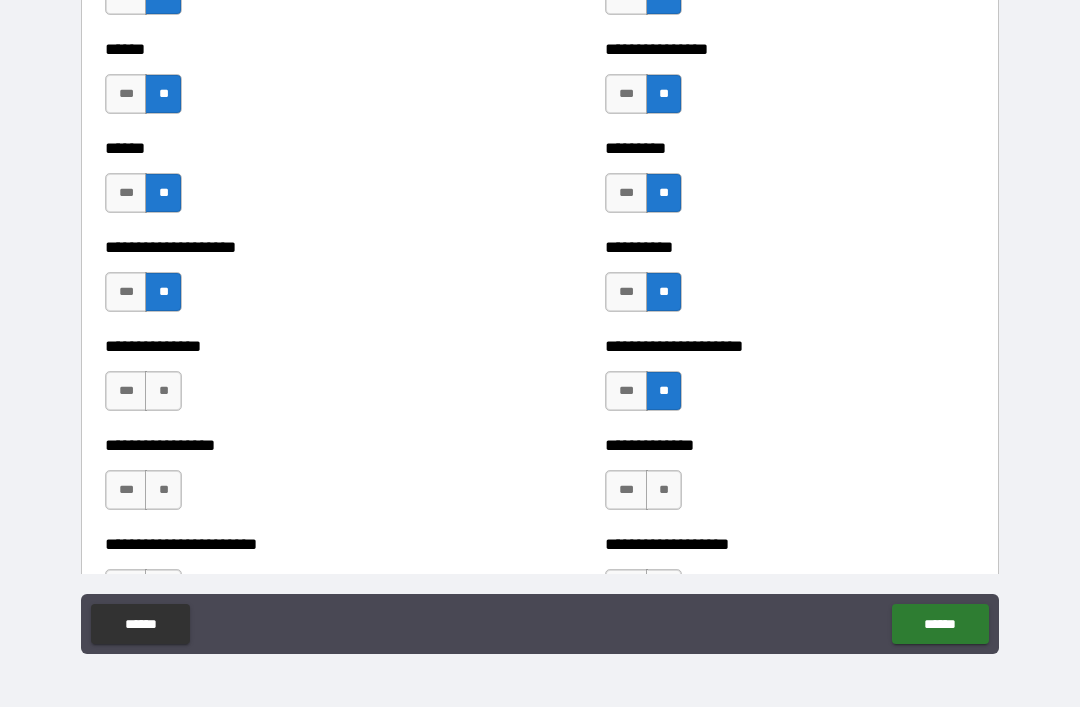 click on "**" at bounding box center [163, 391] 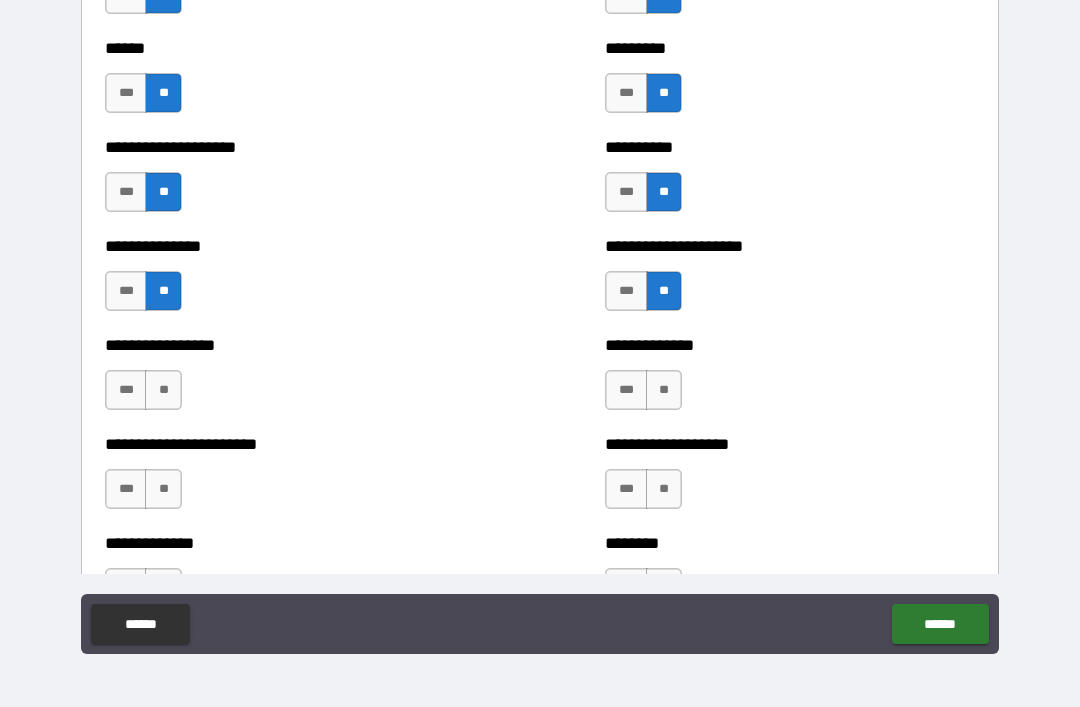 scroll, scrollTop: 3155, scrollLeft: 0, axis: vertical 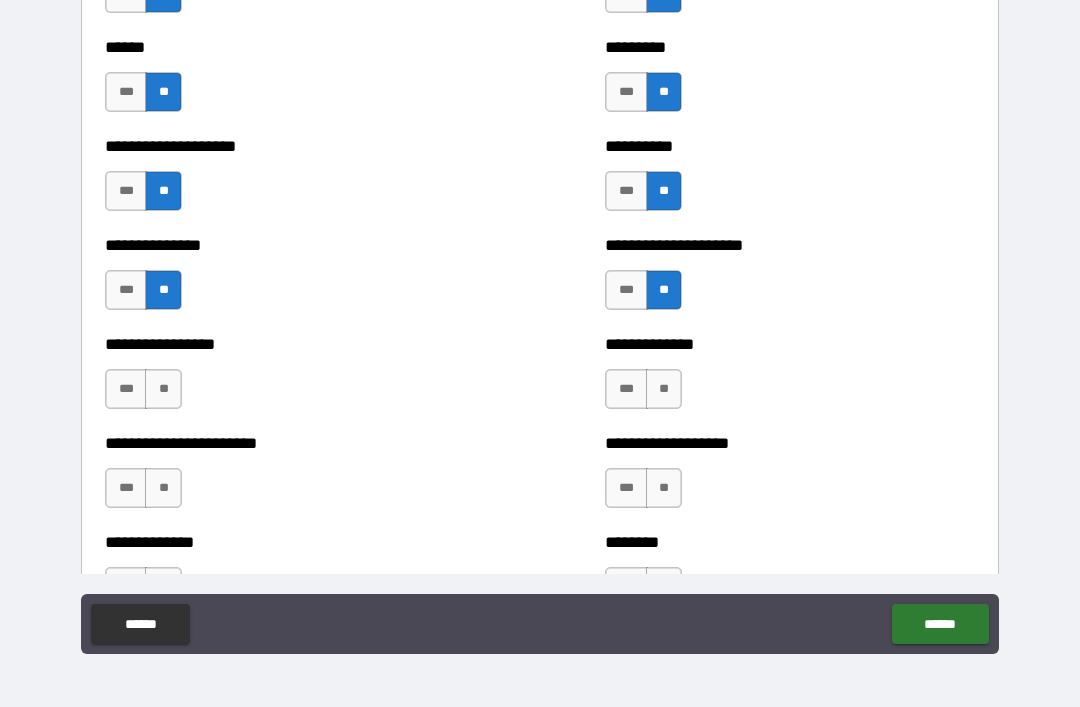 click on "**" at bounding box center (664, 389) 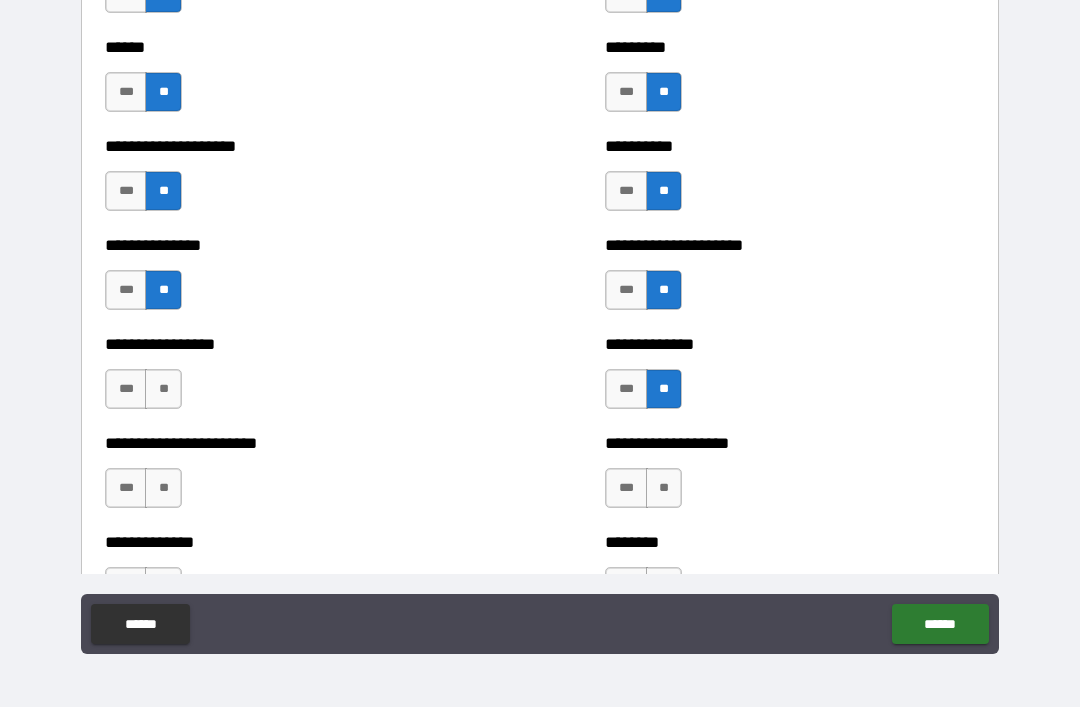 click on "**" at bounding box center (163, 389) 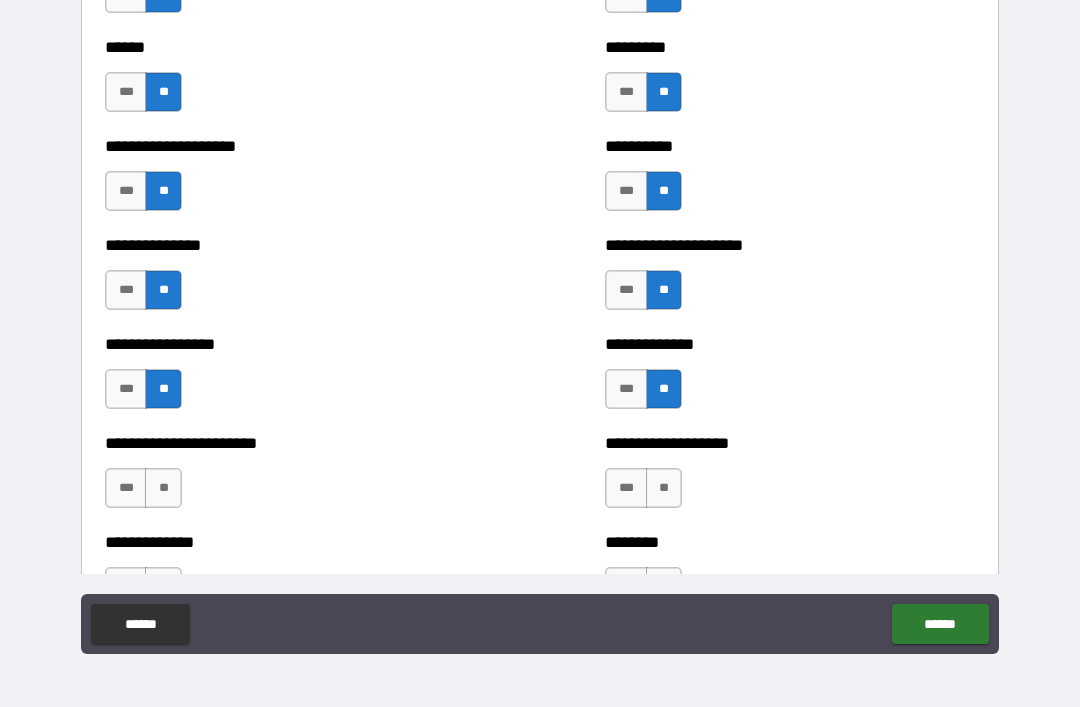 click on "**" at bounding box center (664, 488) 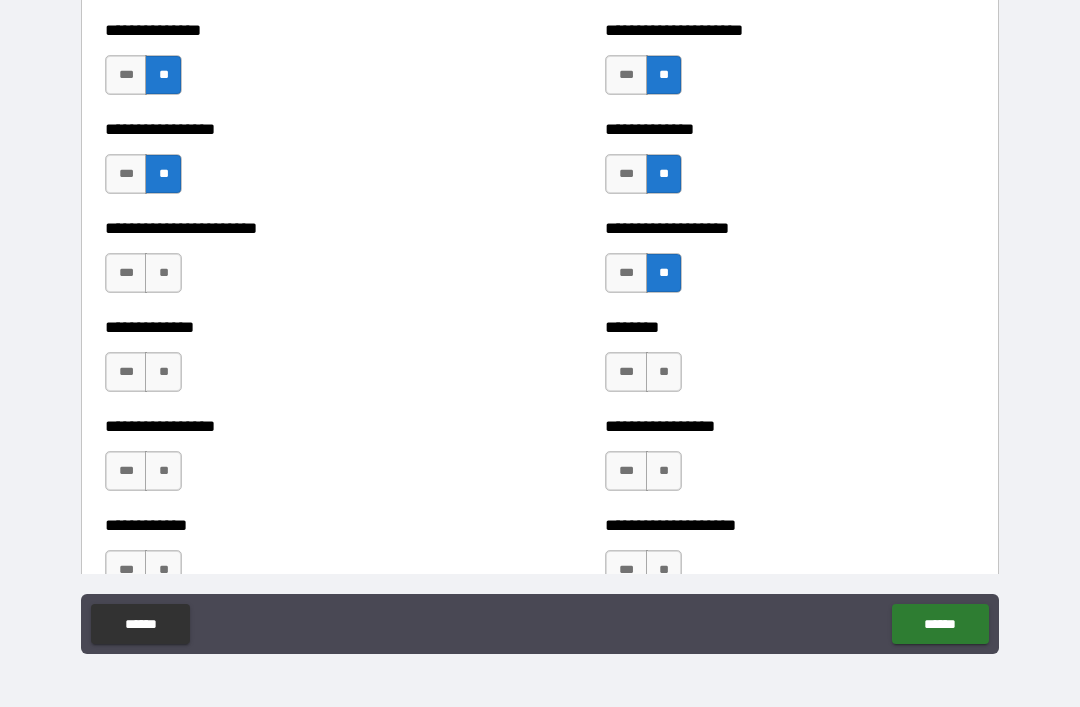 scroll, scrollTop: 3394, scrollLeft: 0, axis: vertical 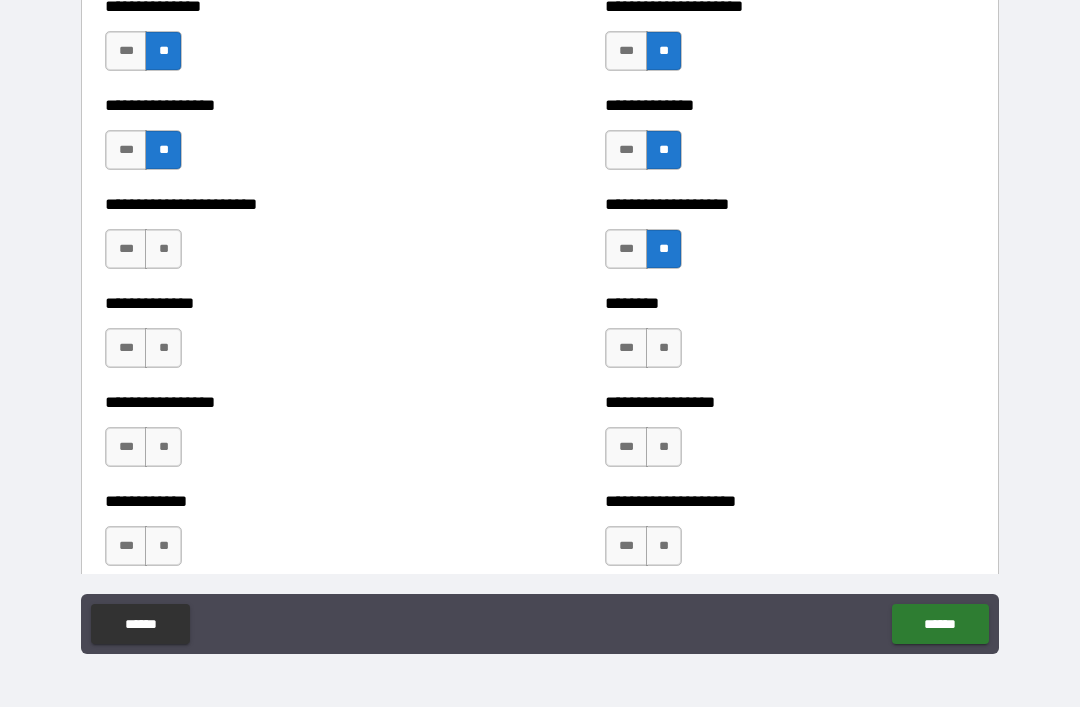 click on "**" at bounding box center (664, 348) 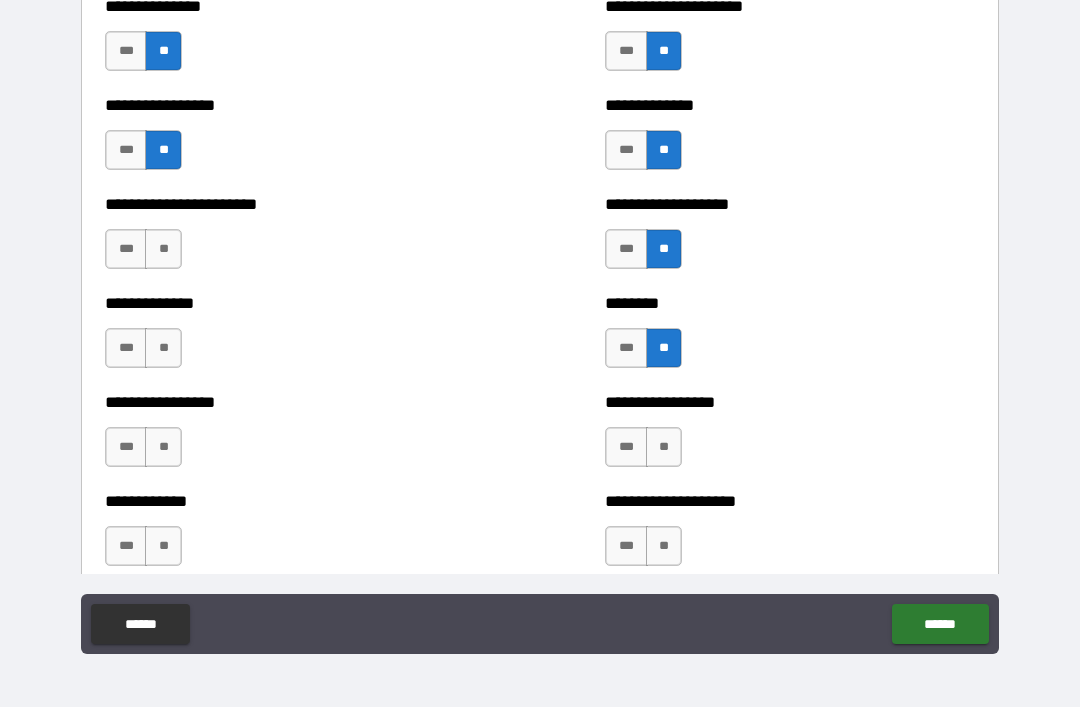 click on "**" at bounding box center [664, 447] 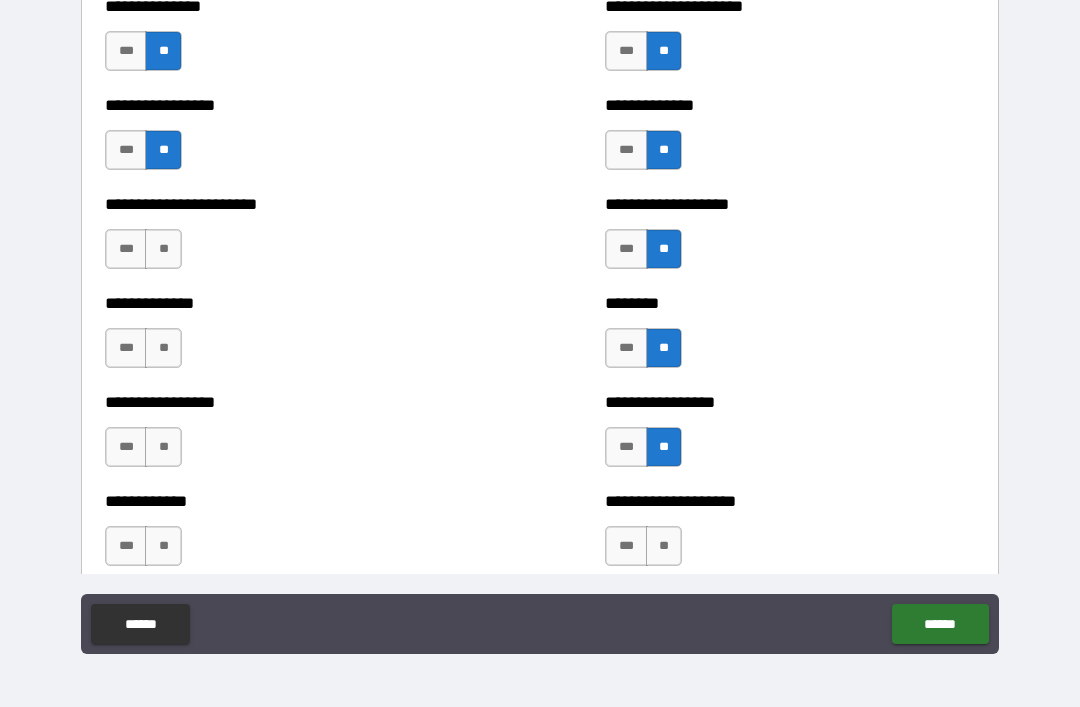 click on "**" at bounding box center [664, 546] 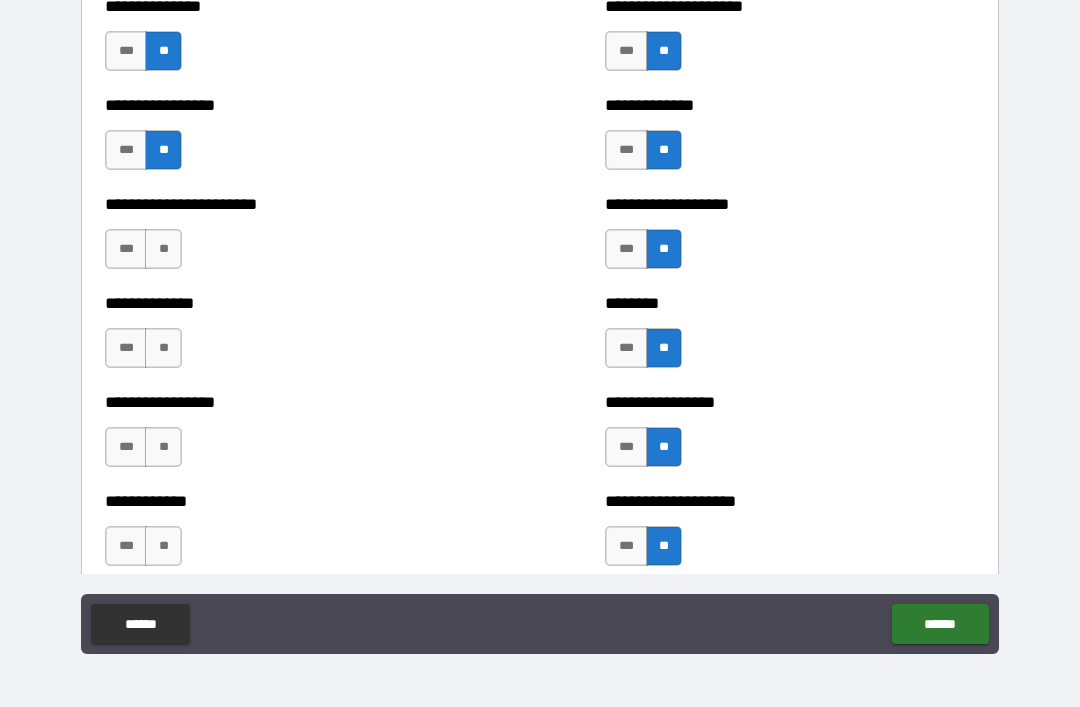 click on "**" at bounding box center (163, 546) 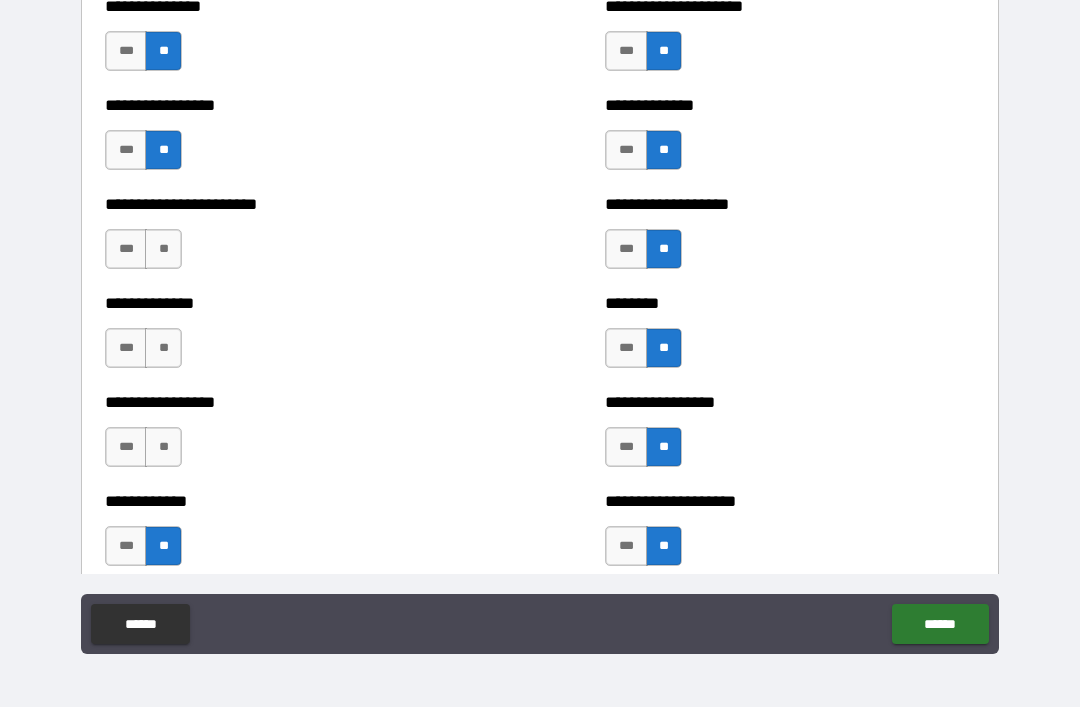 click on "**" at bounding box center [163, 447] 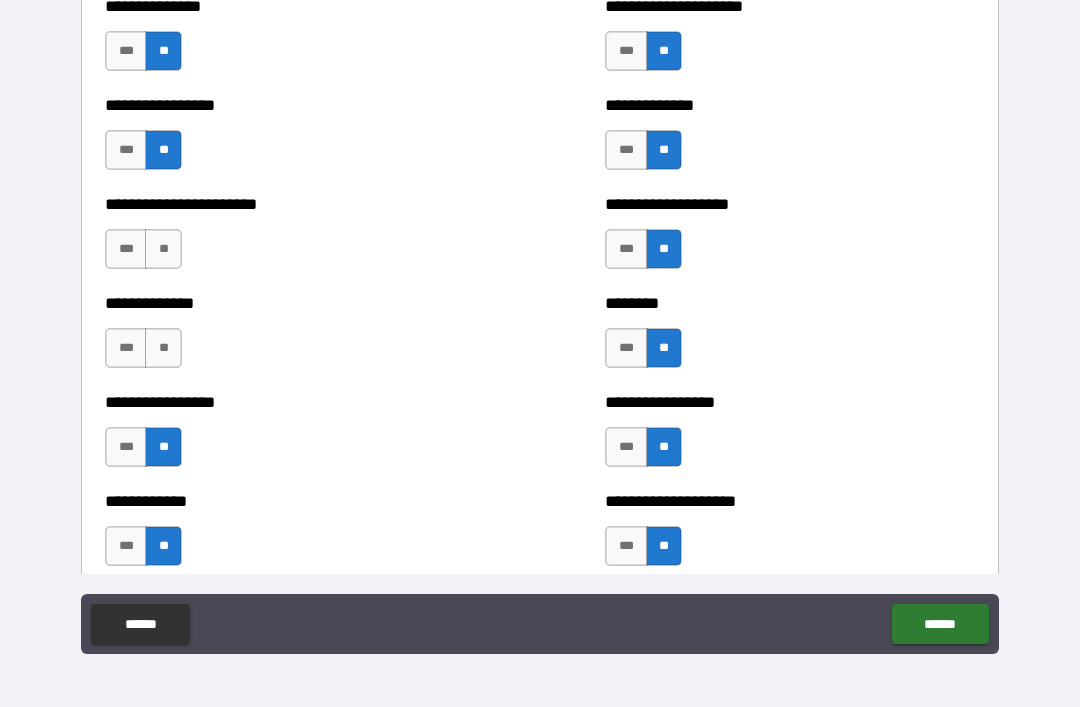 click on "**********" at bounding box center (290, 338) 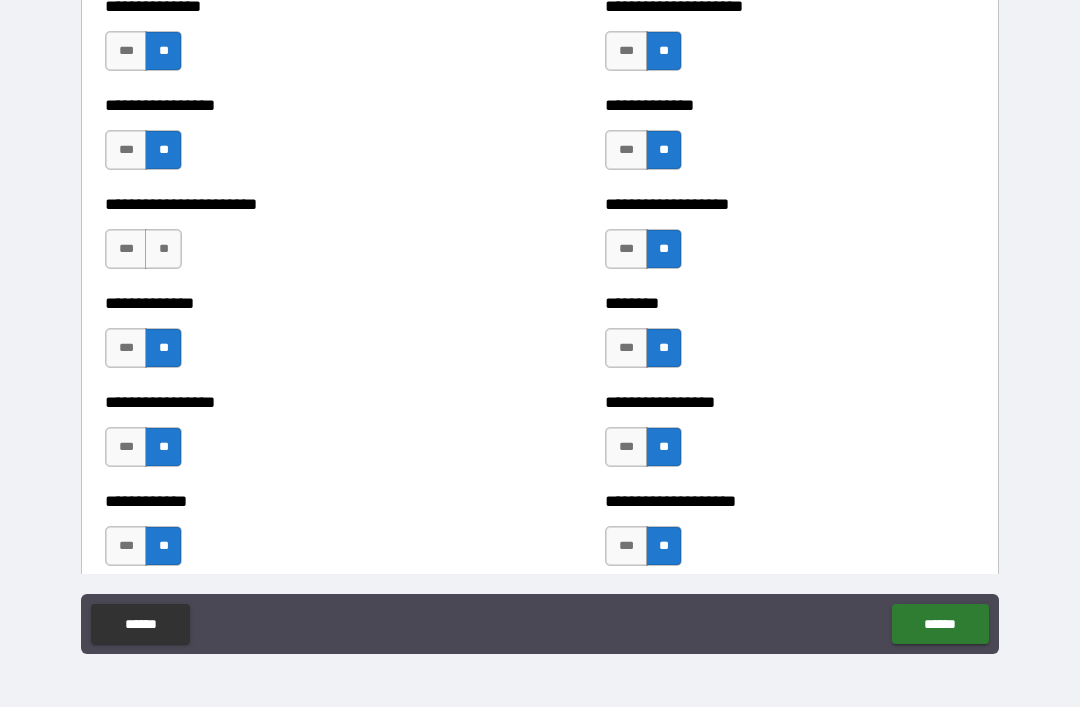 click on "**" at bounding box center [163, 249] 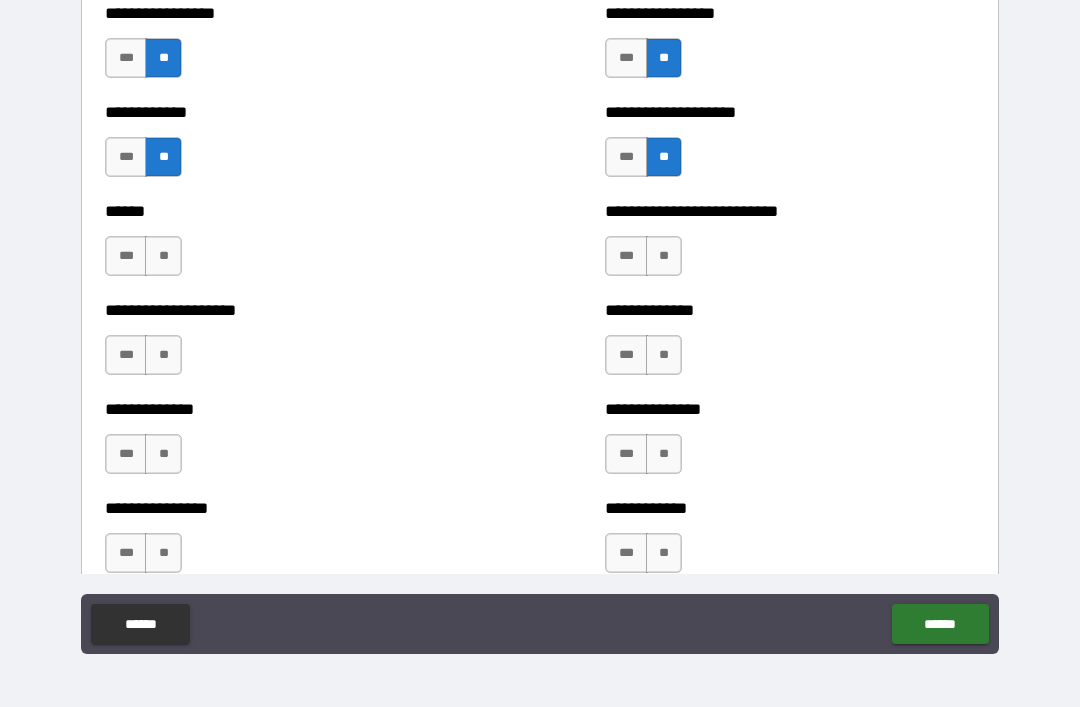scroll, scrollTop: 3786, scrollLeft: 0, axis: vertical 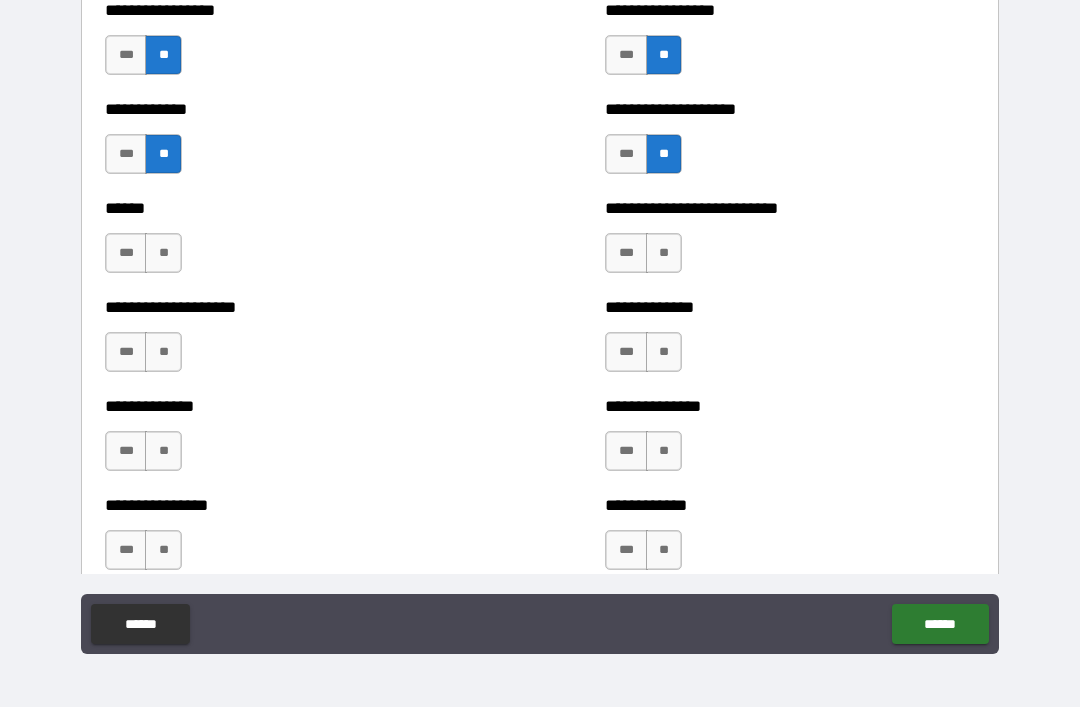 click on "**" at bounding box center [664, 253] 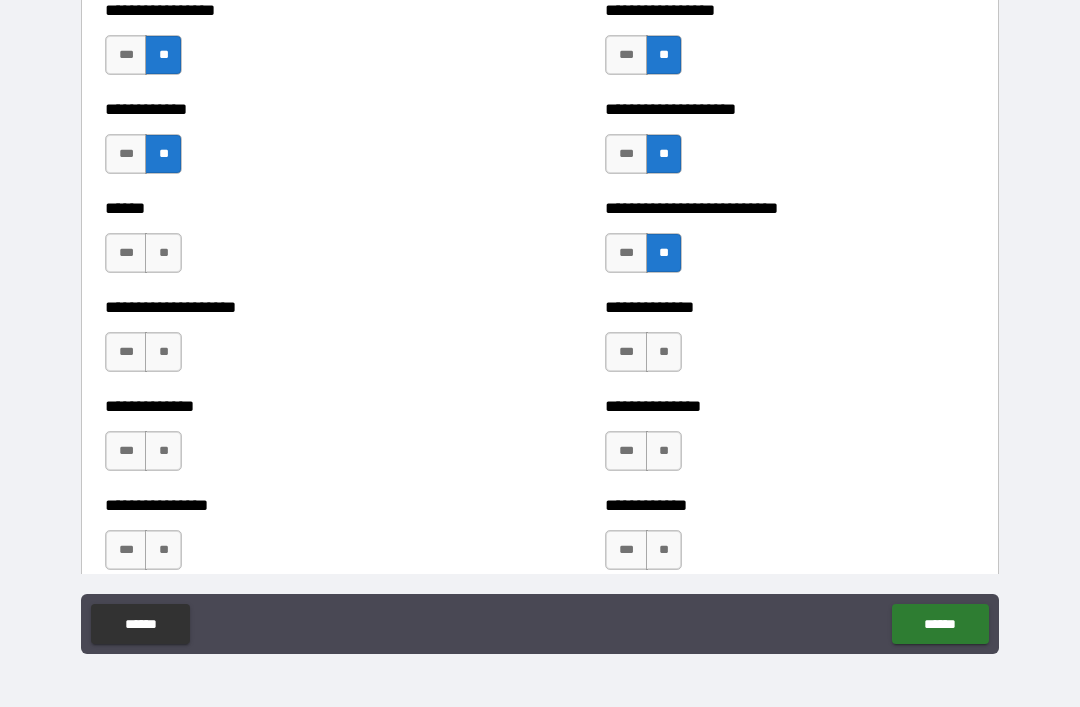 click on "**" at bounding box center (664, 352) 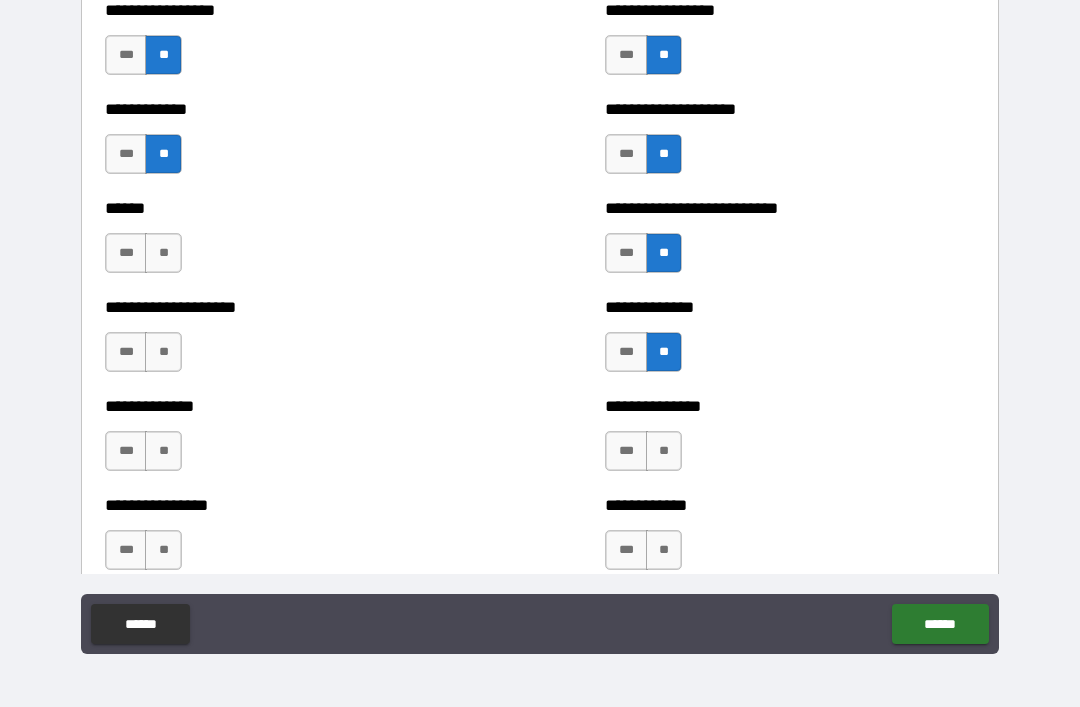 click on "**" at bounding box center (664, 451) 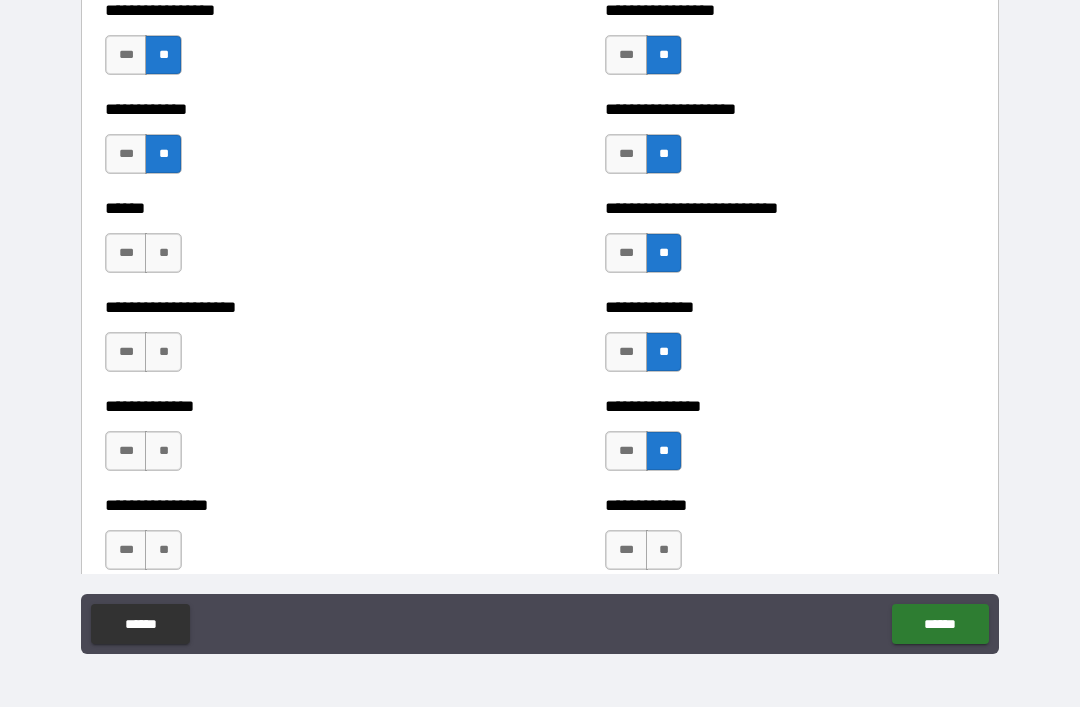 click on "**" at bounding box center (664, 550) 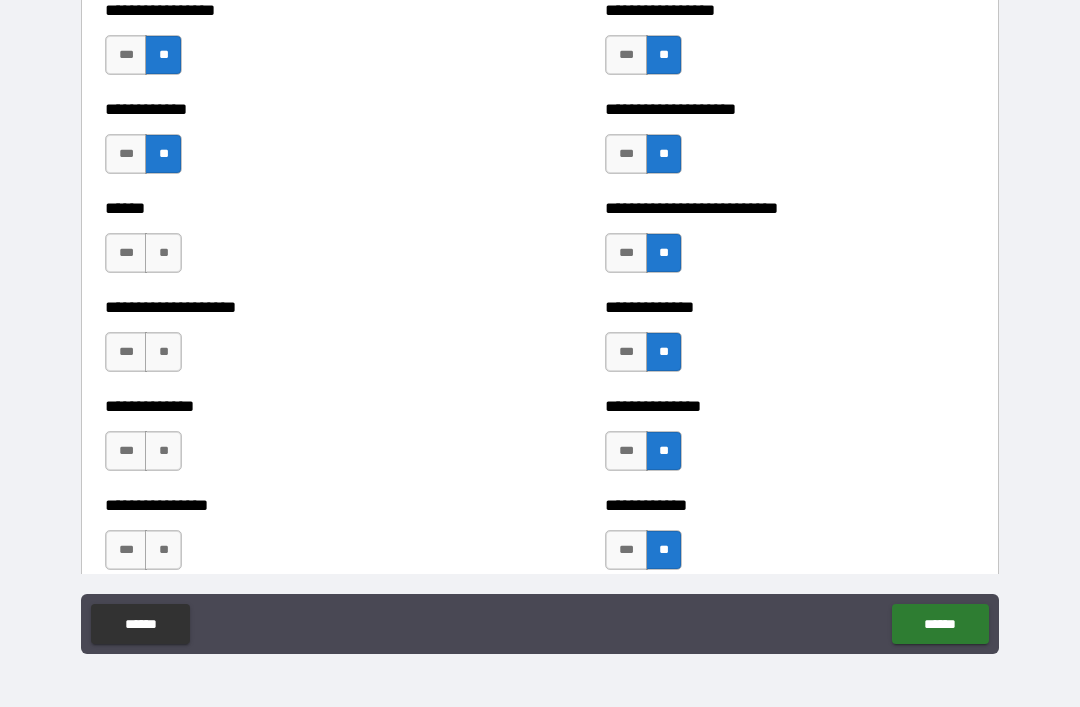 click on "**" at bounding box center (163, 550) 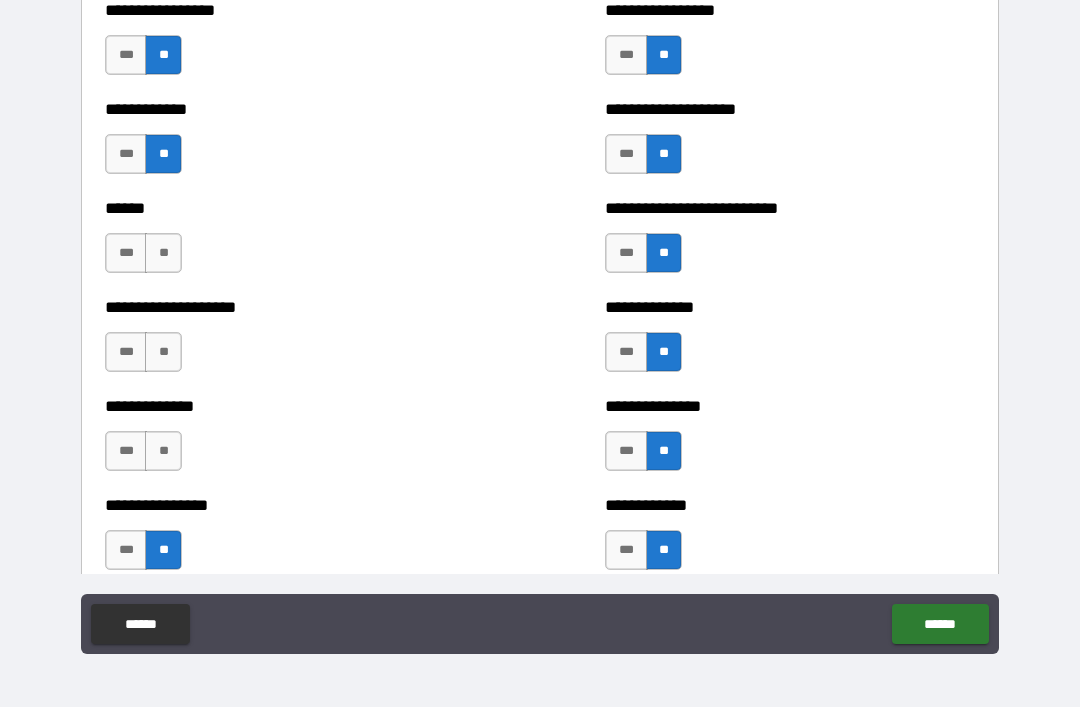click on "**********" at bounding box center (290, 441) 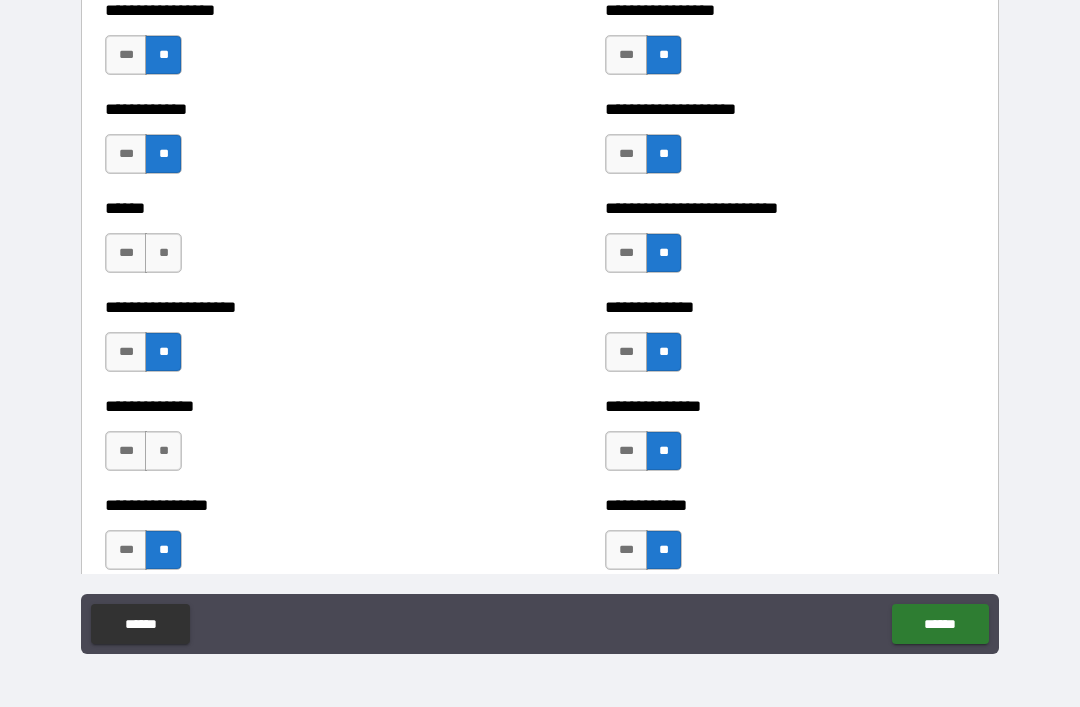 click on "**" at bounding box center [163, 253] 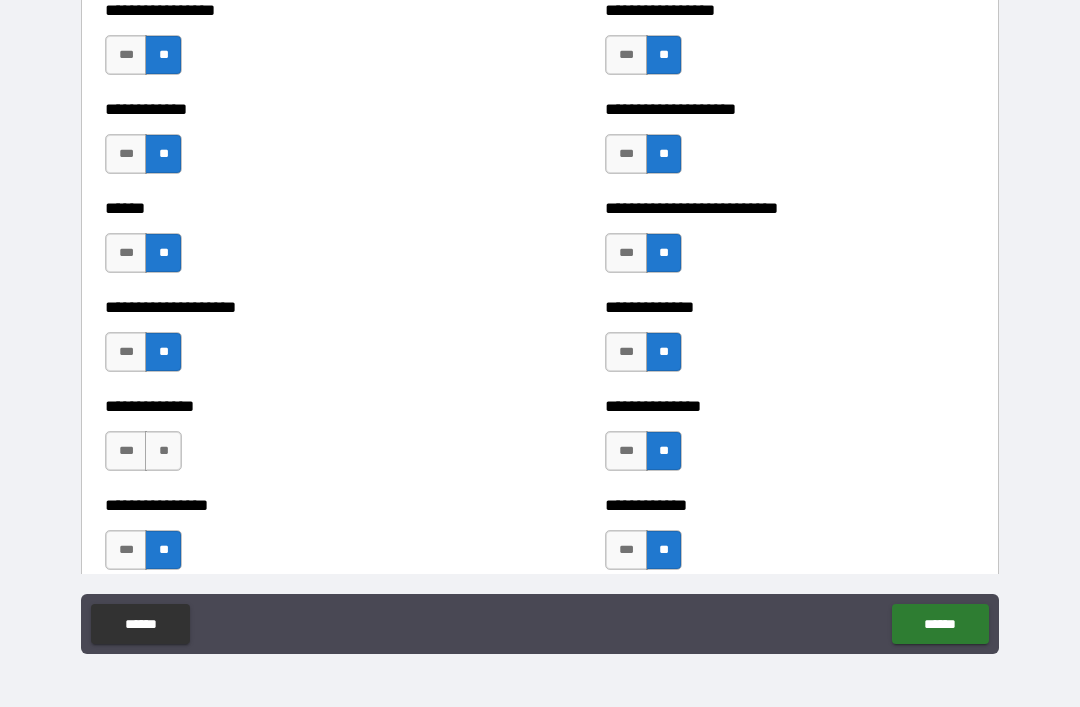 click on "**" at bounding box center (163, 451) 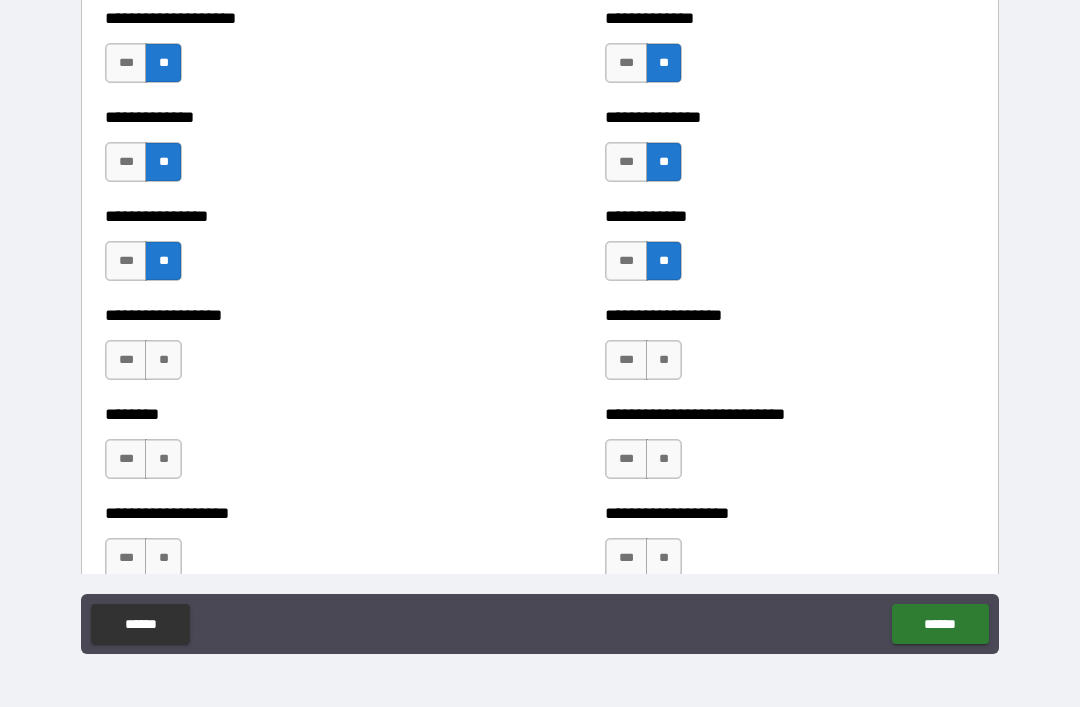 scroll, scrollTop: 4095, scrollLeft: 0, axis: vertical 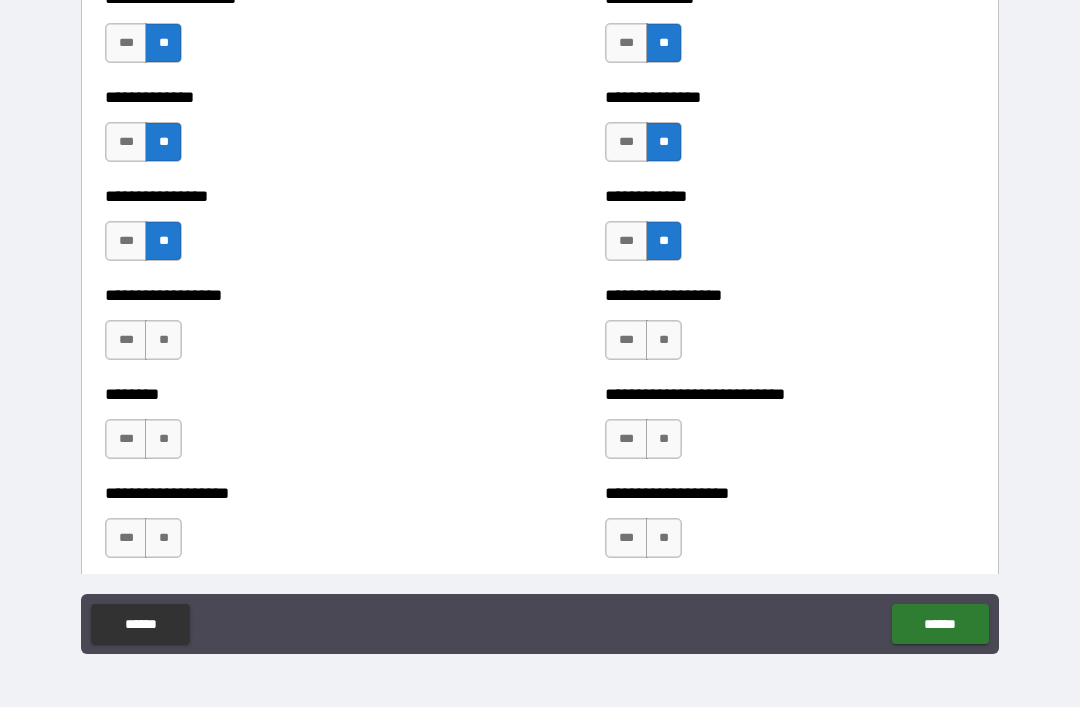 click on "**" at bounding box center [664, 340] 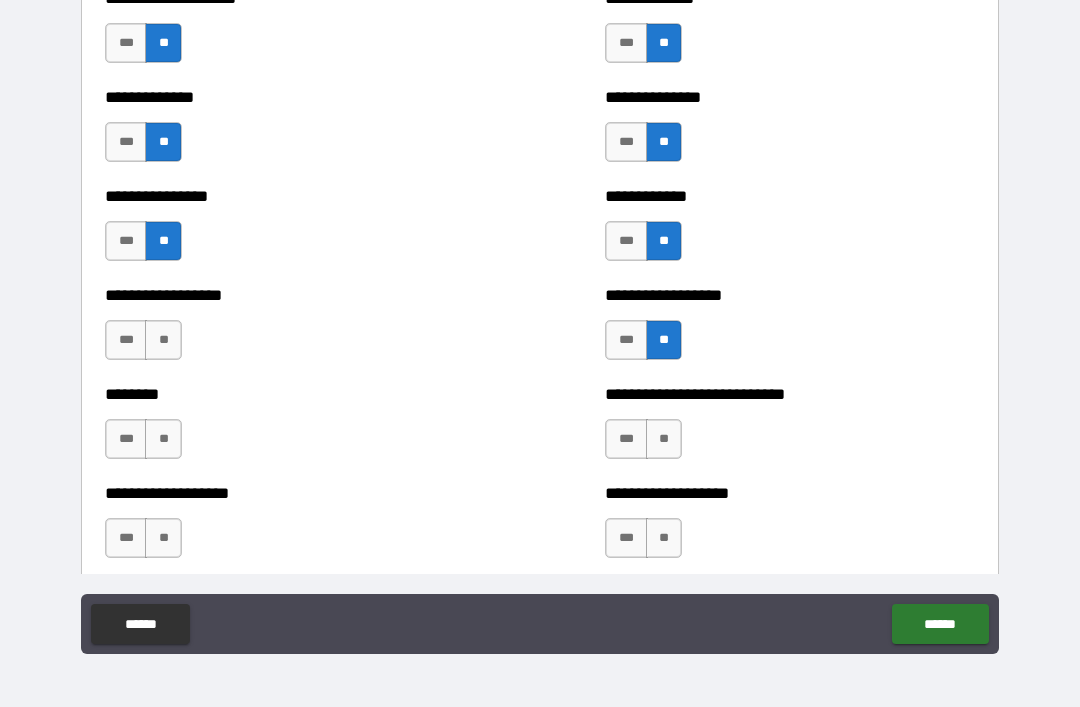 click on "**" at bounding box center [664, 439] 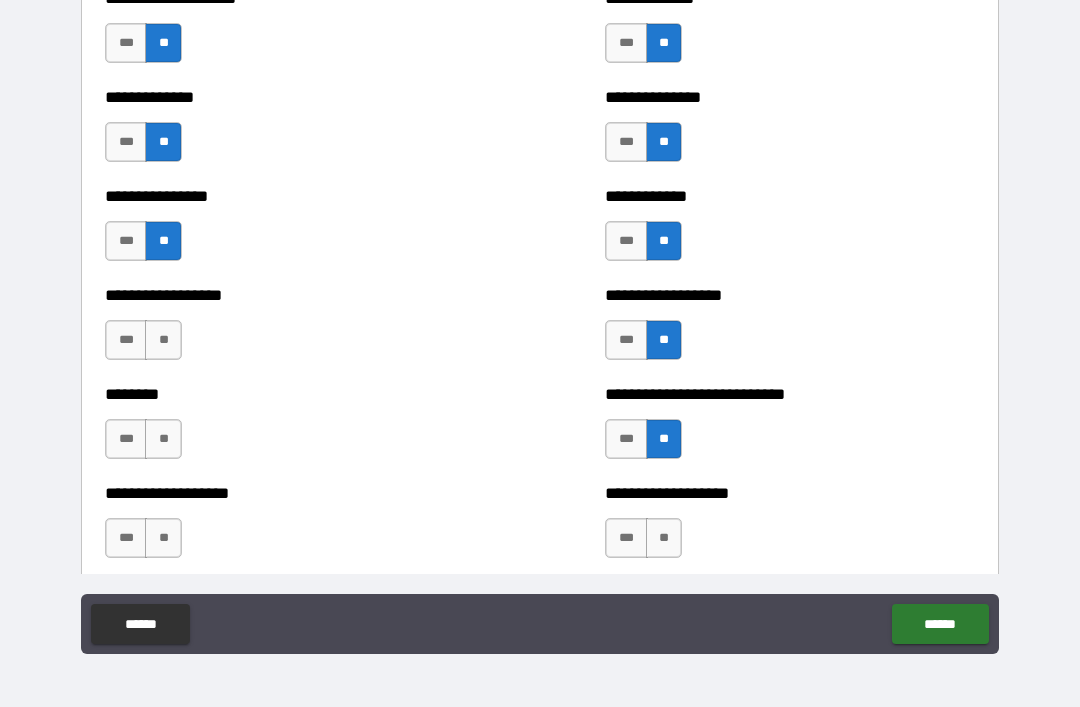 click on "**" at bounding box center (664, 538) 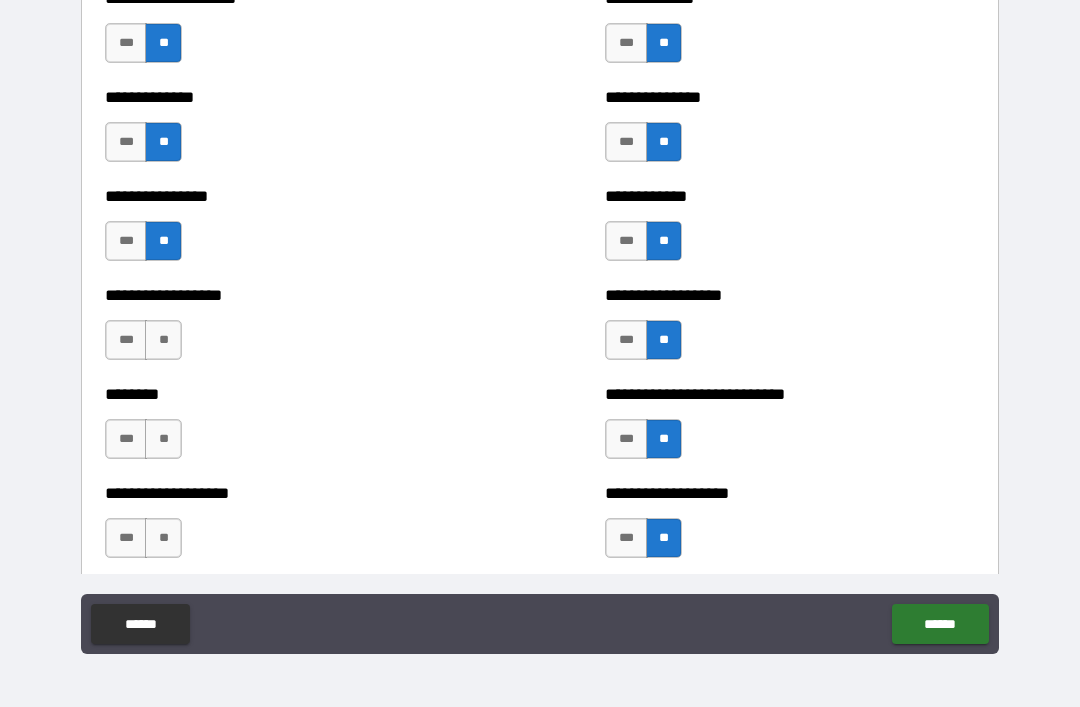 click on "**" at bounding box center (163, 538) 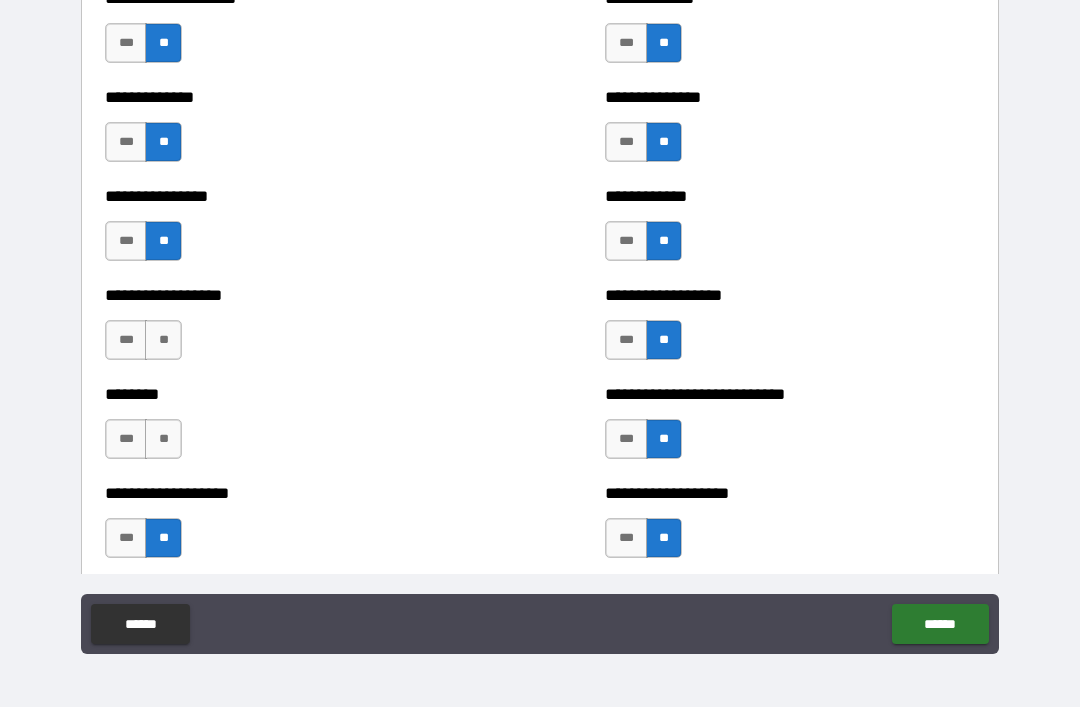 click on "**" at bounding box center [163, 439] 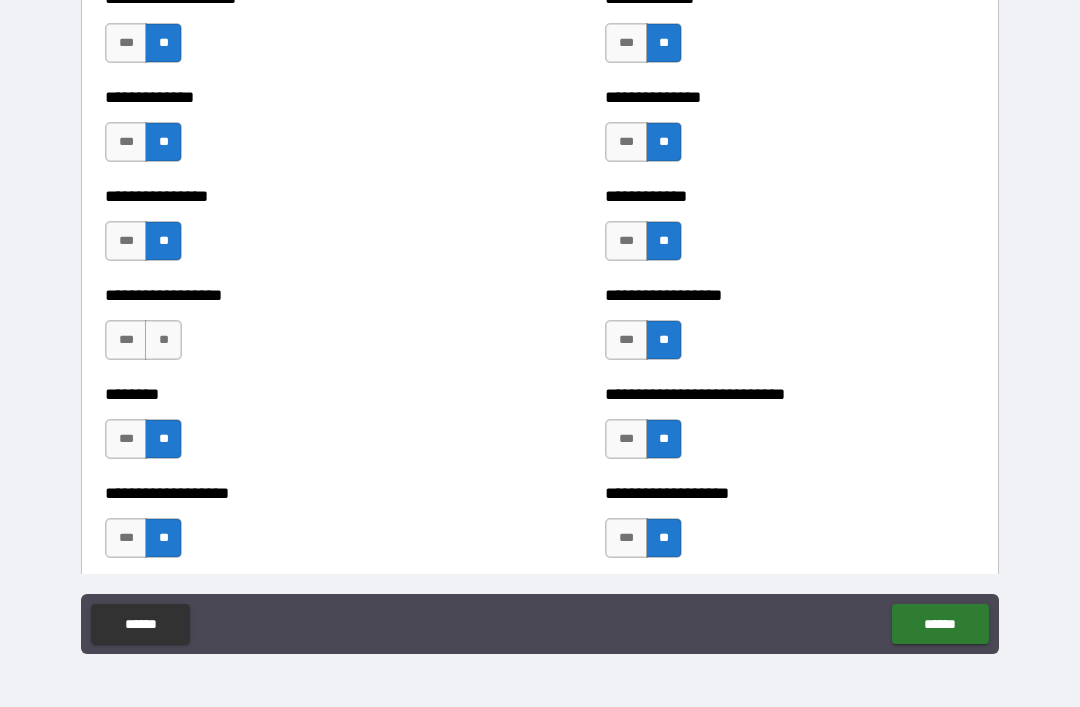 click on "**" at bounding box center [163, 340] 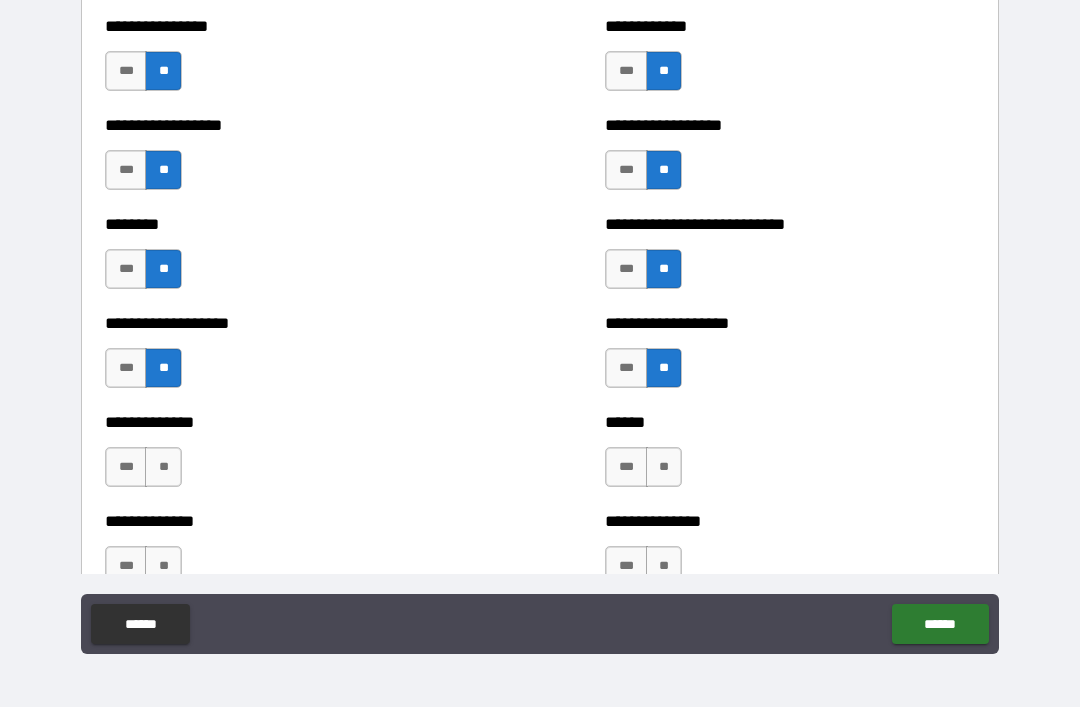 scroll, scrollTop: 4300, scrollLeft: 0, axis: vertical 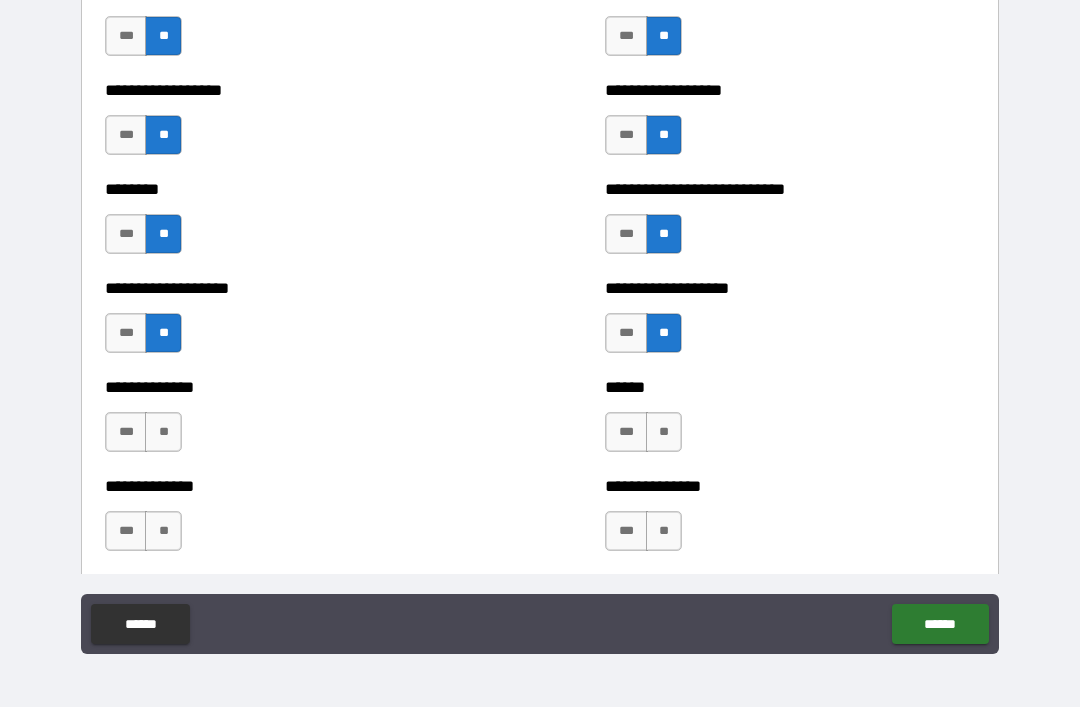 click on "**" at bounding box center (664, 432) 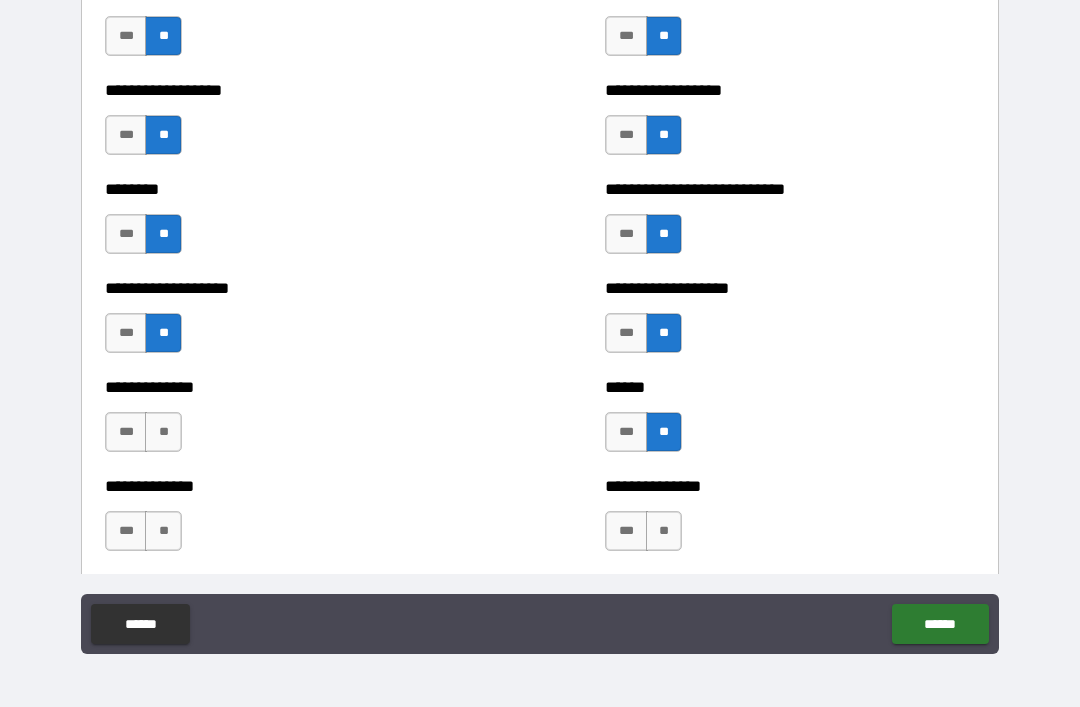click on "**" at bounding box center [163, 432] 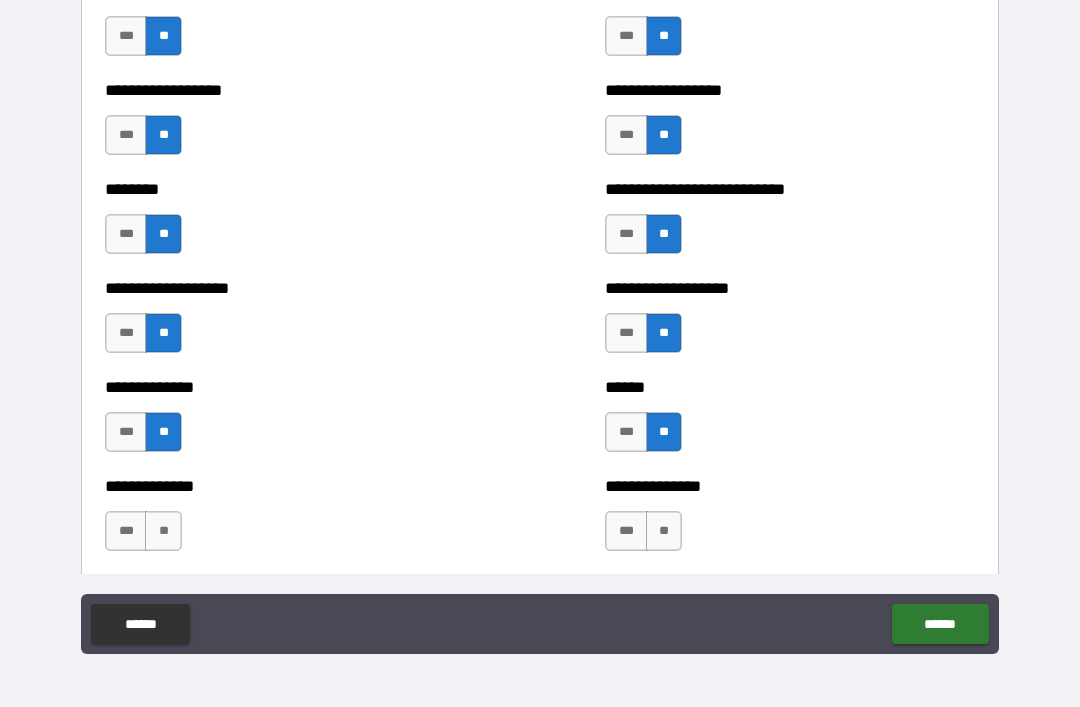 click on "**" at bounding box center (163, 531) 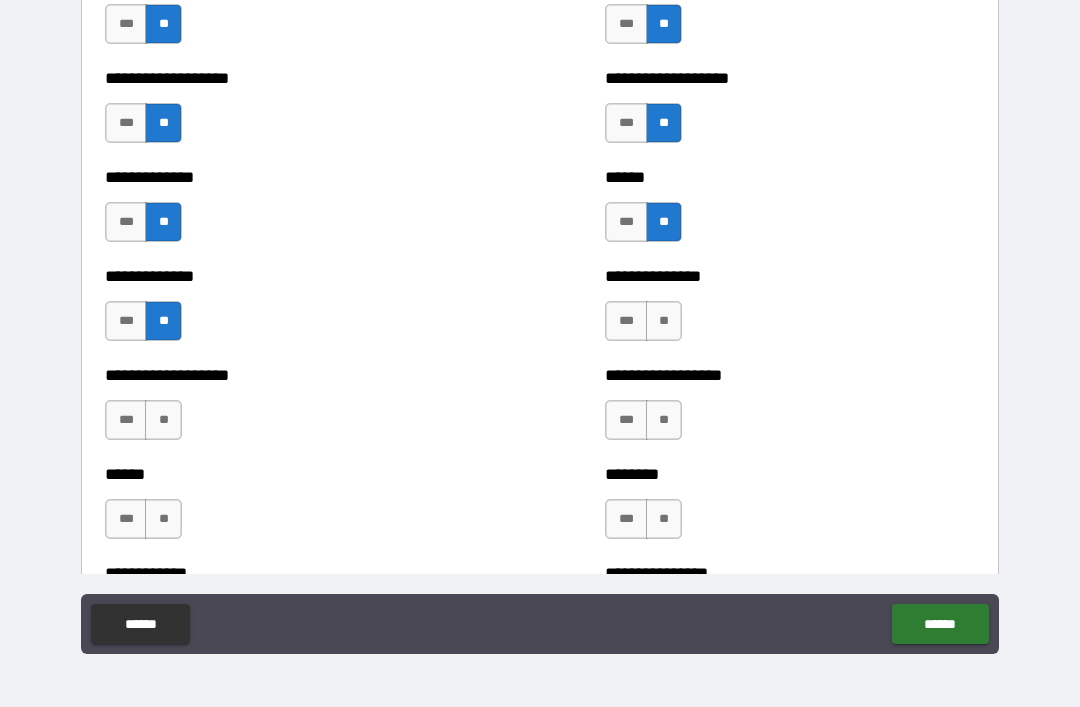 scroll, scrollTop: 4549, scrollLeft: 0, axis: vertical 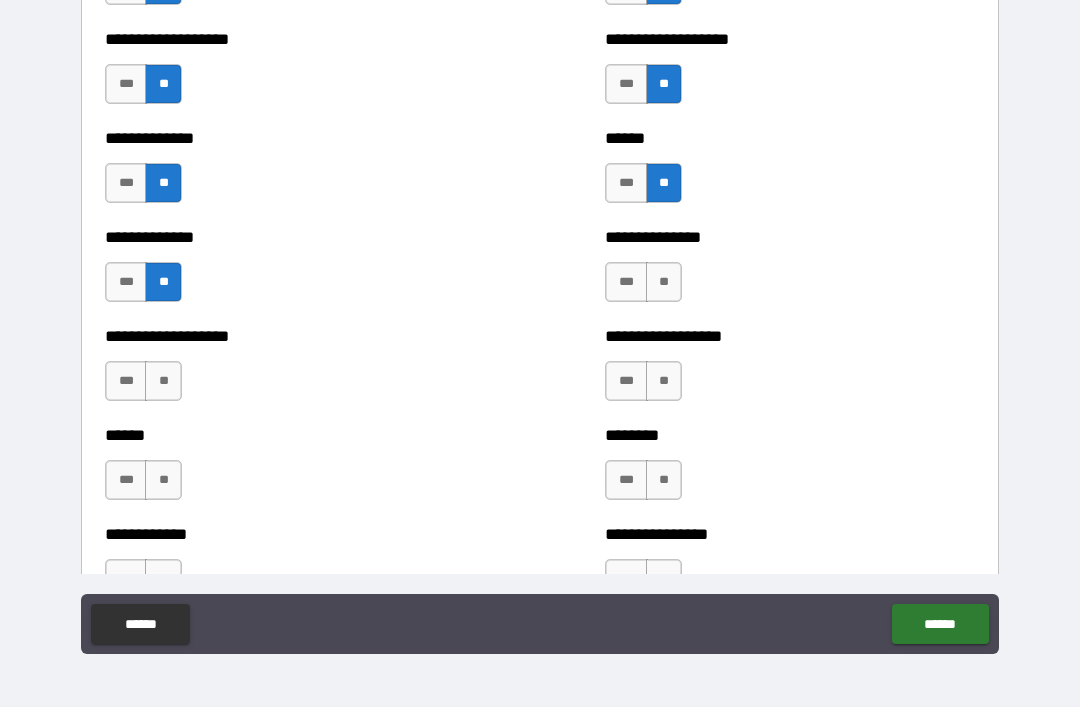 click on "**" at bounding box center (664, 282) 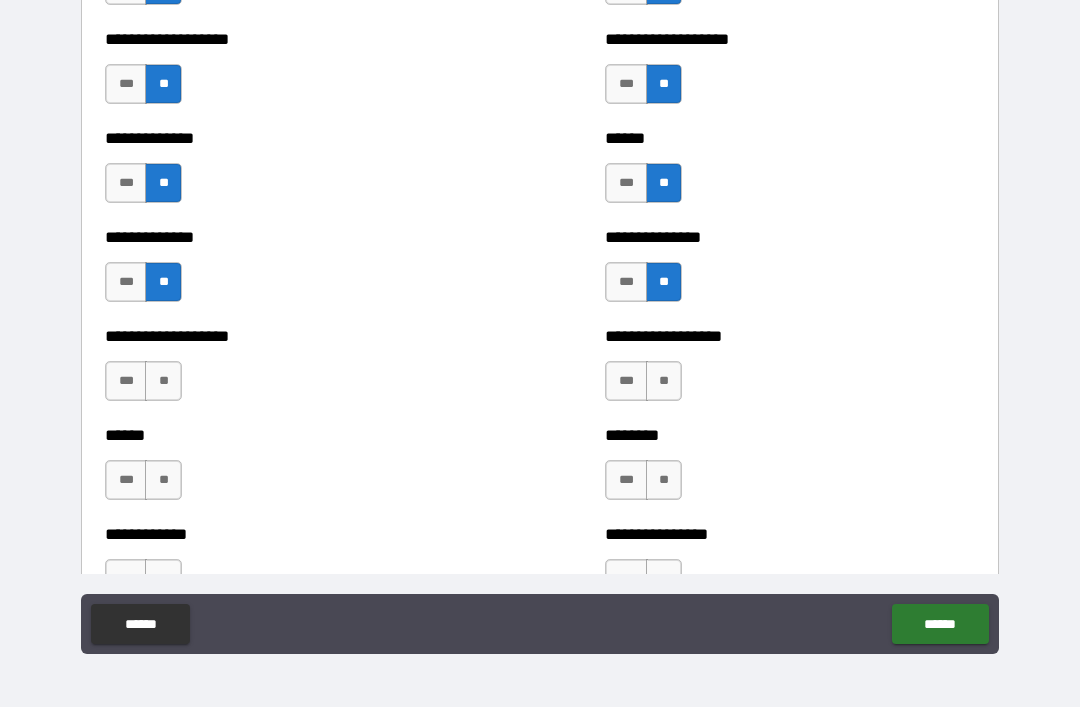 click on "**" at bounding box center [664, 381] 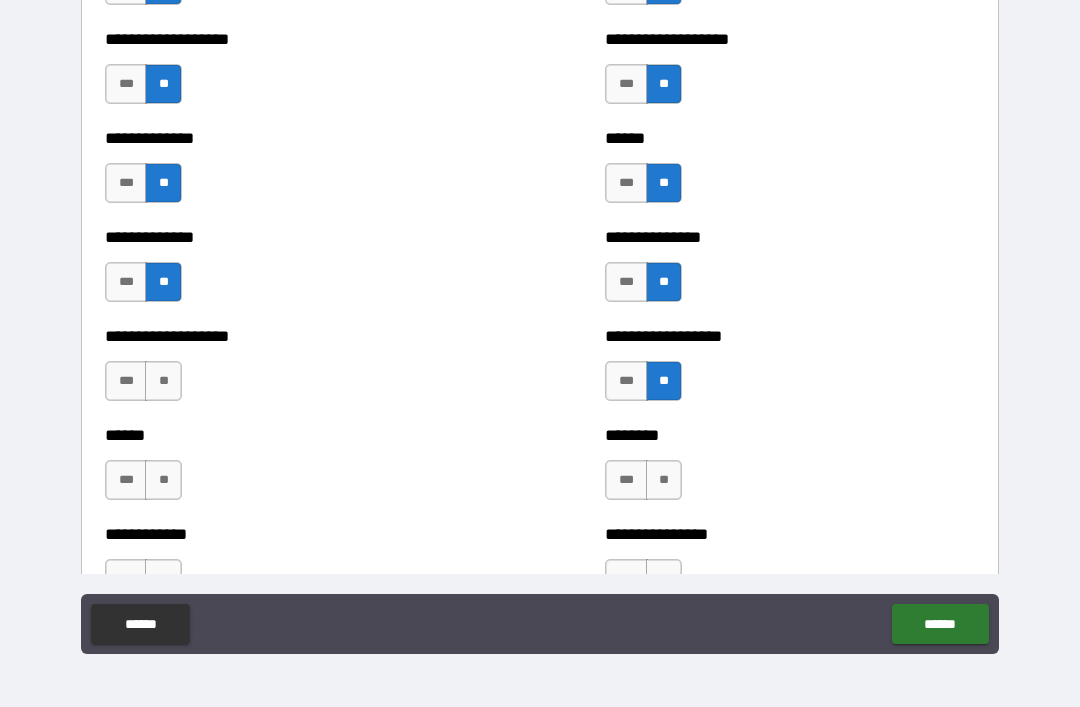 click on "**" at bounding box center (163, 381) 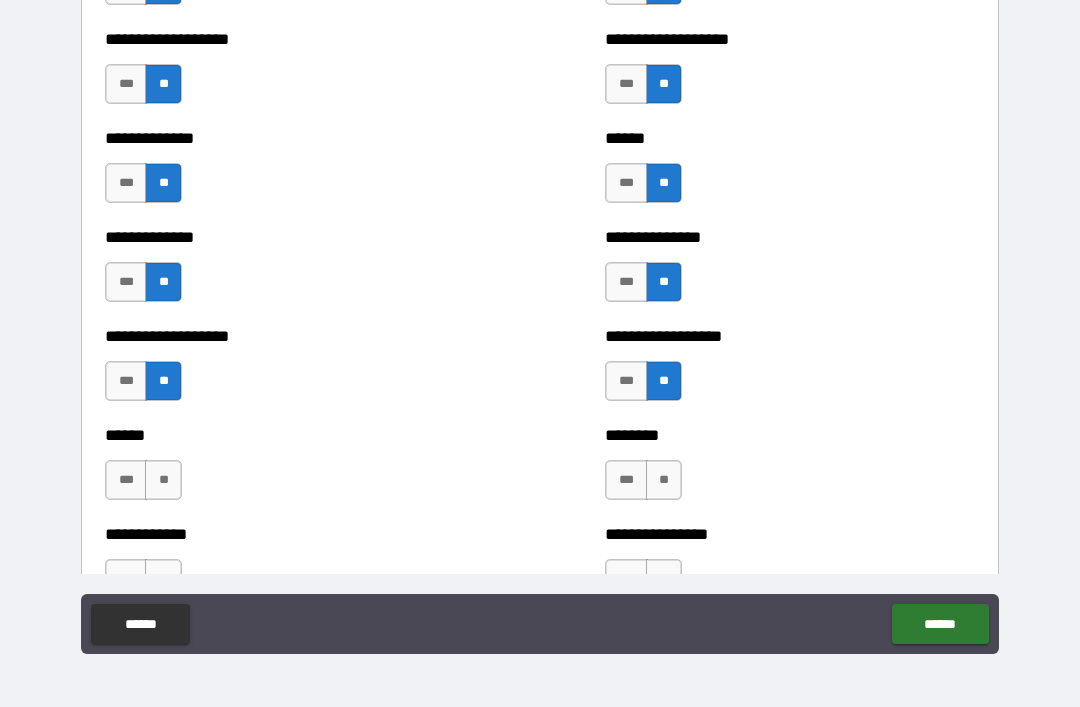 click on "**" at bounding box center [163, 480] 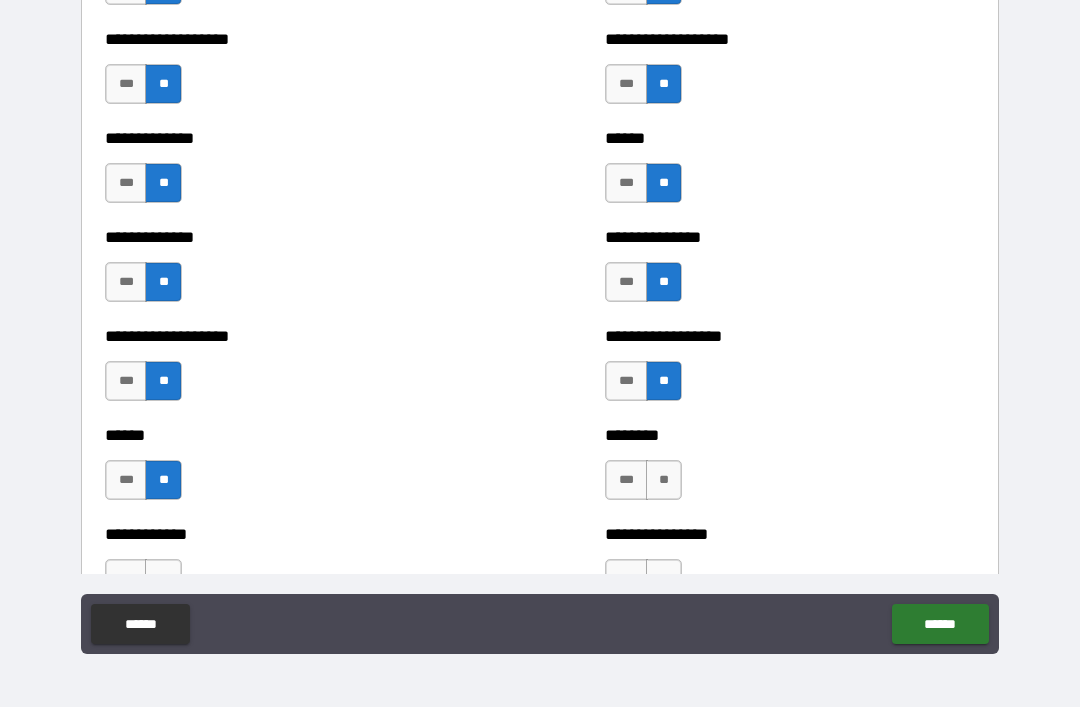 click on "**" at bounding box center (664, 480) 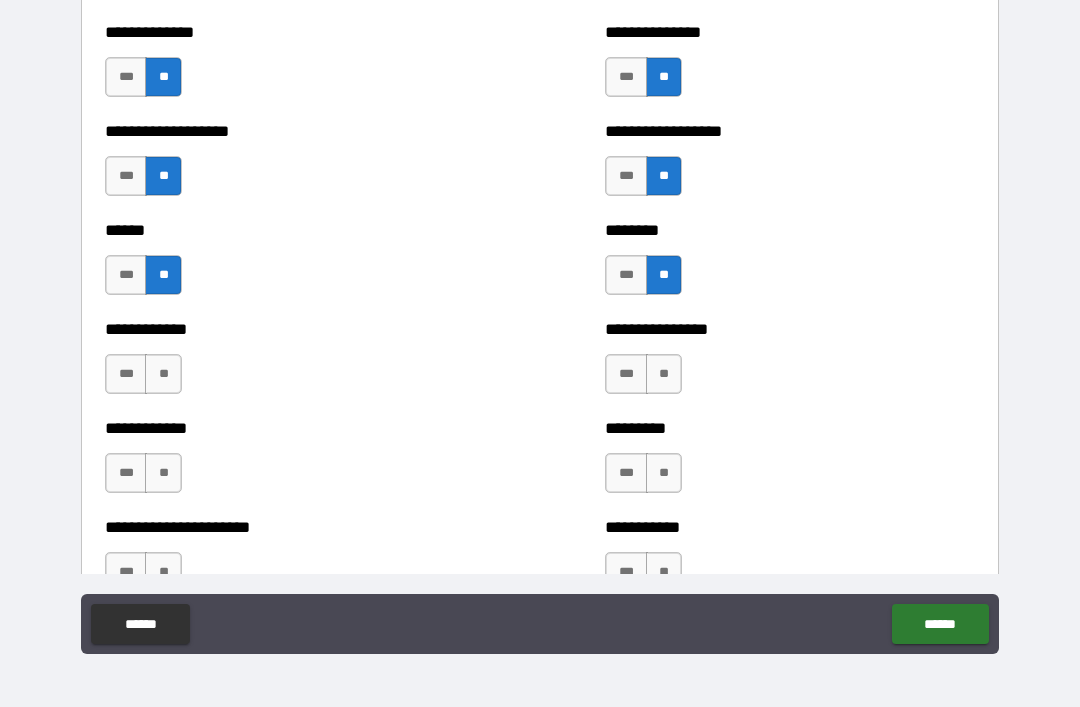 scroll, scrollTop: 4780, scrollLeft: 0, axis: vertical 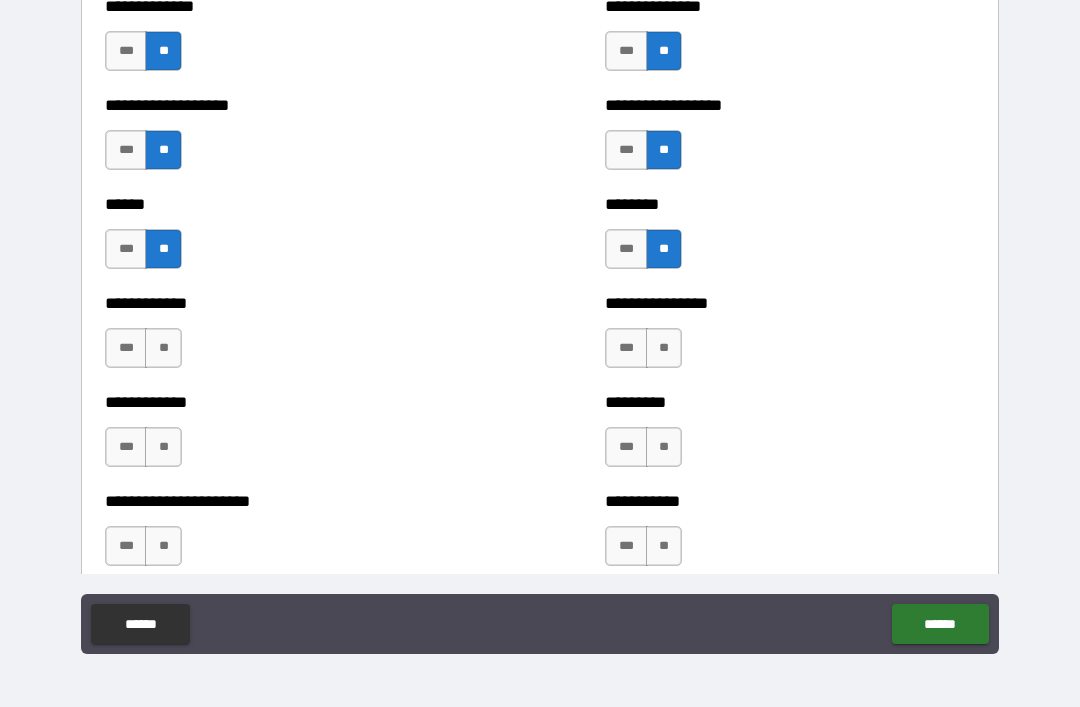 click on "**" at bounding box center [163, 348] 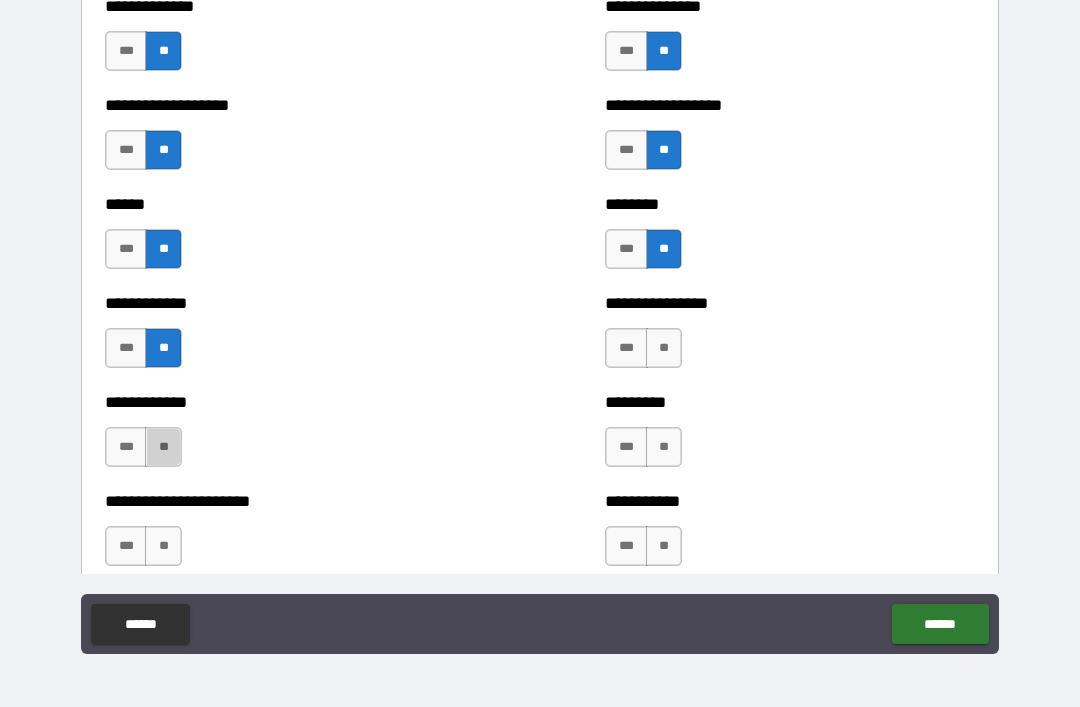 click on "**" at bounding box center (163, 447) 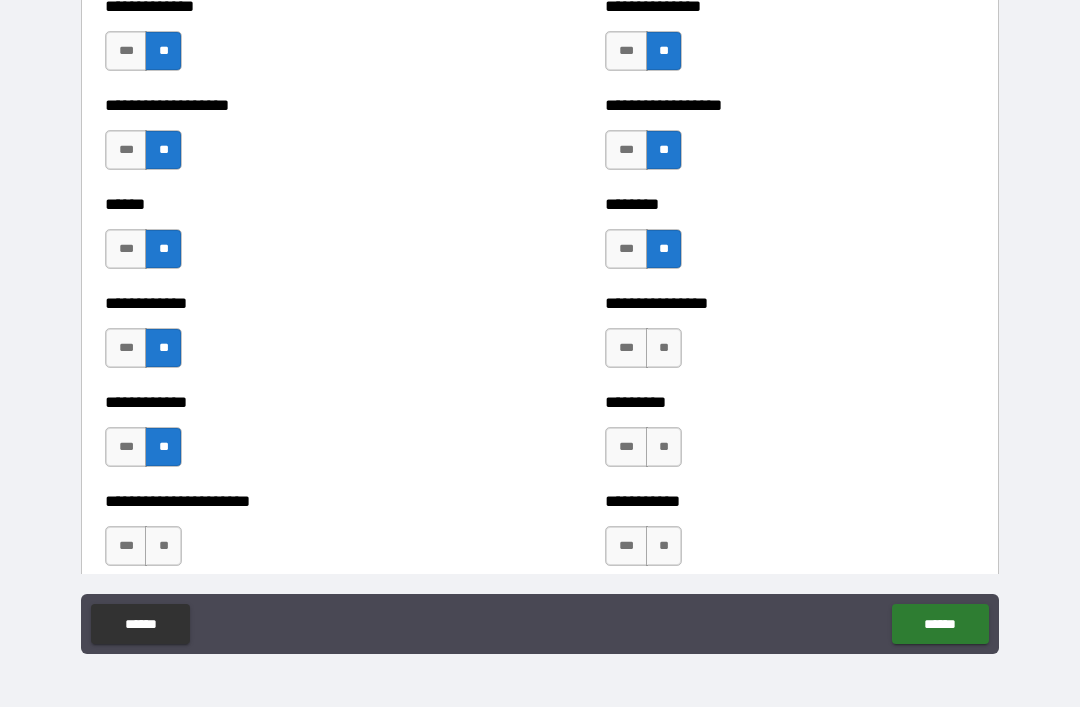 click on "**" at bounding box center [163, 546] 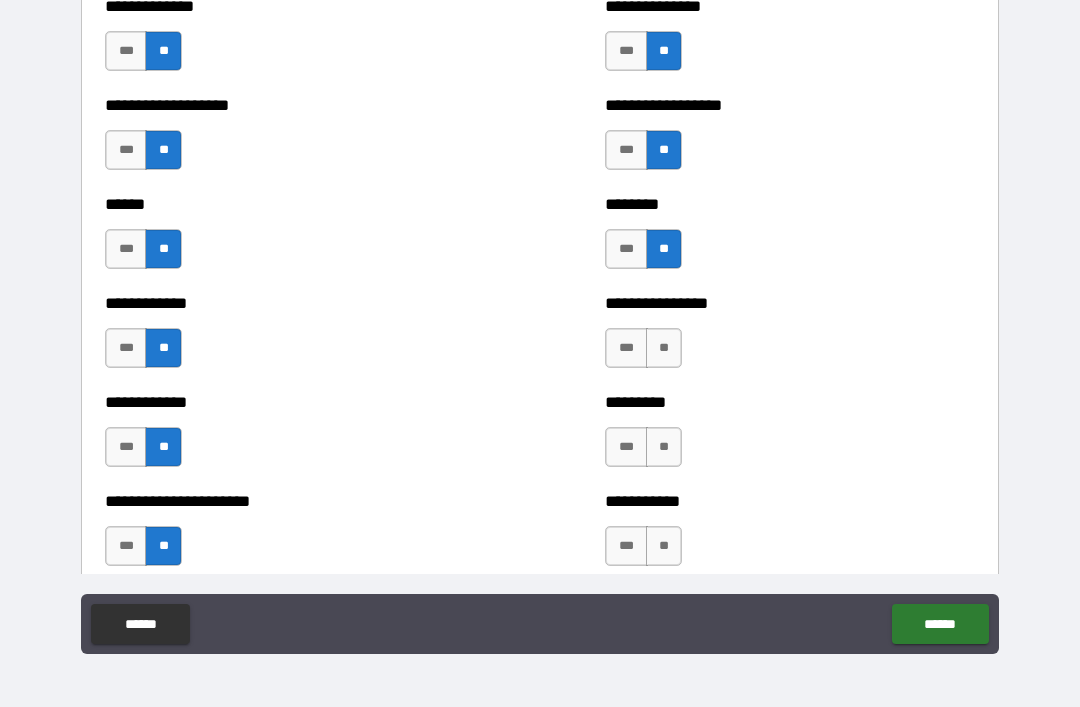 click on "**" at bounding box center [664, 546] 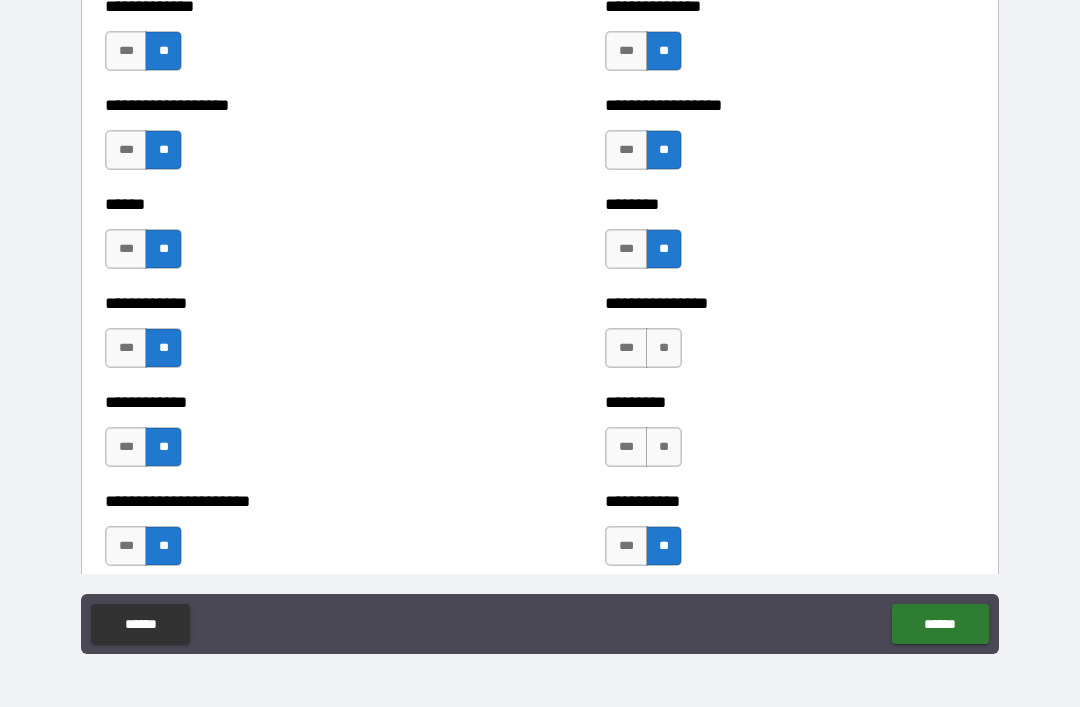 click on "**" at bounding box center (664, 447) 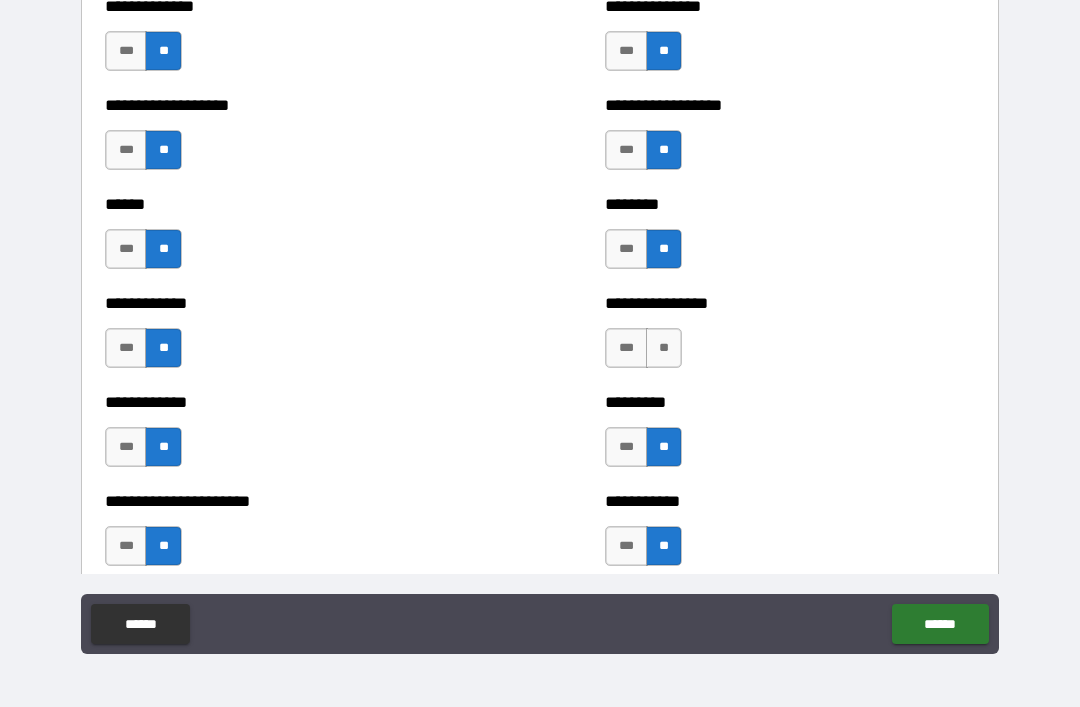 click on "**" at bounding box center (664, 348) 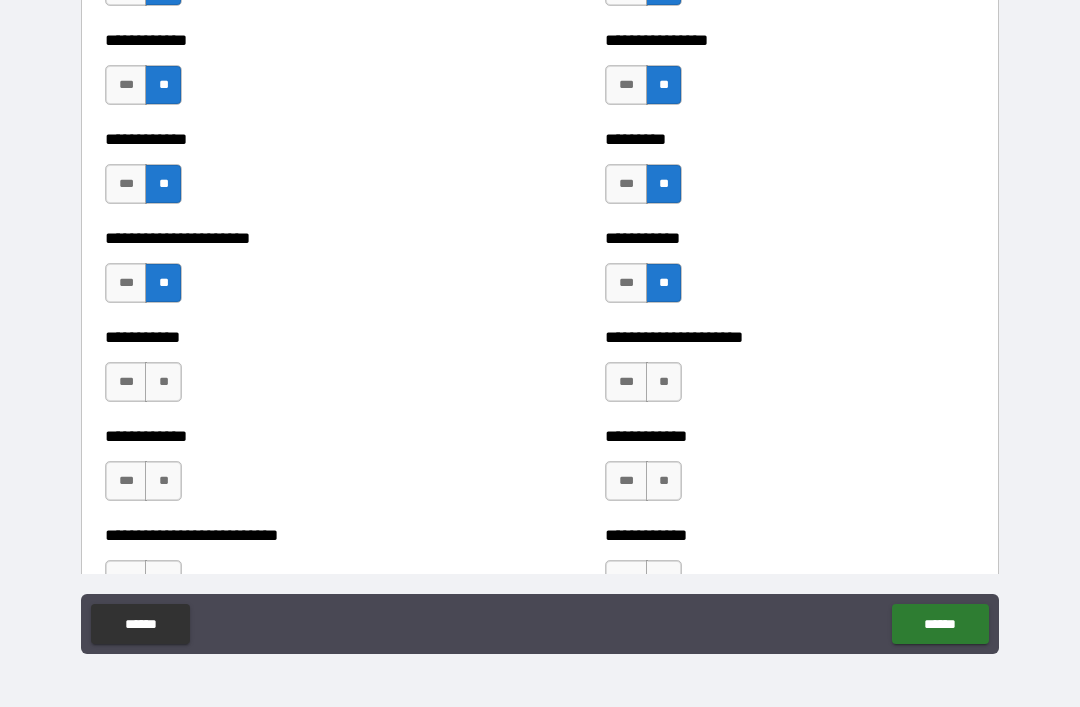 scroll, scrollTop: 5049, scrollLeft: 0, axis: vertical 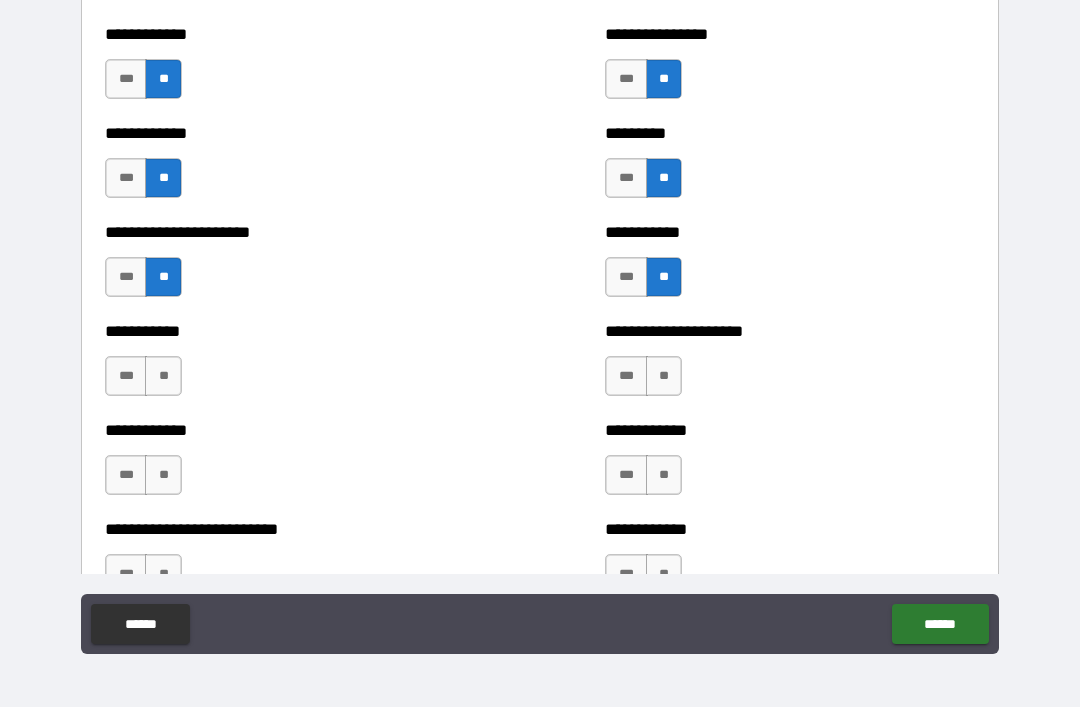 click on "**" at bounding box center [163, 376] 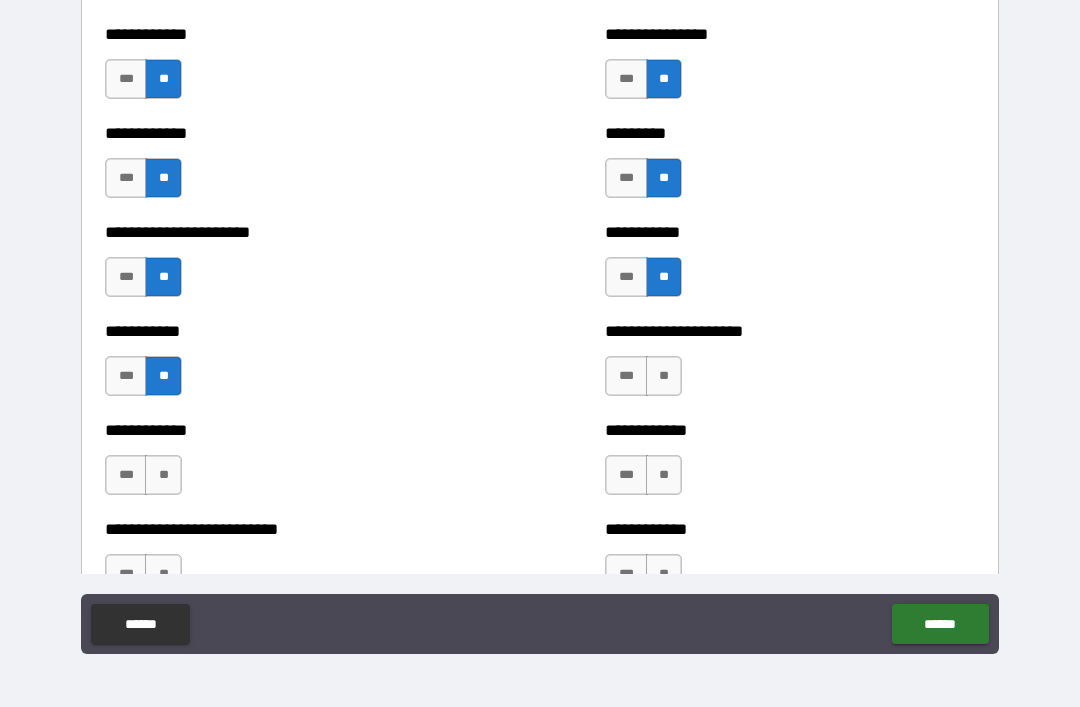click on "**" at bounding box center (163, 475) 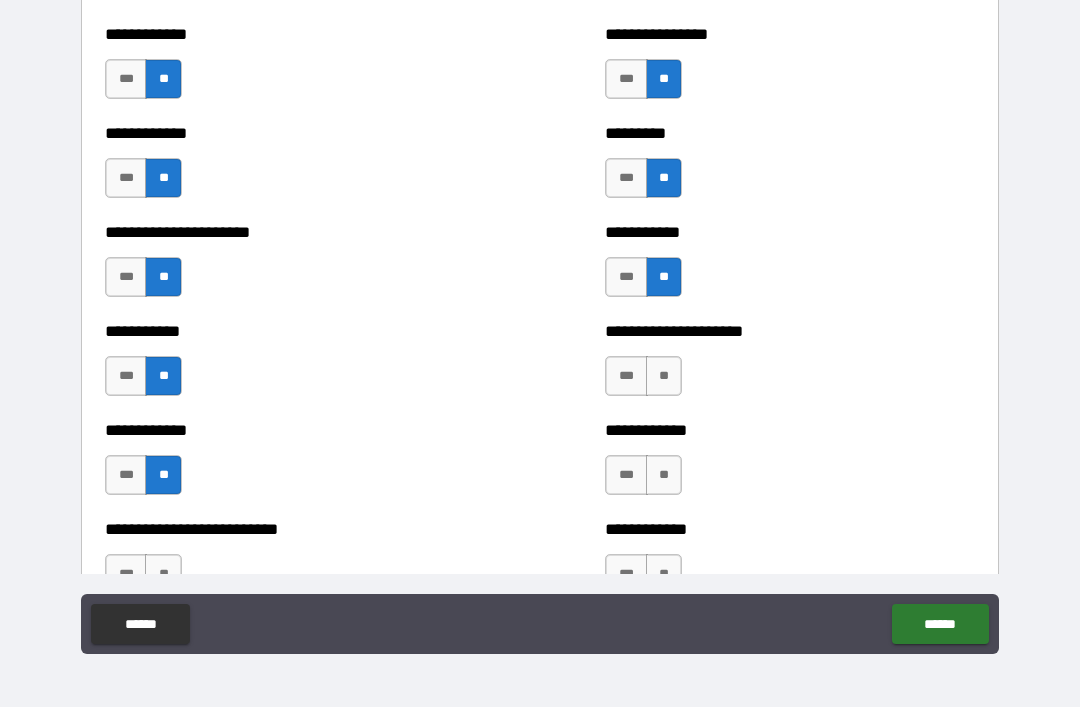 click on "*** **" at bounding box center [643, 376] 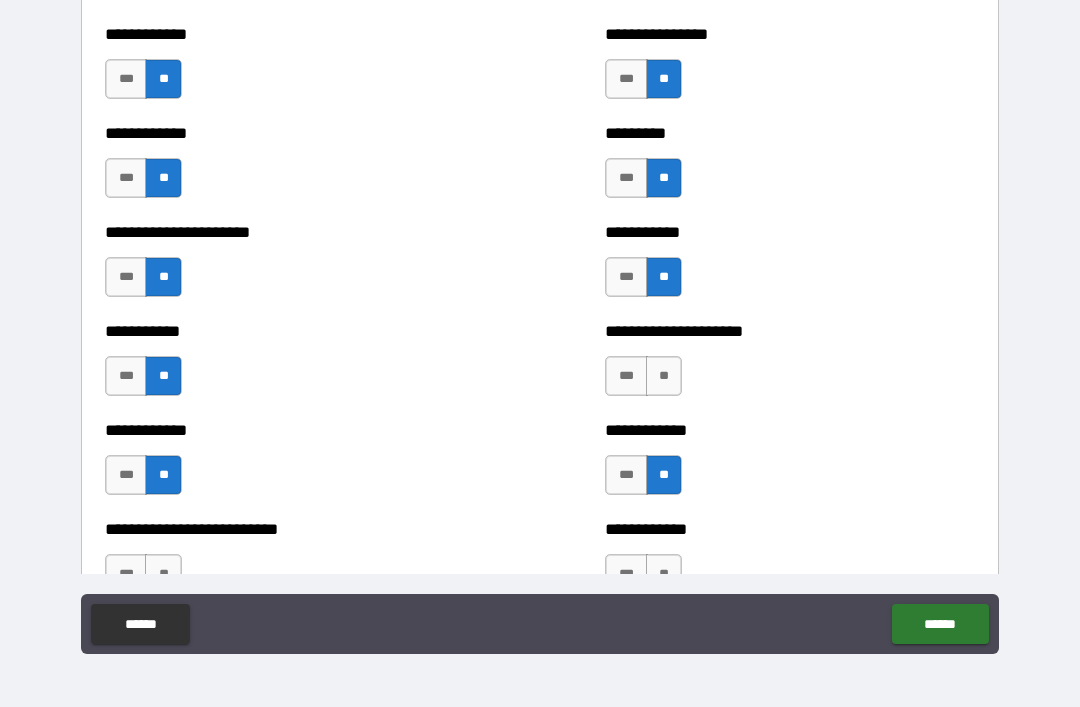 click on "**" at bounding box center [664, 376] 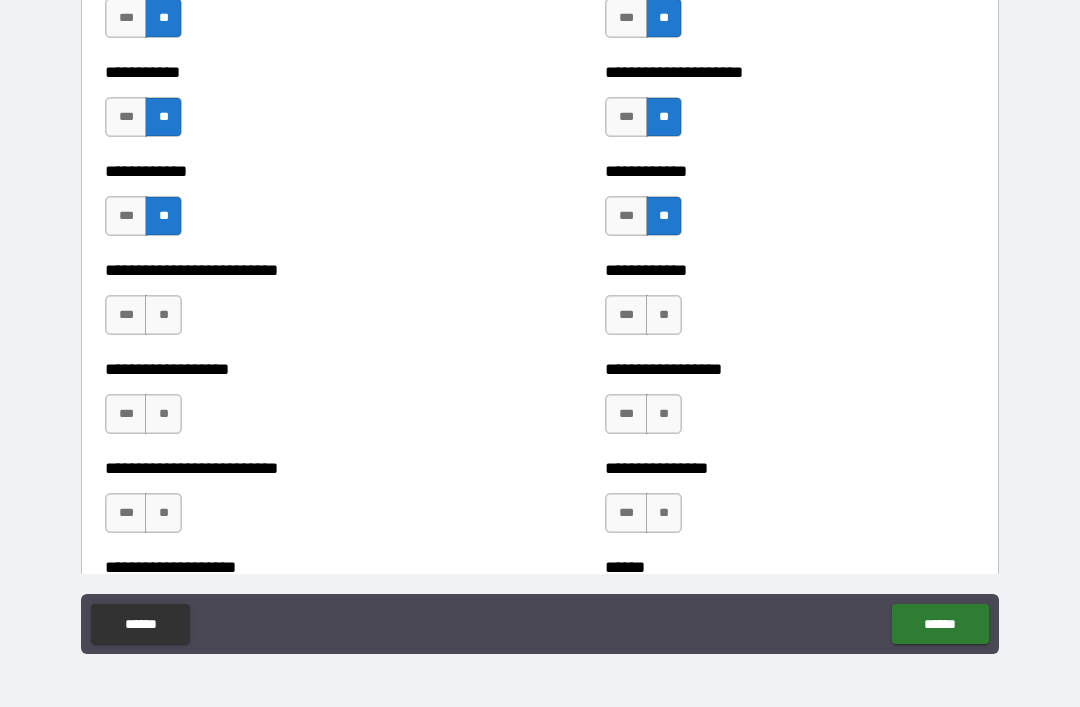 scroll, scrollTop: 5323, scrollLeft: 0, axis: vertical 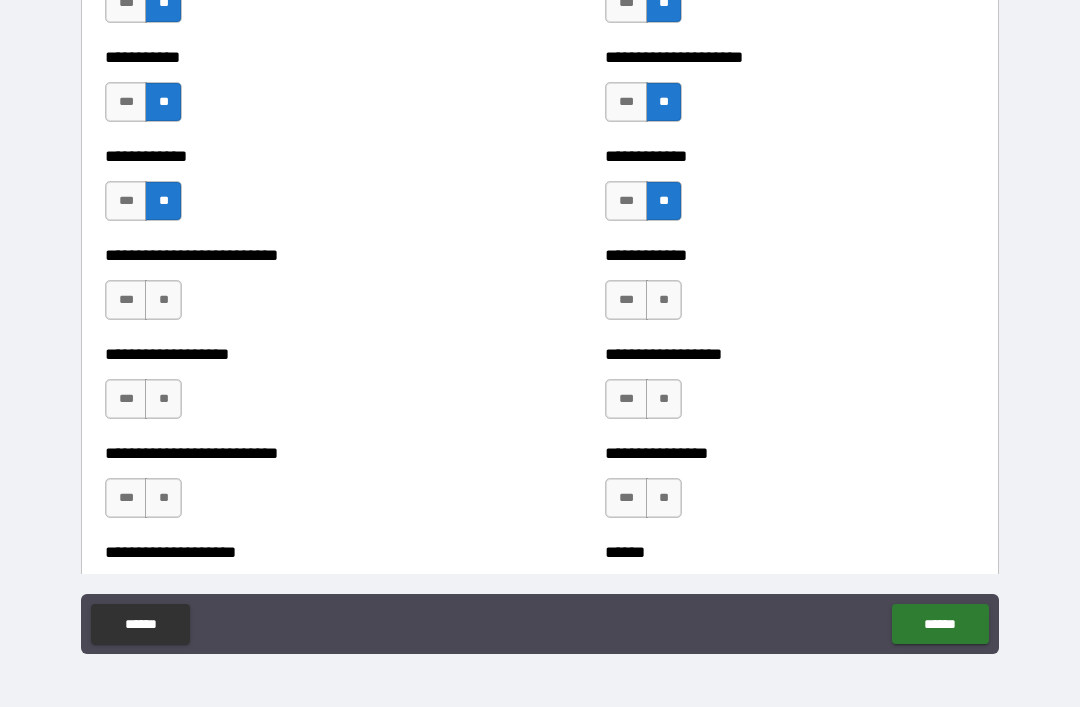 click on "**" at bounding box center [664, 300] 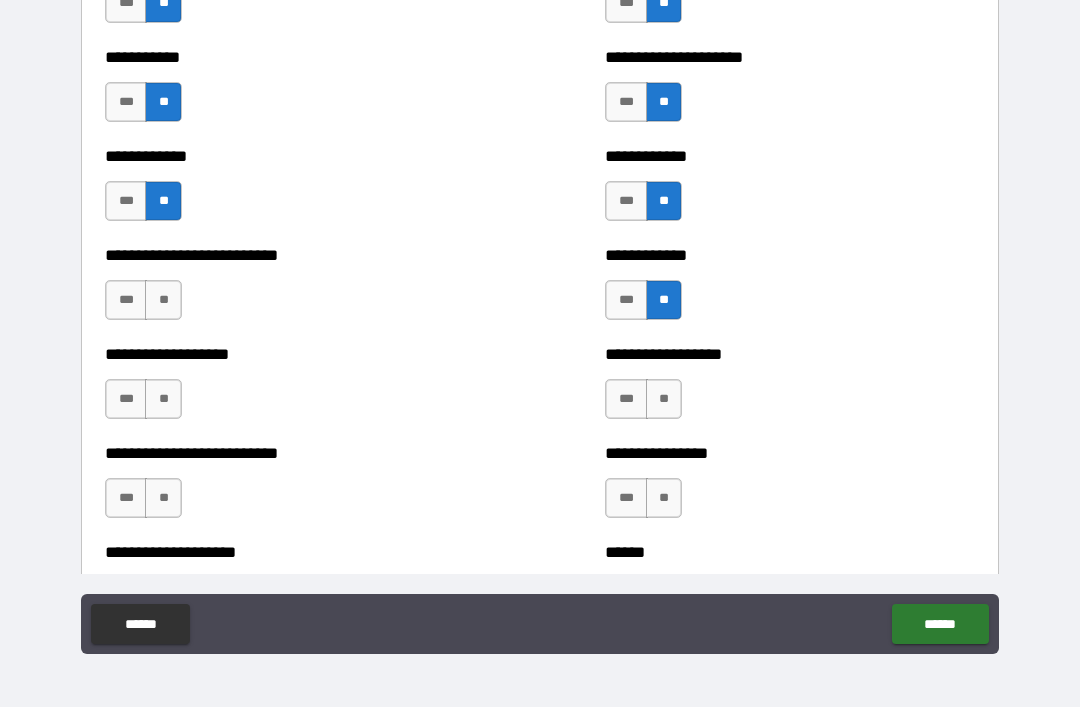 click on "**" at bounding box center [664, 399] 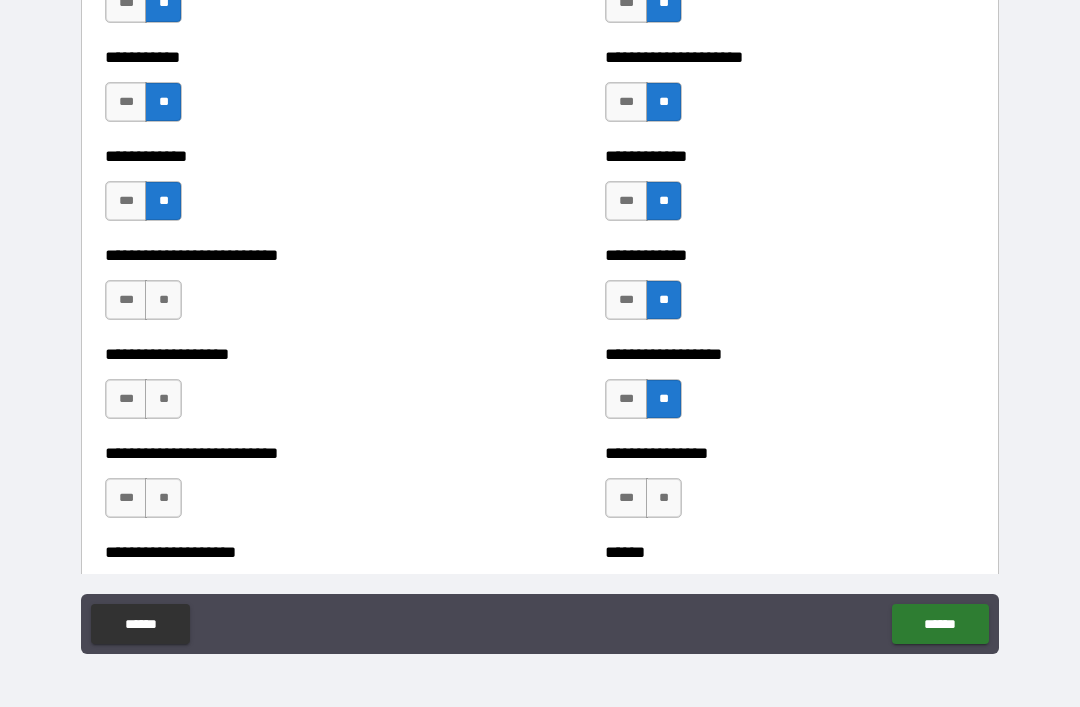 click on "**" at bounding box center [163, 300] 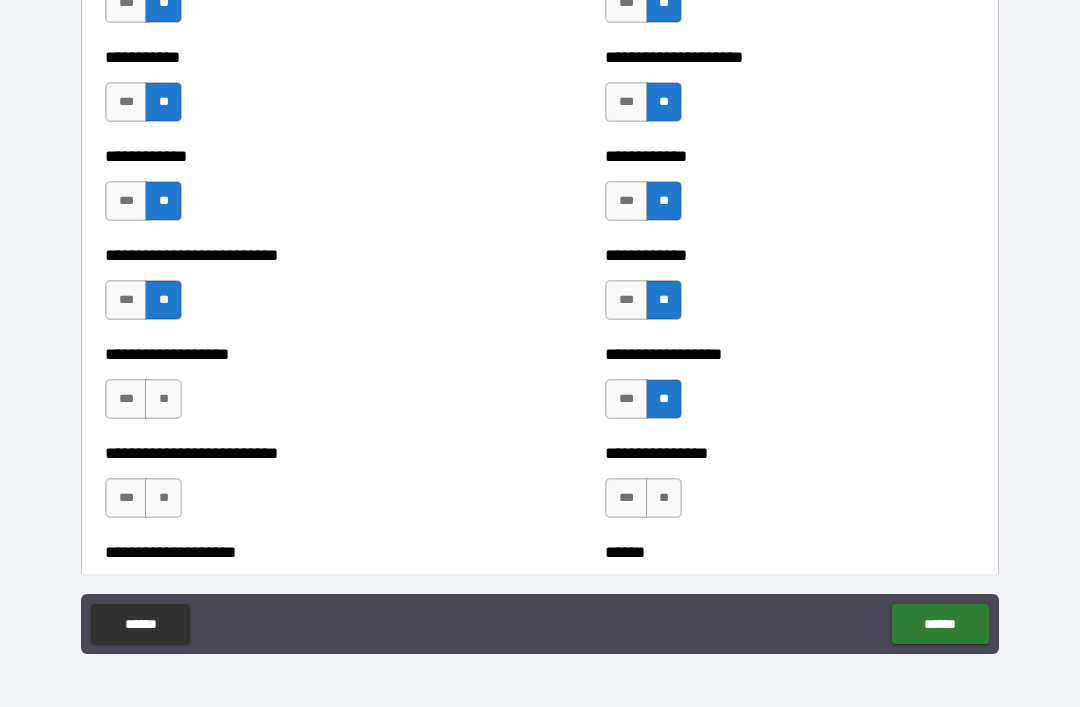 click on "**" at bounding box center (163, 399) 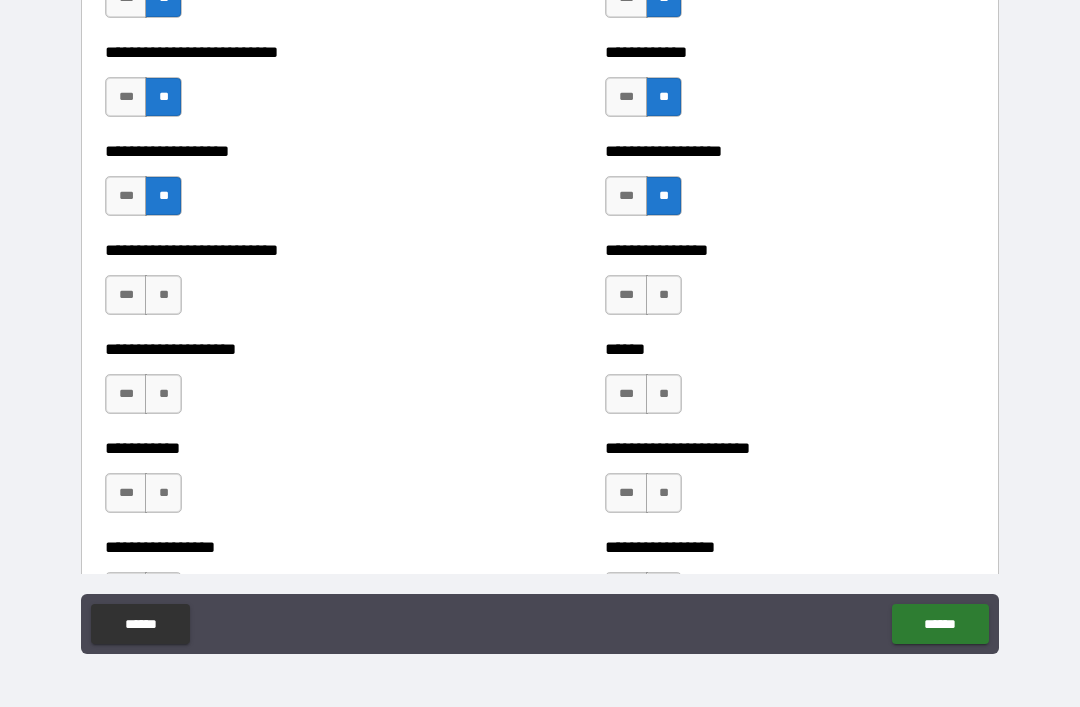 scroll, scrollTop: 5544, scrollLeft: 0, axis: vertical 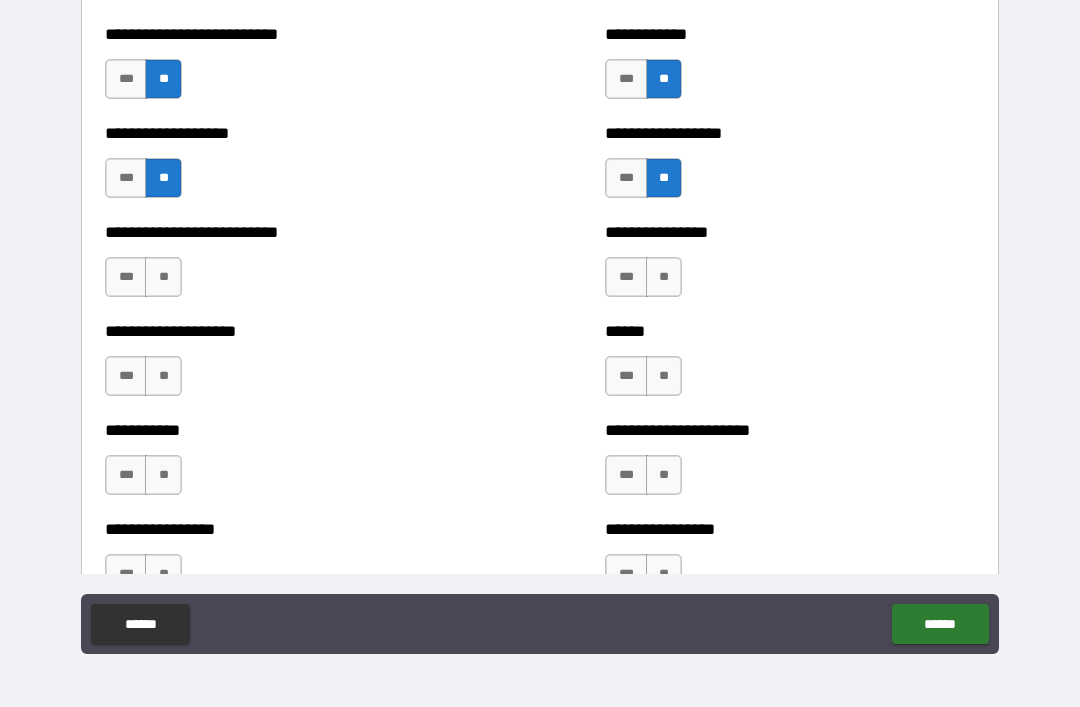 click on "**" at bounding box center (163, 277) 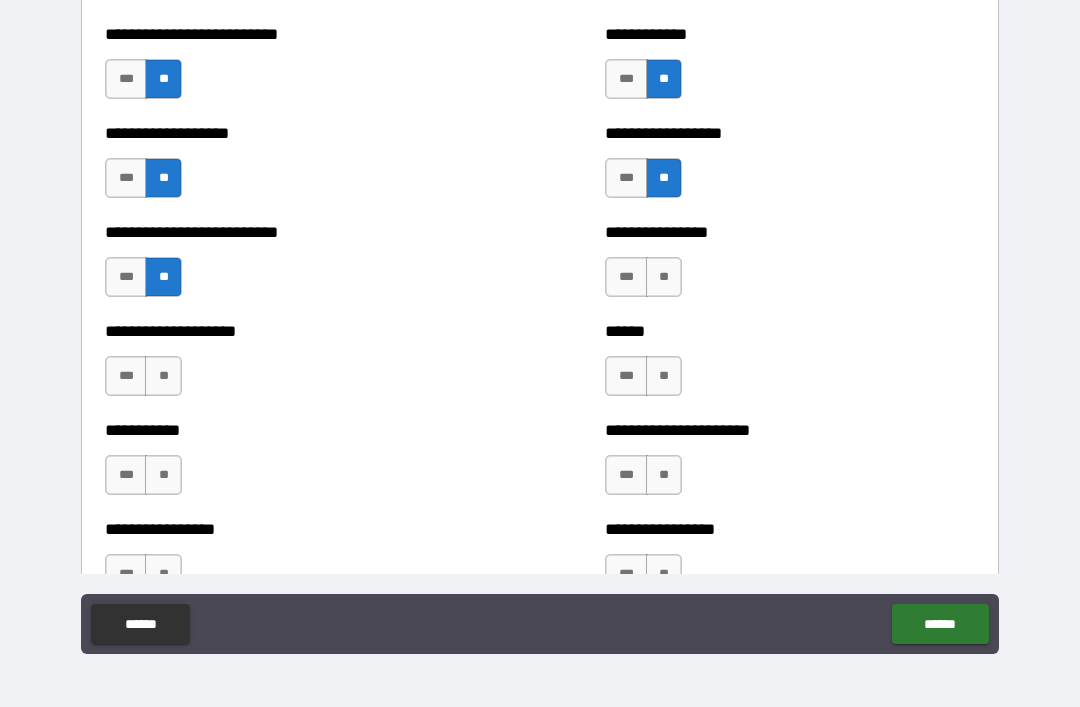 click on "**" at bounding box center [163, 376] 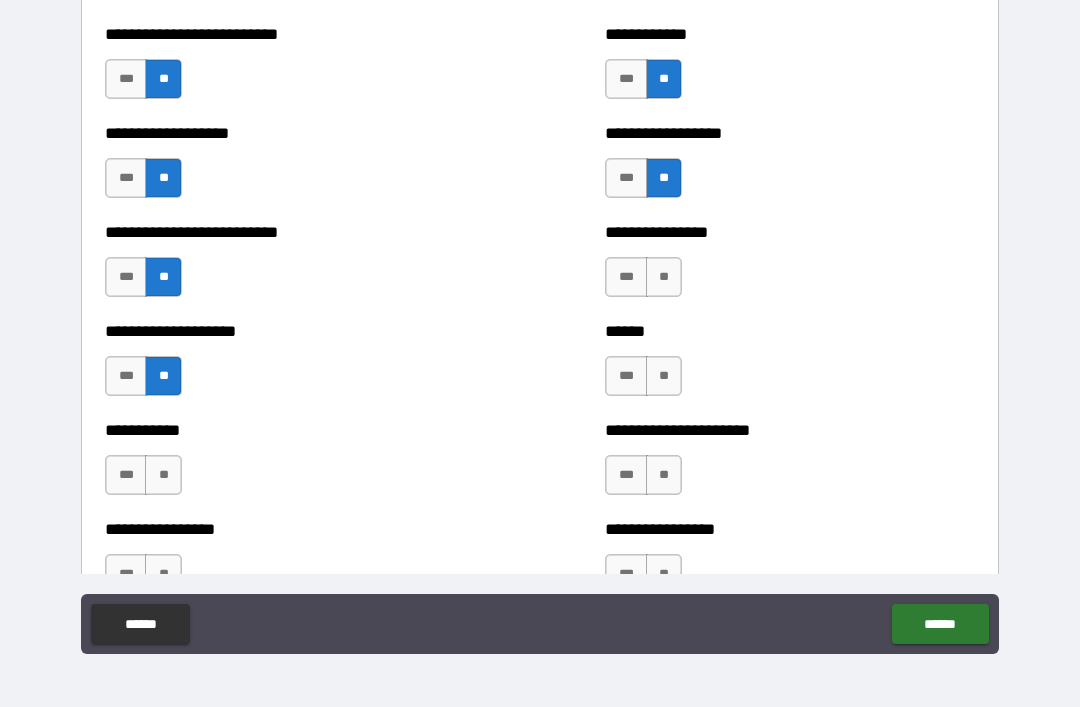 click on "**" at bounding box center [664, 376] 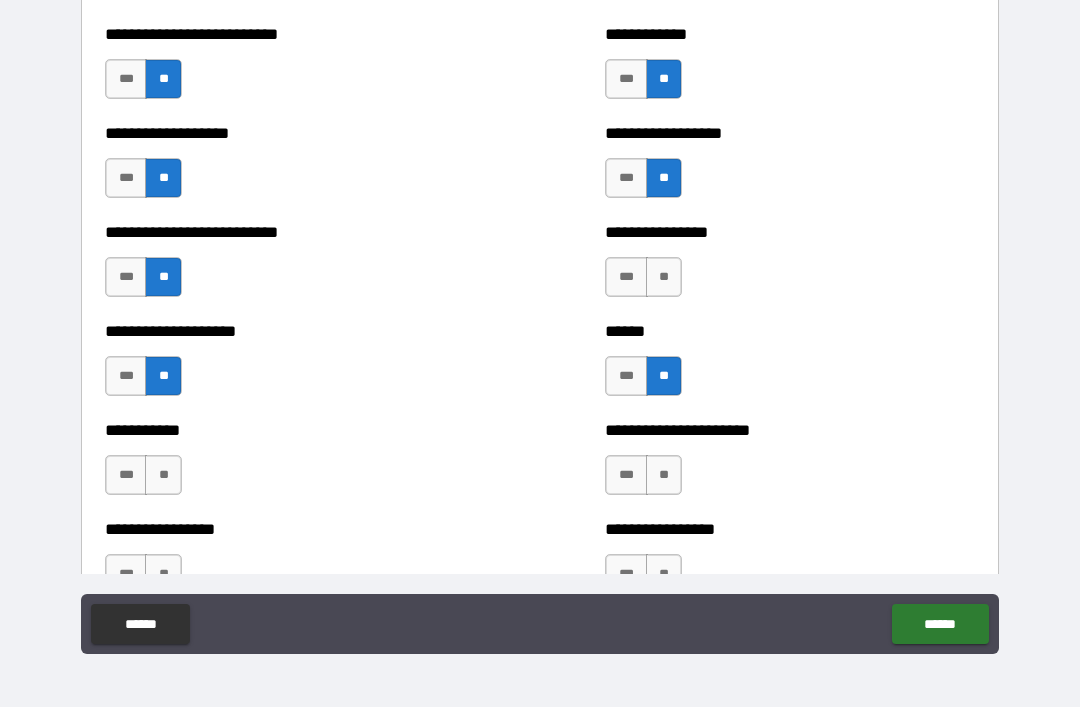 click on "**" at bounding box center (664, 475) 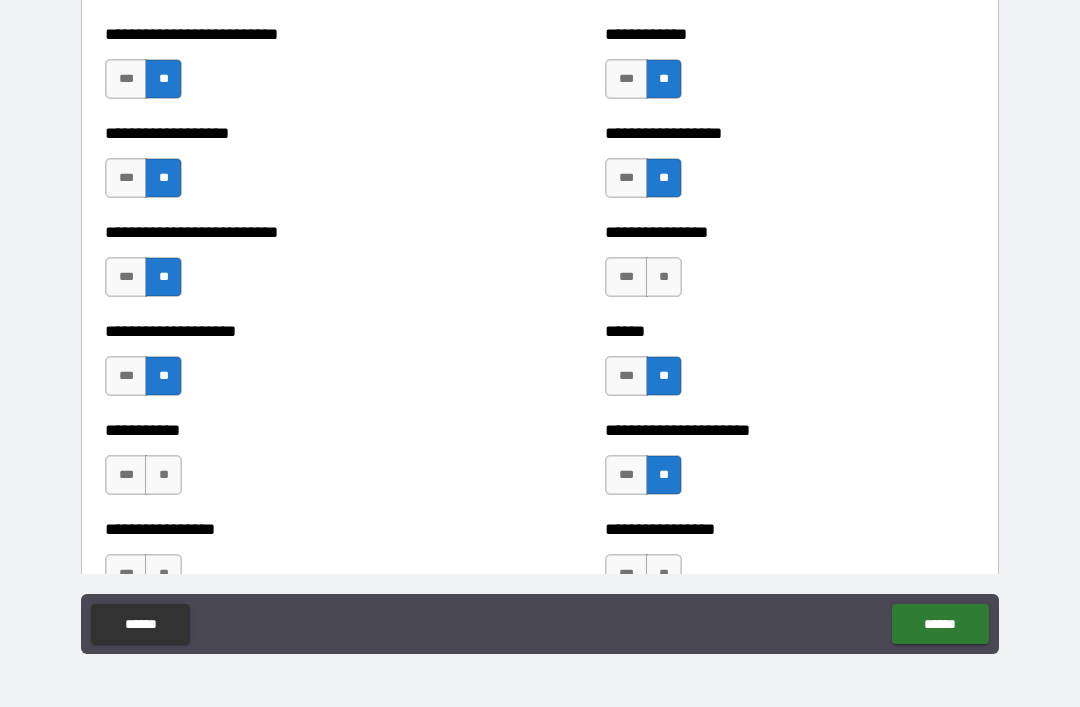click on "**" at bounding box center (163, 475) 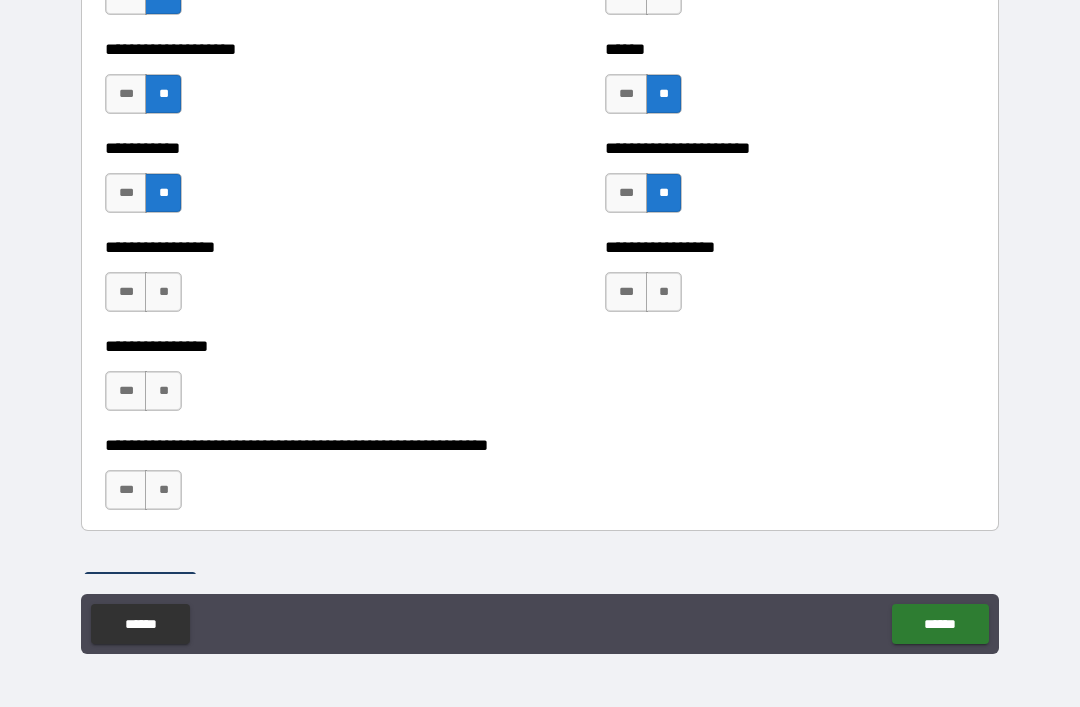 scroll, scrollTop: 5828, scrollLeft: 0, axis: vertical 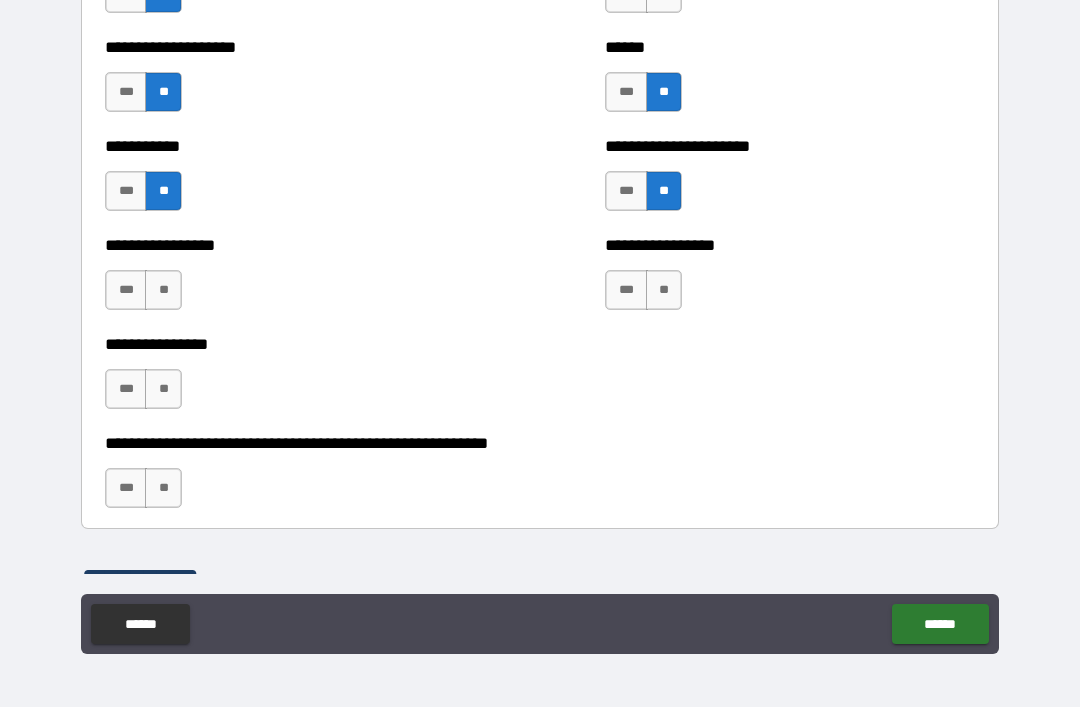 click on "**" at bounding box center (163, 290) 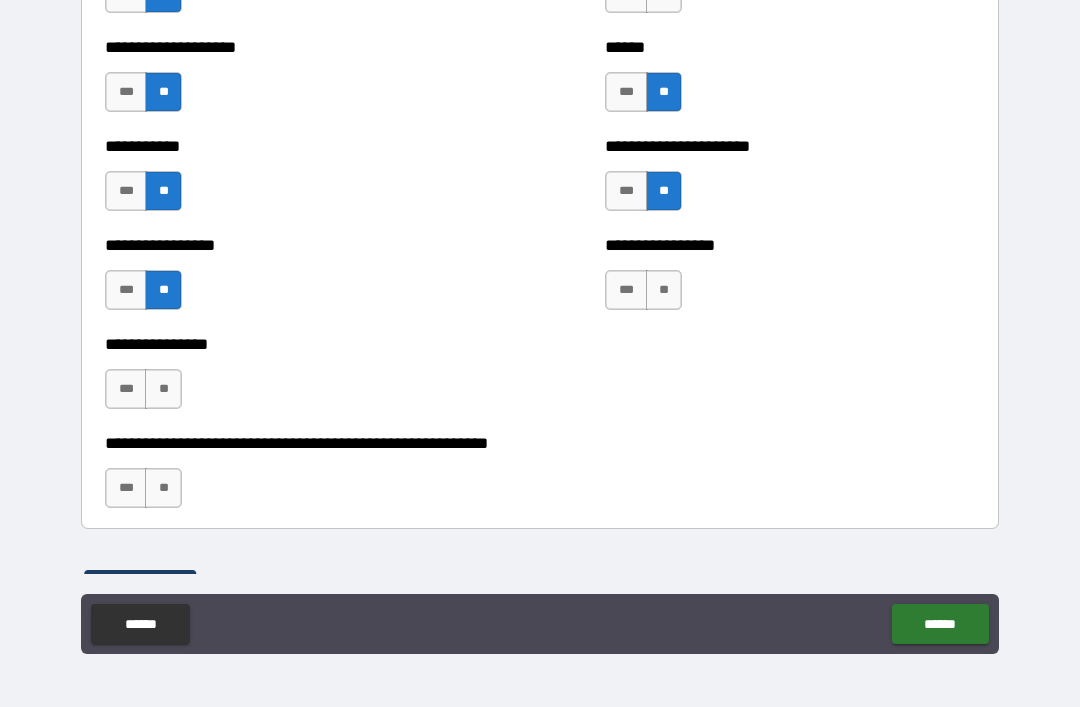 click on "**" at bounding box center [163, 389] 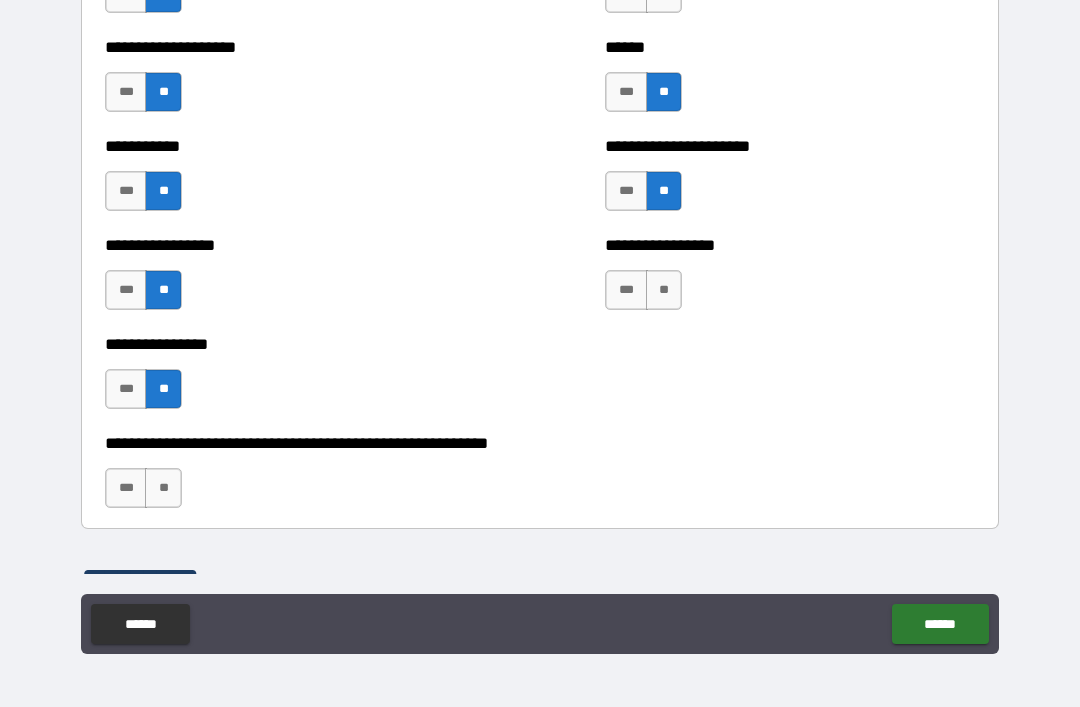 click on "**" at bounding box center (163, 488) 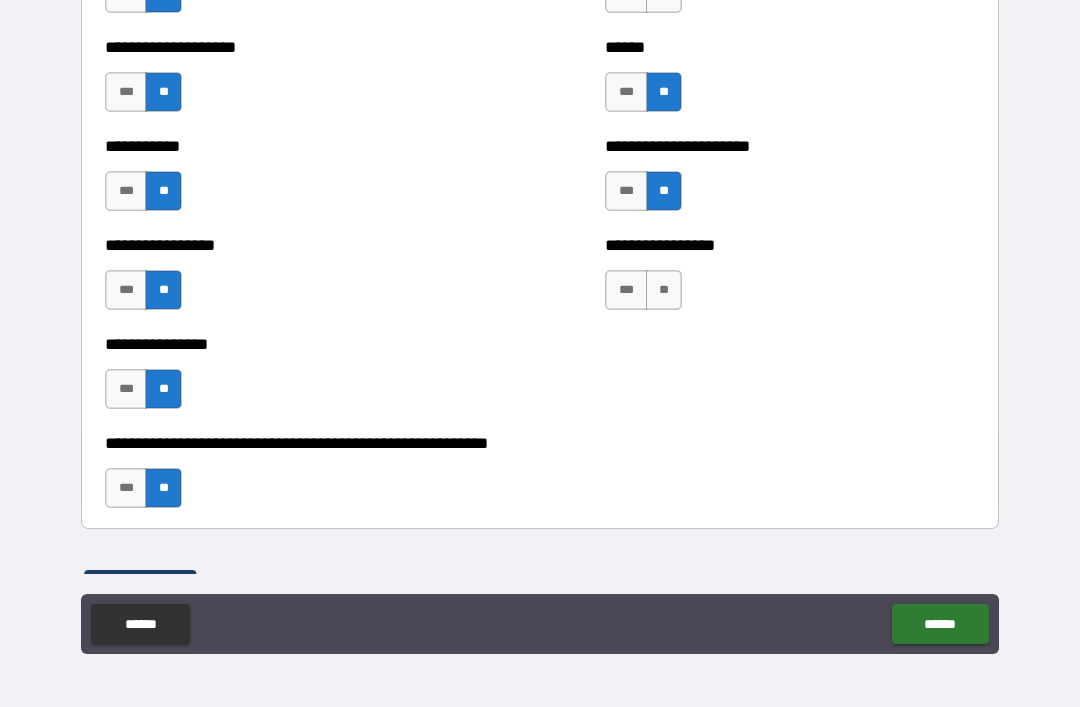 click on "**" at bounding box center [664, 290] 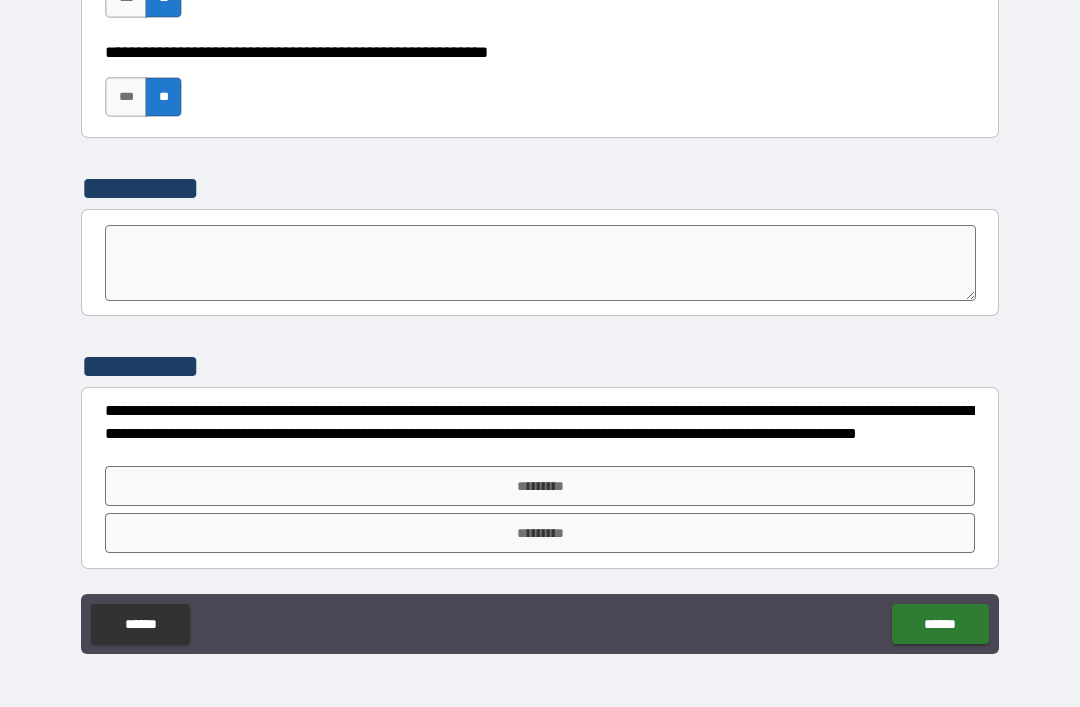 scroll, scrollTop: 6219, scrollLeft: 0, axis: vertical 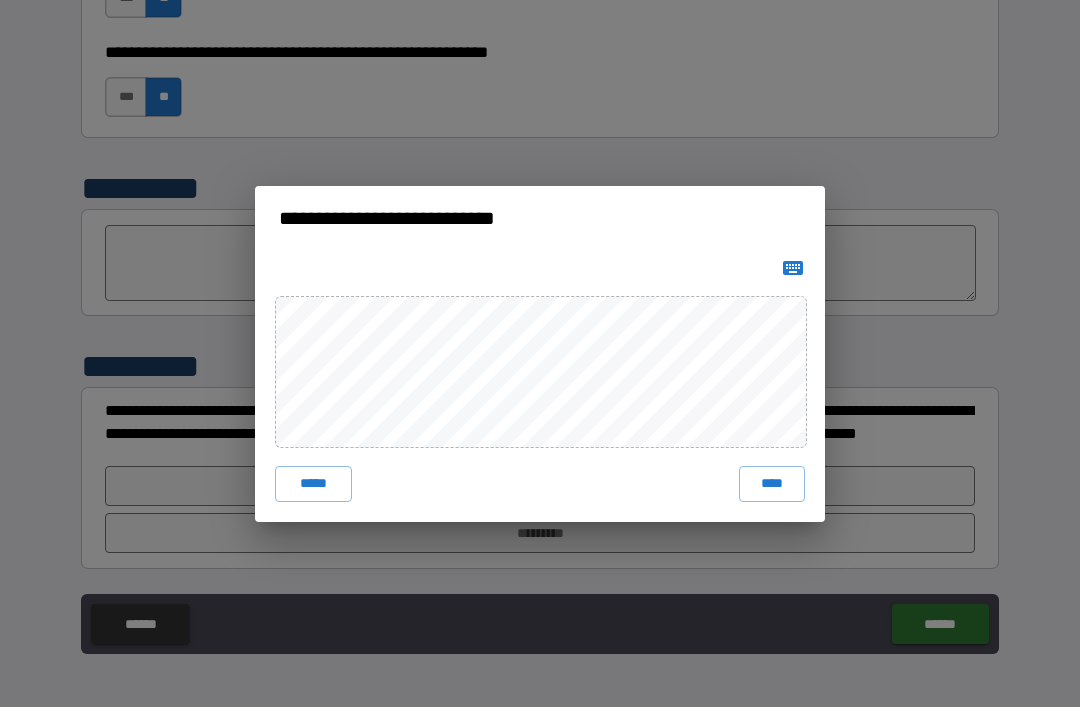 click on "****" at bounding box center (772, 484) 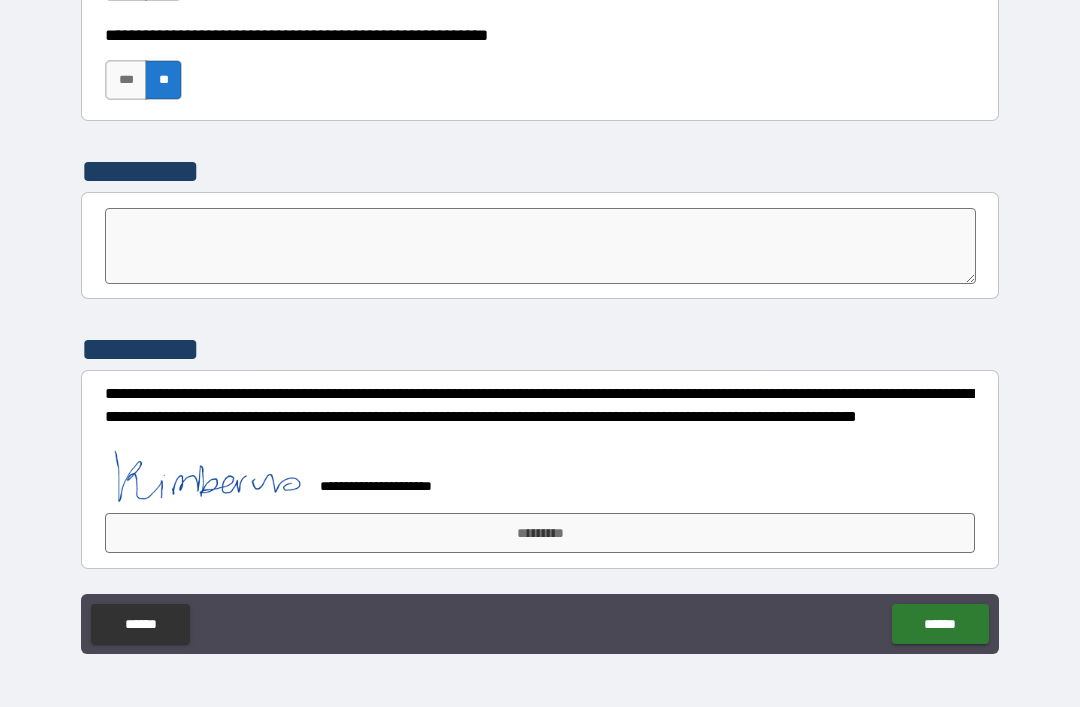 scroll, scrollTop: 6236, scrollLeft: 0, axis: vertical 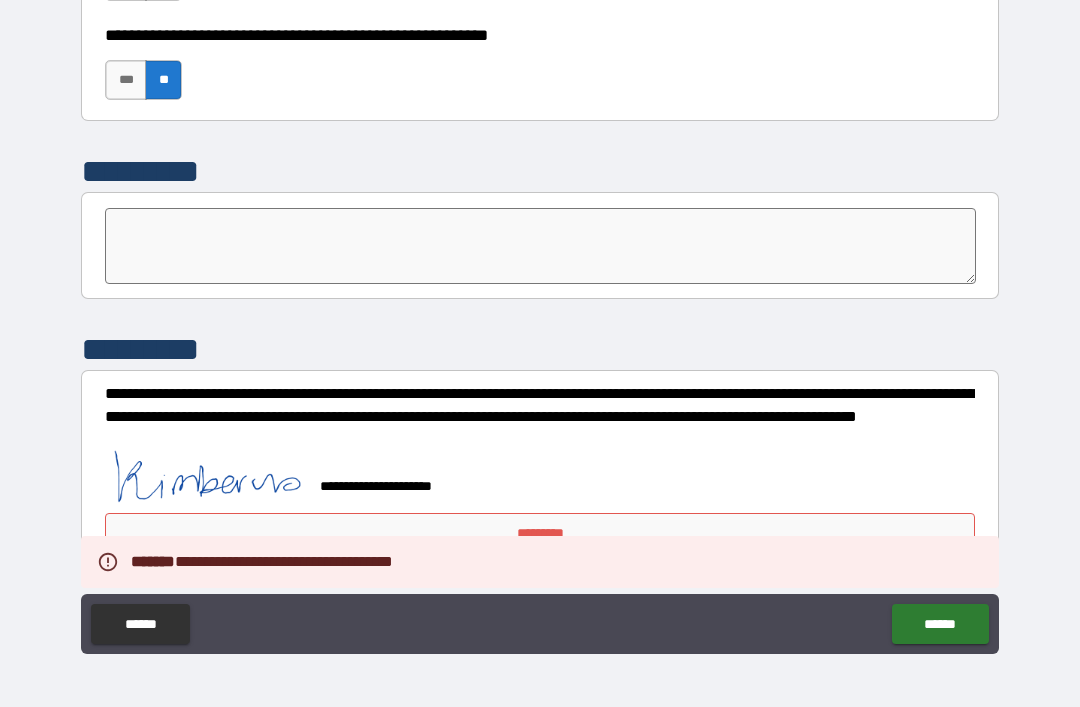 click on "*********" at bounding box center (540, 533) 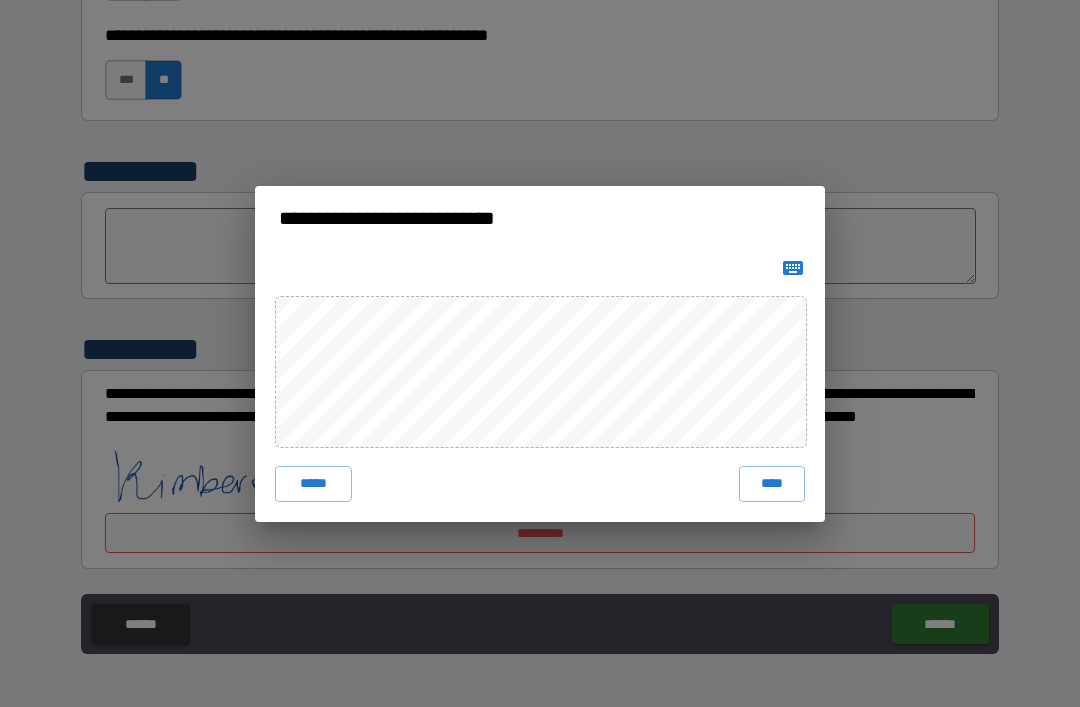 click on "****" at bounding box center (772, 484) 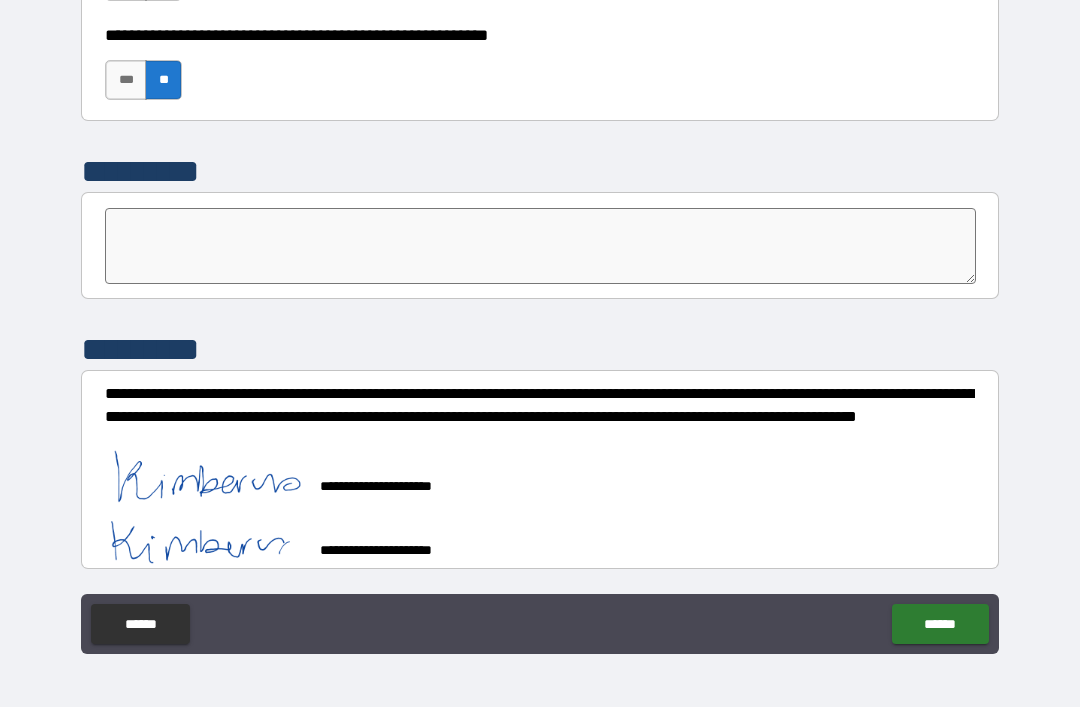 scroll, scrollTop: 6226, scrollLeft: 0, axis: vertical 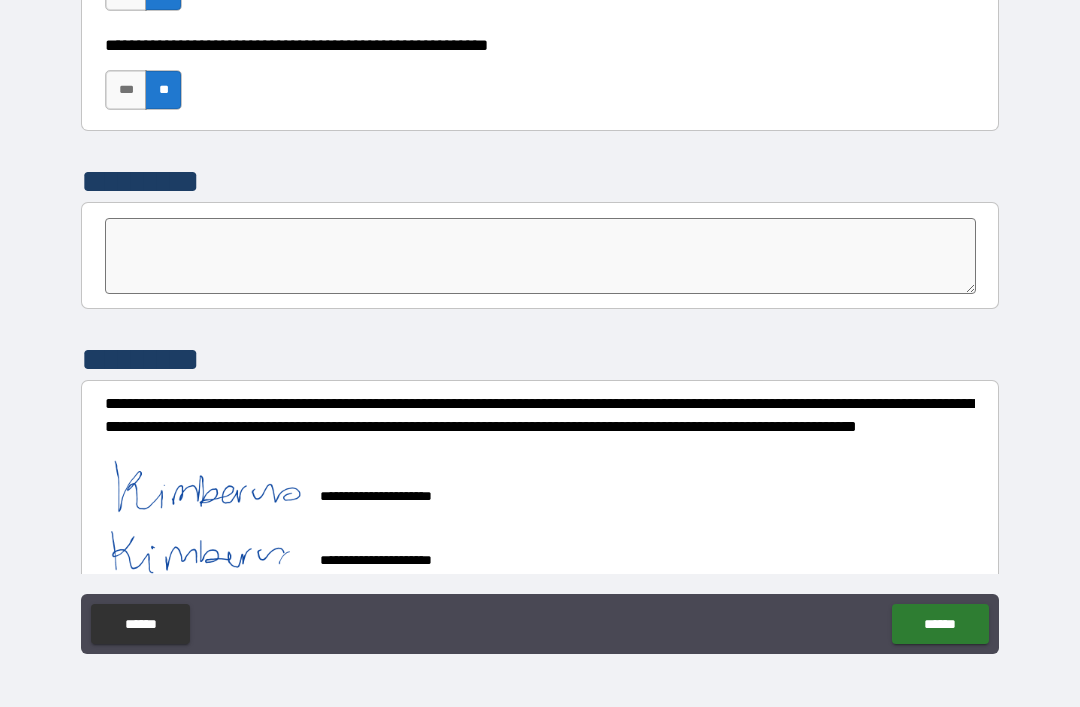 click on "******" at bounding box center [940, 624] 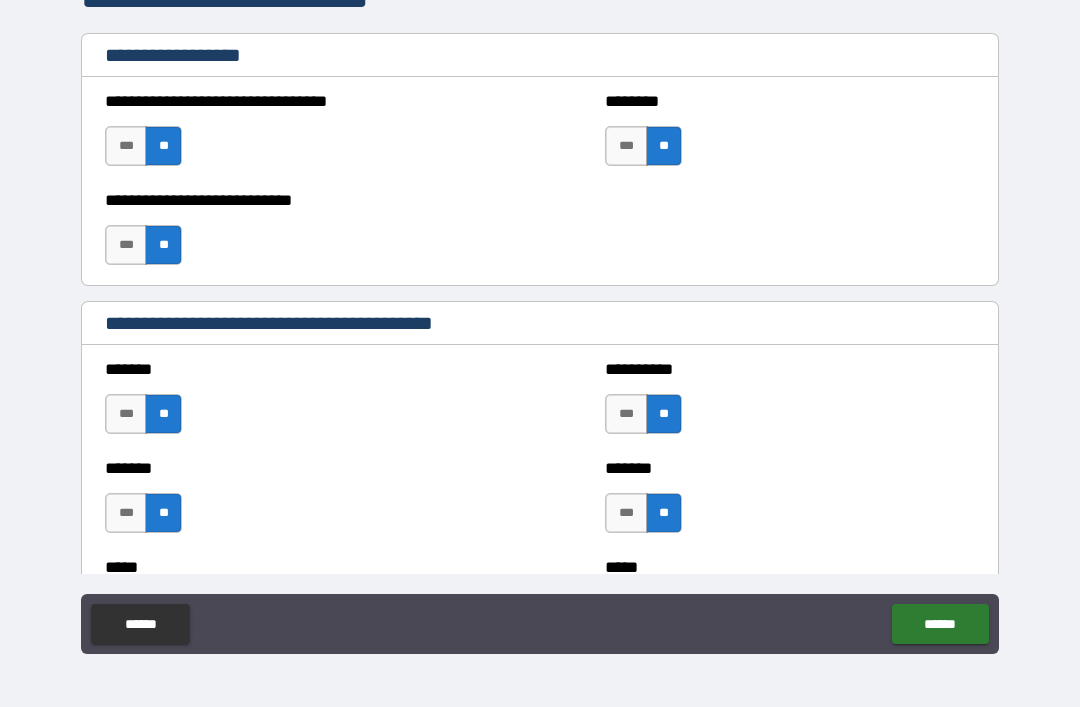 scroll, scrollTop: 1469, scrollLeft: 0, axis: vertical 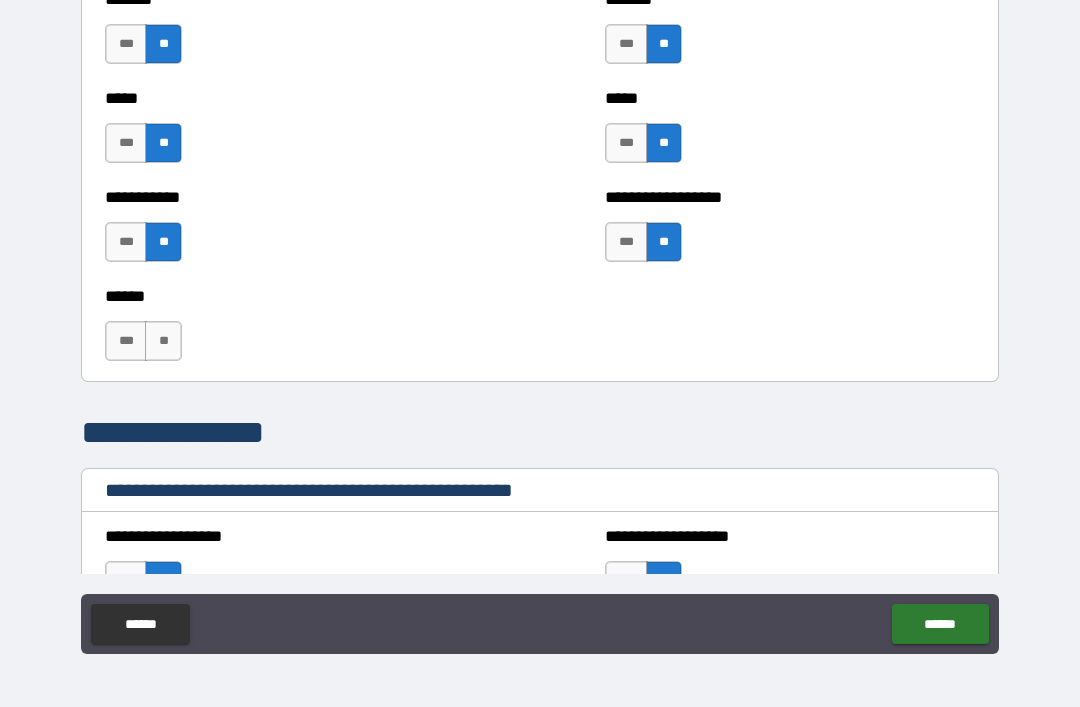 click on "**" at bounding box center [163, 341] 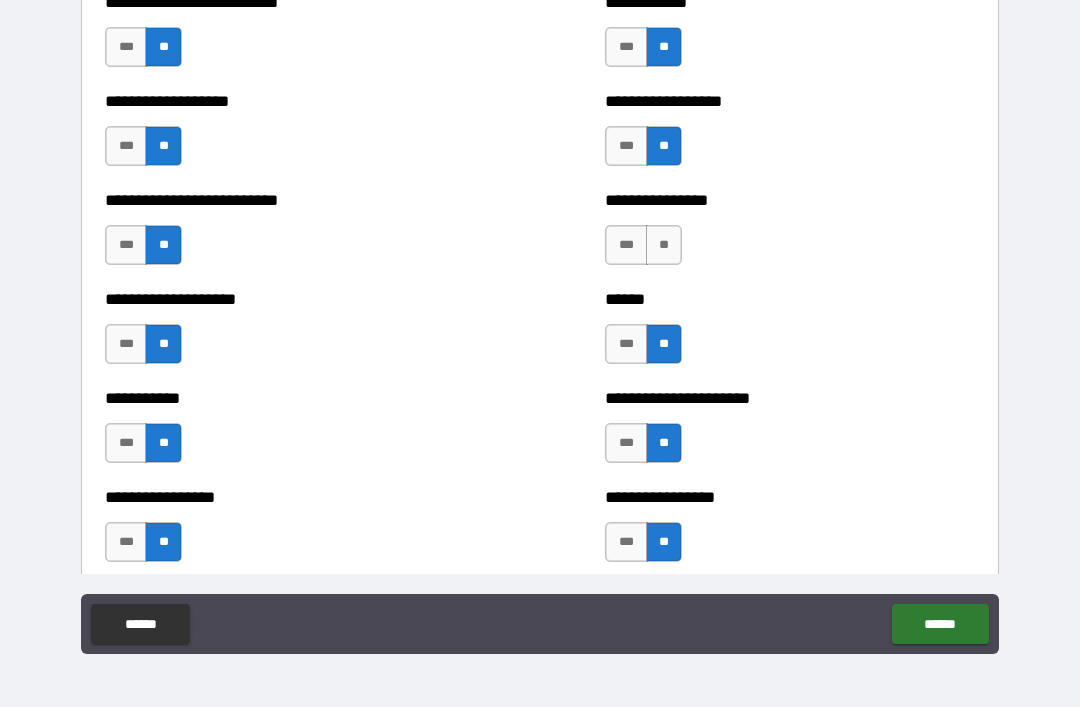 scroll, scrollTop: 5611, scrollLeft: 0, axis: vertical 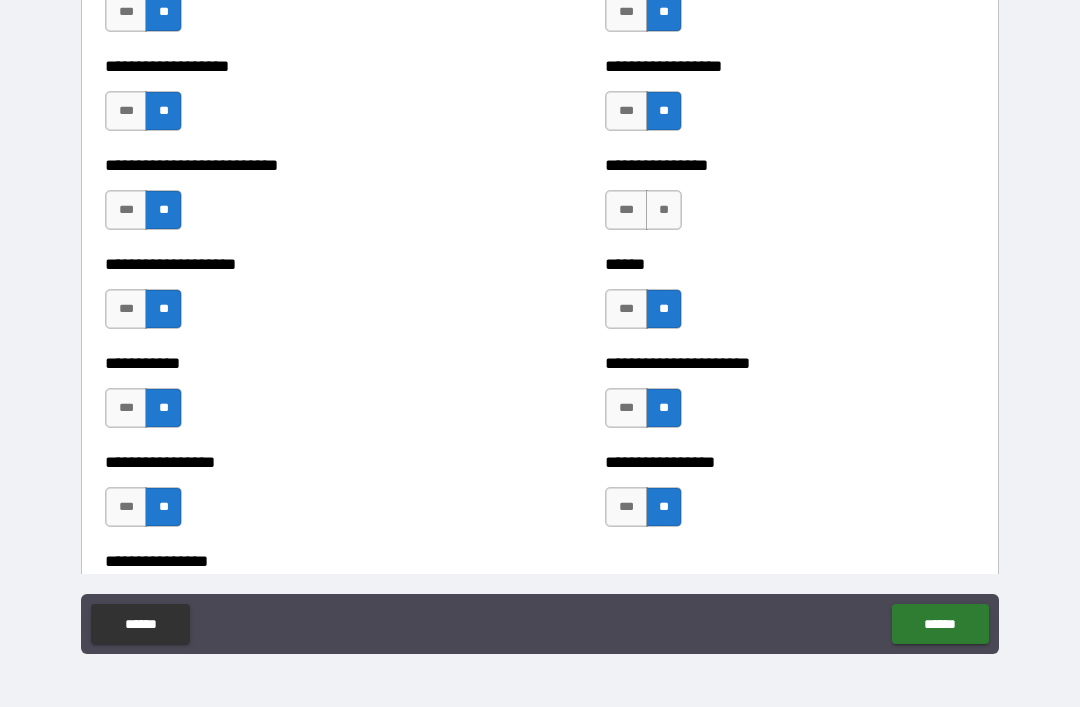 click on "**" at bounding box center [664, 210] 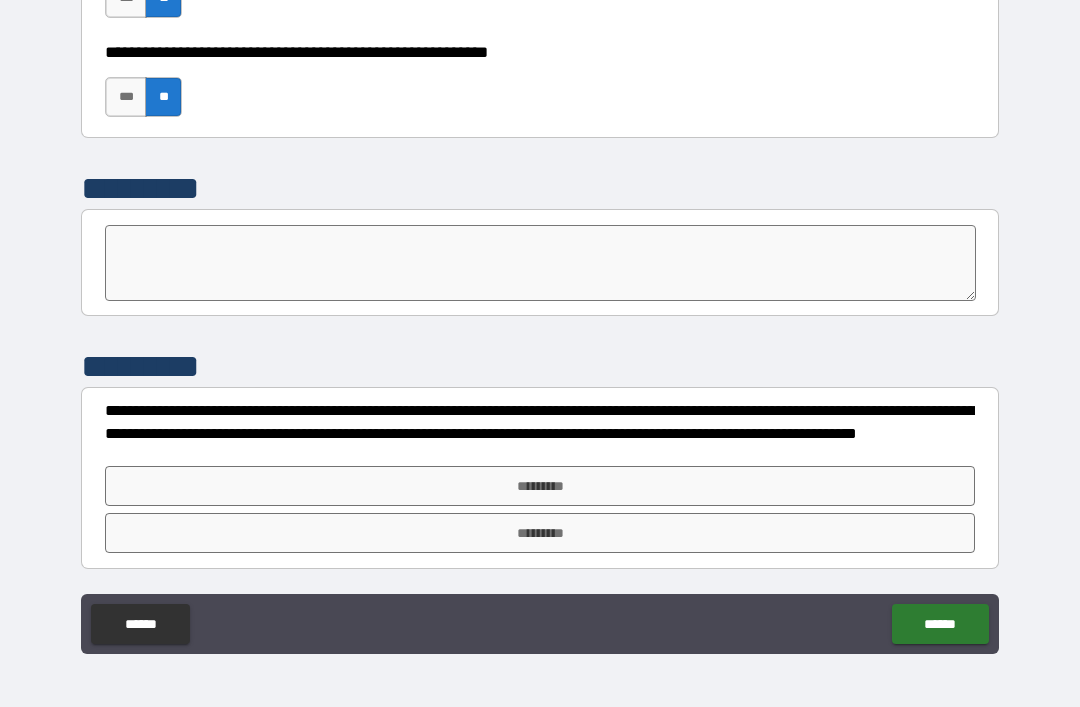 scroll, scrollTop: 6219, scrollLeft: 0, axis: vertical 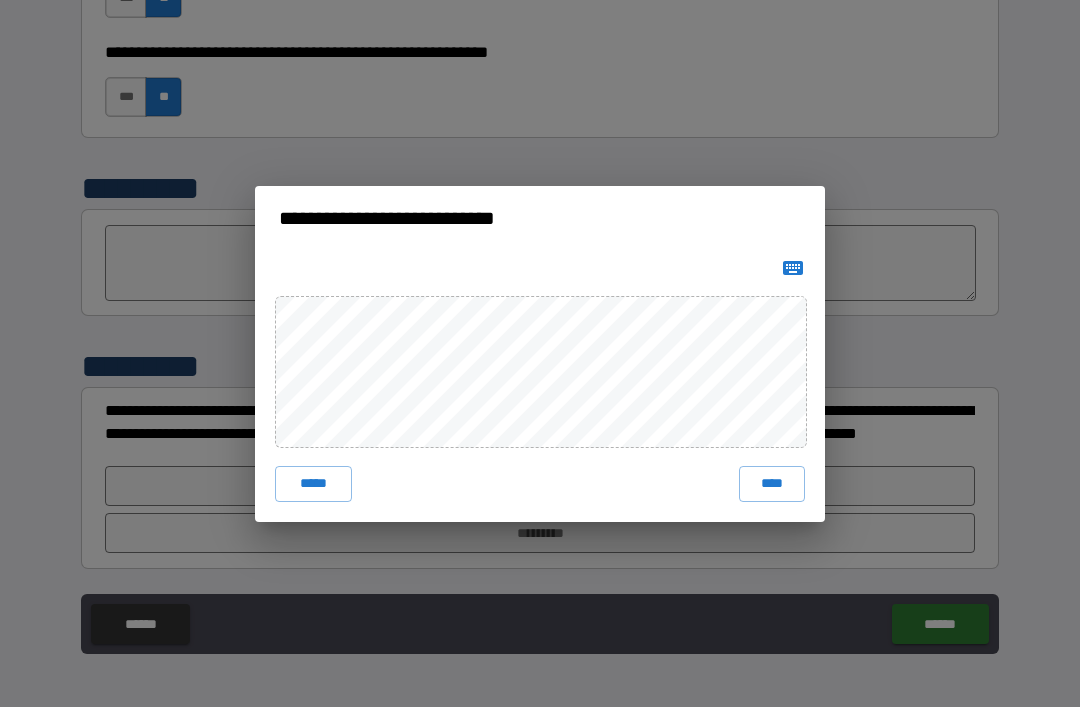 click on "****" at bounding box center (772, 484) 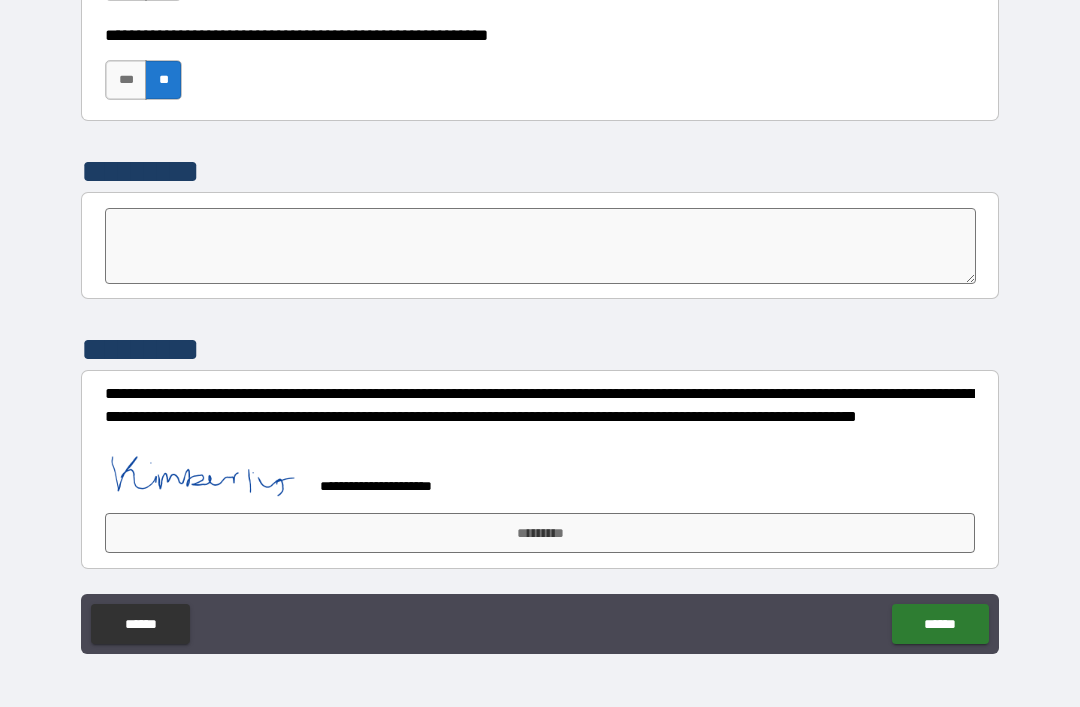 scroll, scrollTop: 6236, scrollLeft: 0, axis: vertical 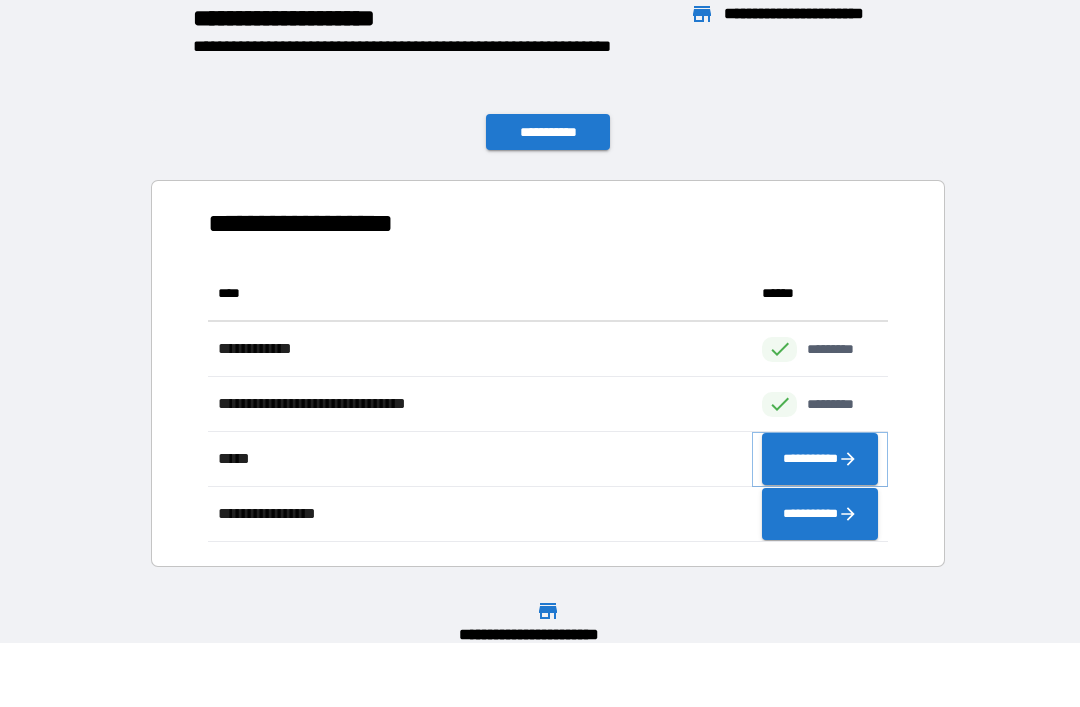 click on "**********" at bounding box center [820, 459] 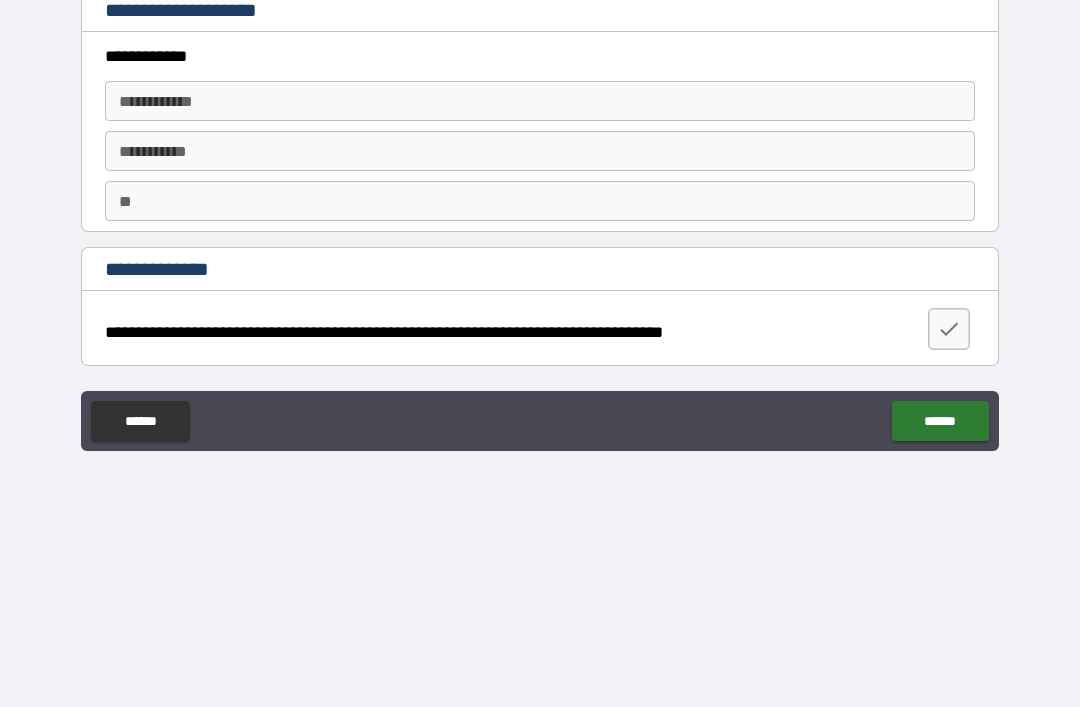 click on "******" at bounding box center (940, 421) 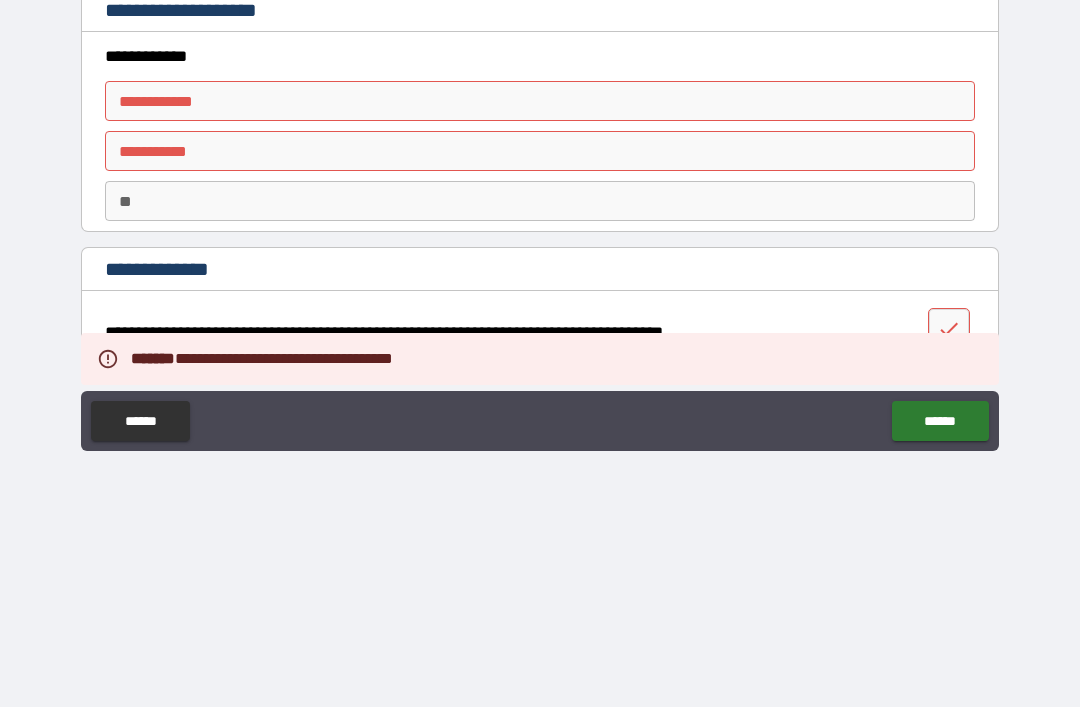 click on "**********" at bounding box center (540, 101) 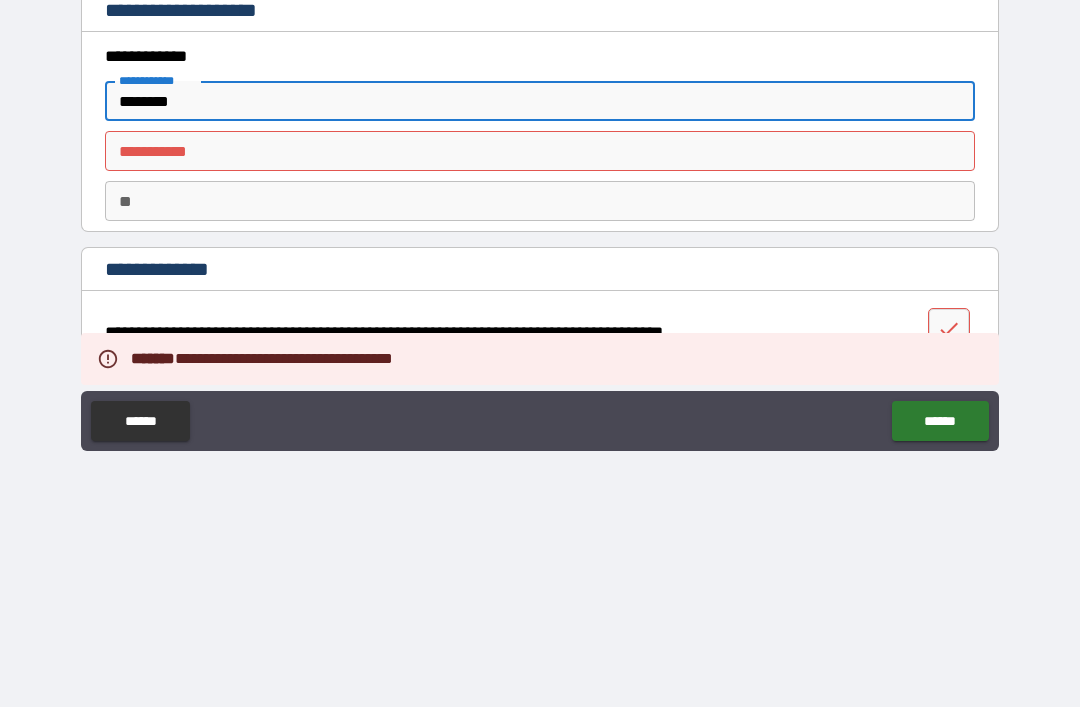 type on "********" 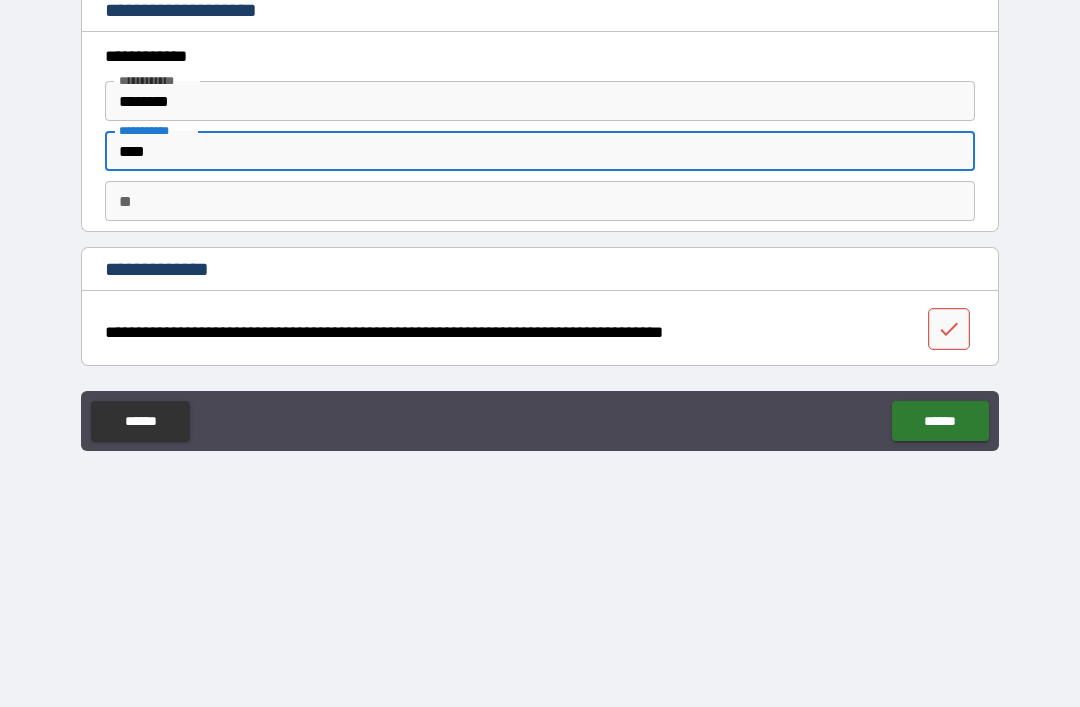 type on "****" 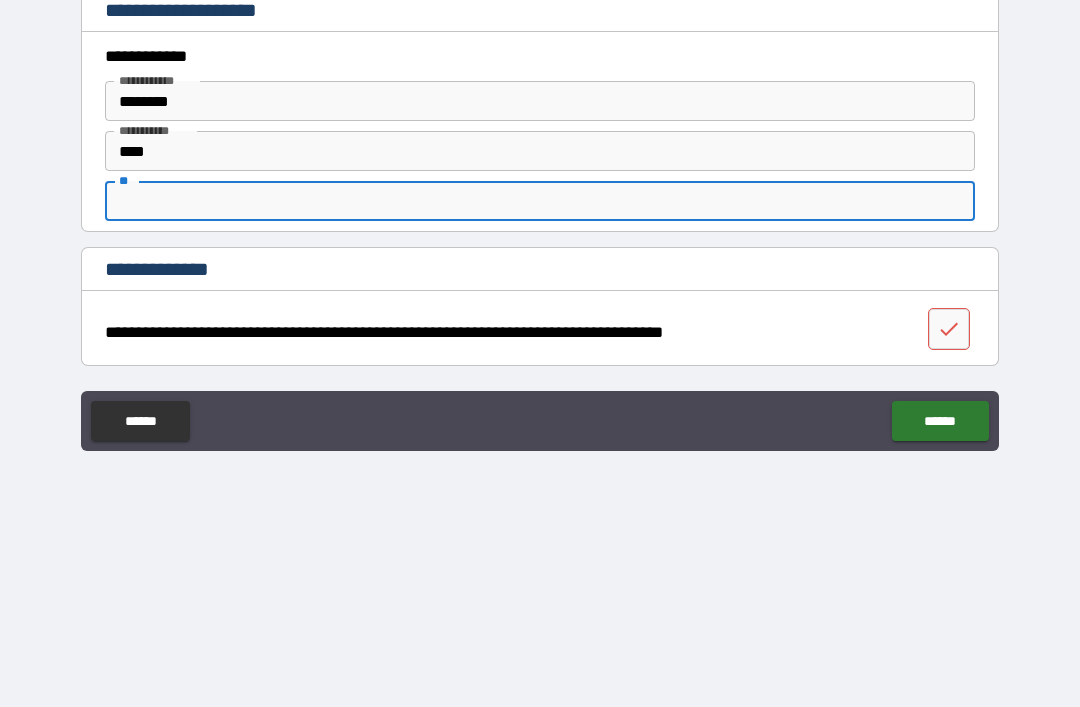 click on "**********" at bounding box center (540, 132) 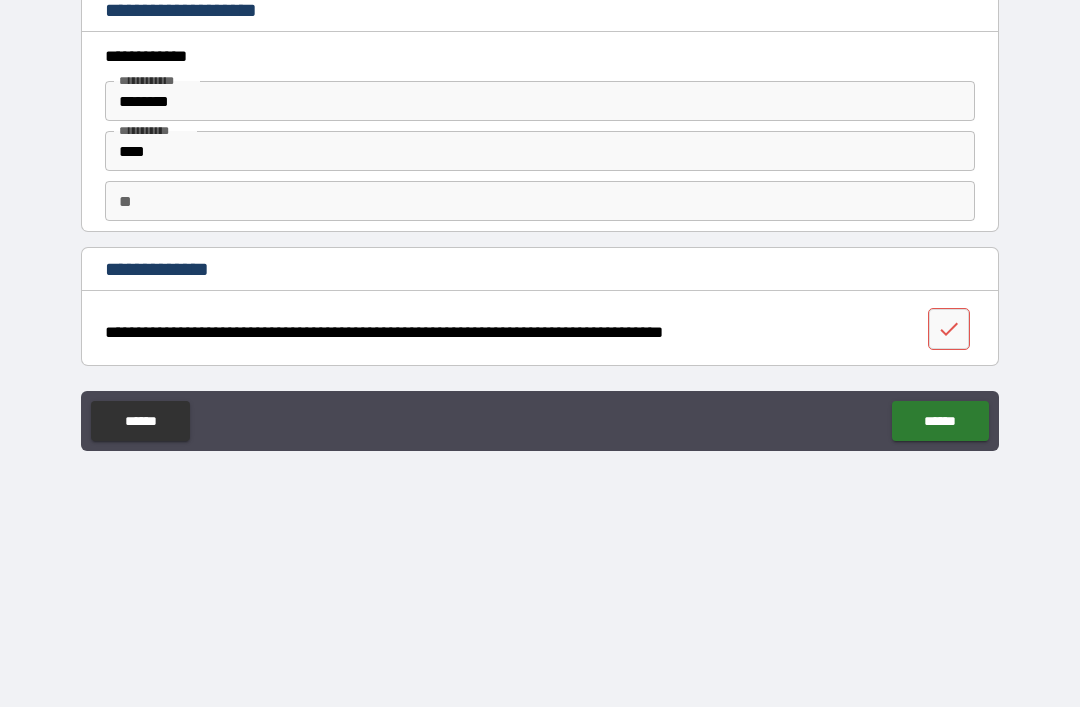 click on "******" at bounding box center [940, 421] 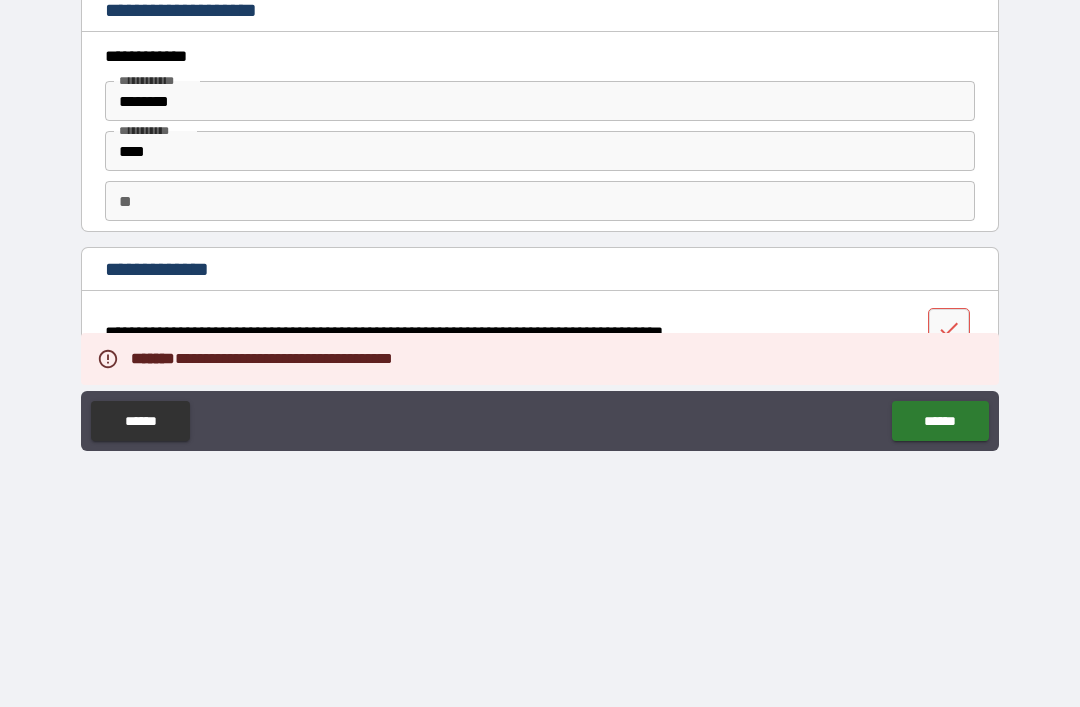 click on "**********" at bounding box center (540, 271) 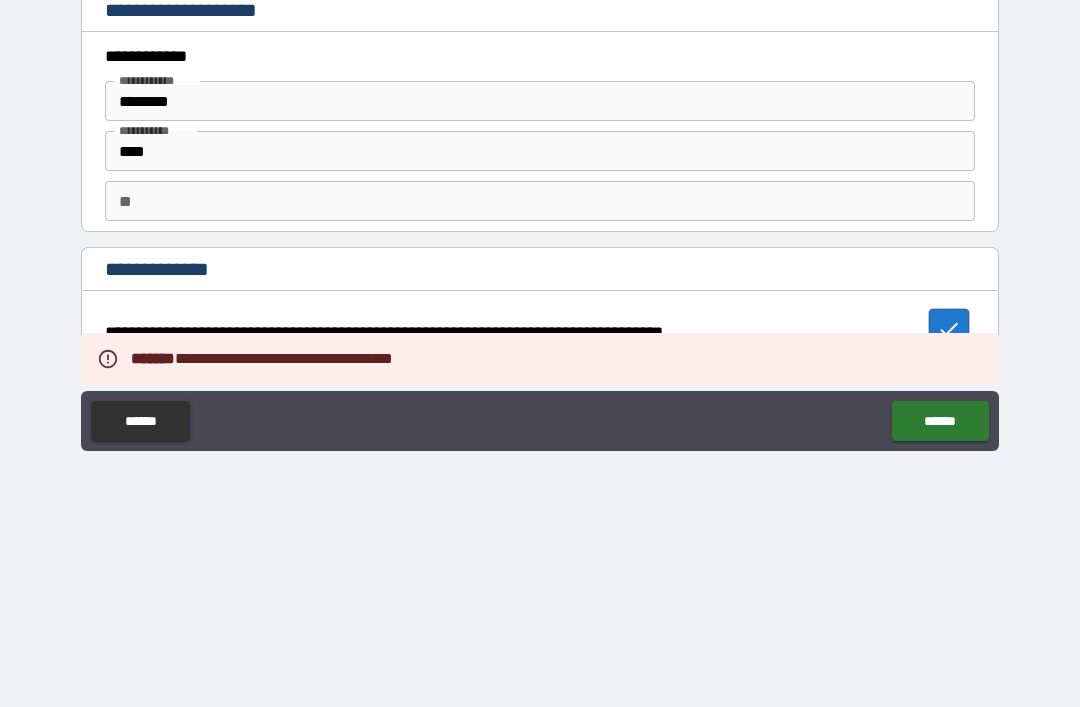 click at bounding box center (949, 329) 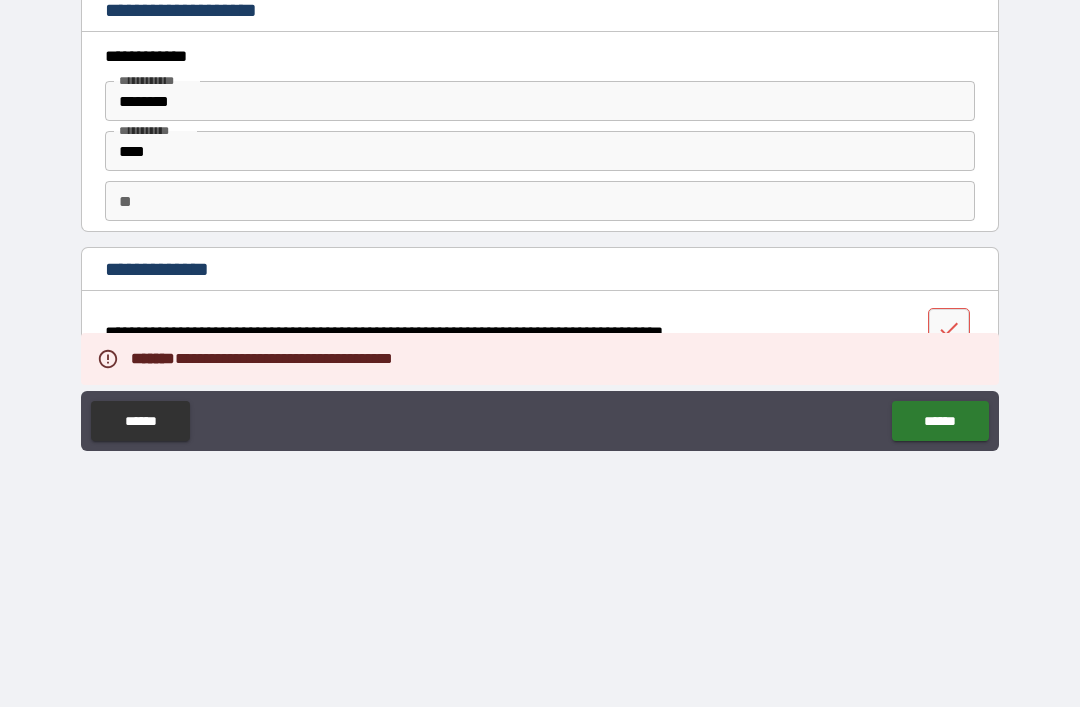 click 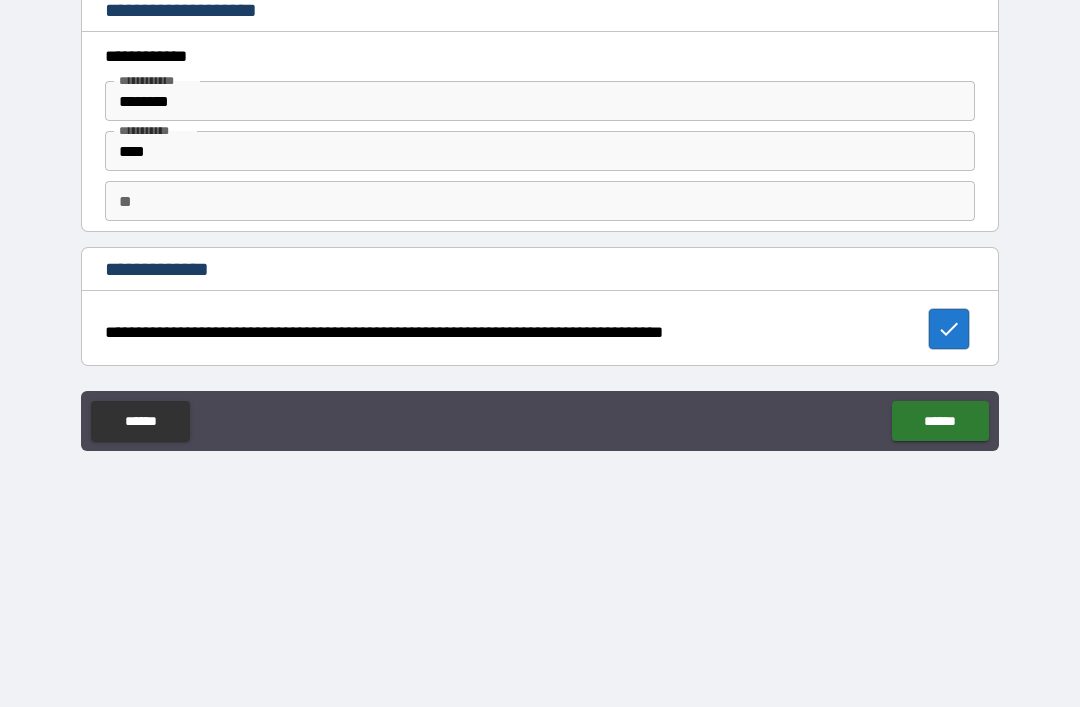 click on "******" at bounding box center [940, 421] 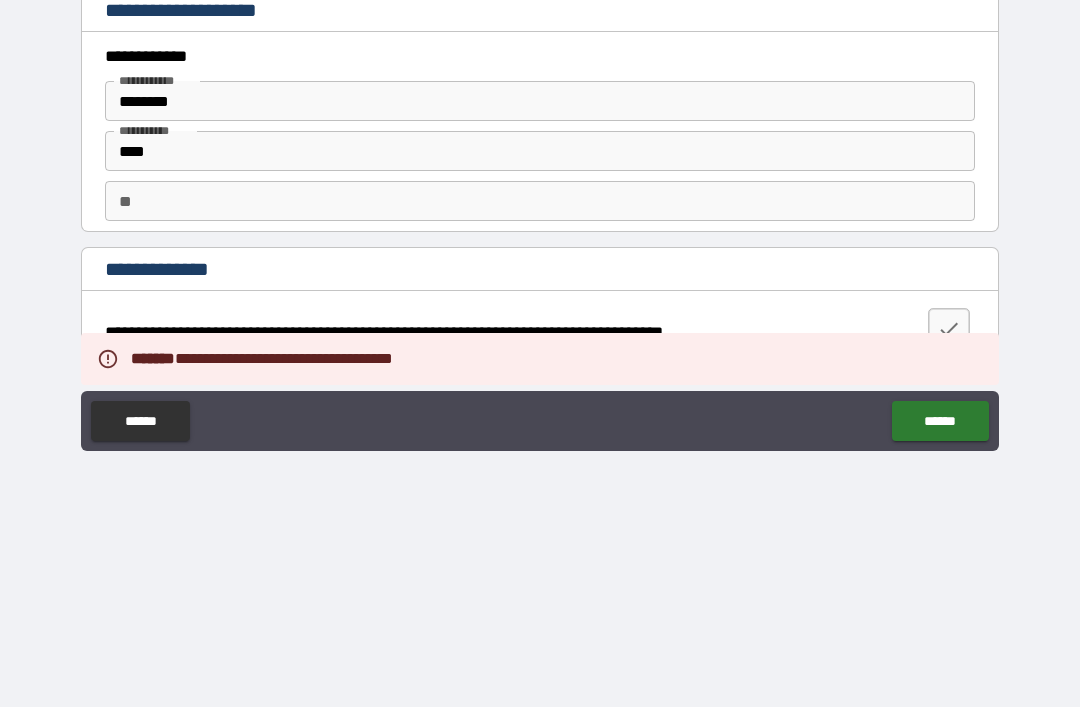click on "******" at bounding box center (940, 421) 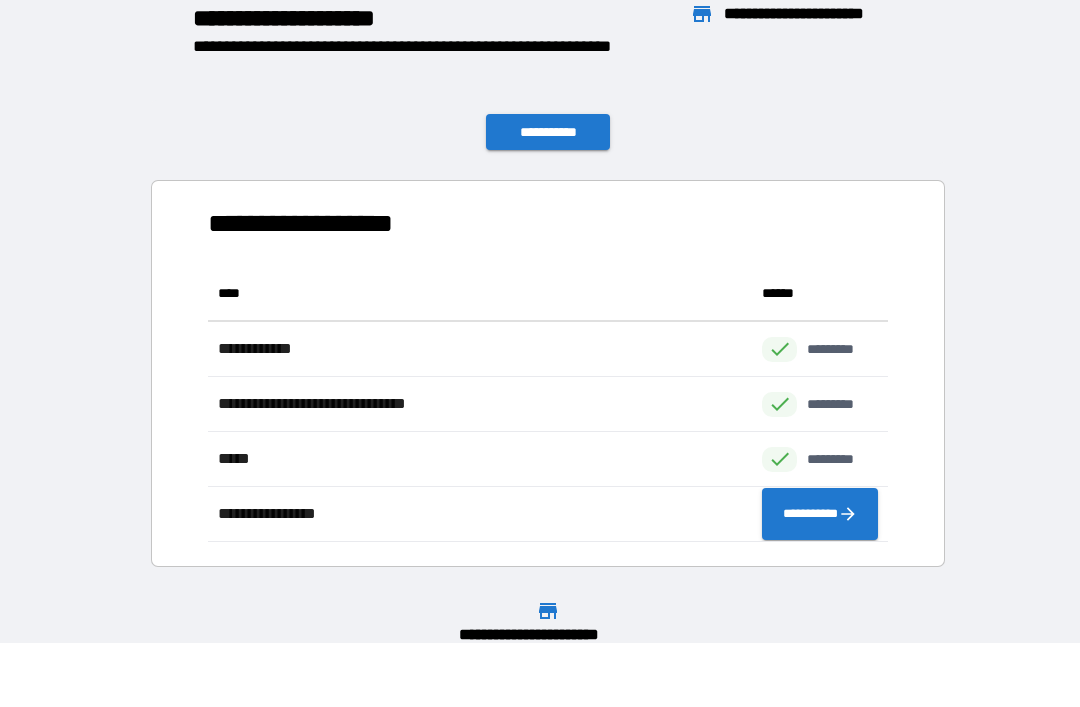 scroll, scrollTop: 1, scrollLeft: 1, axis: both 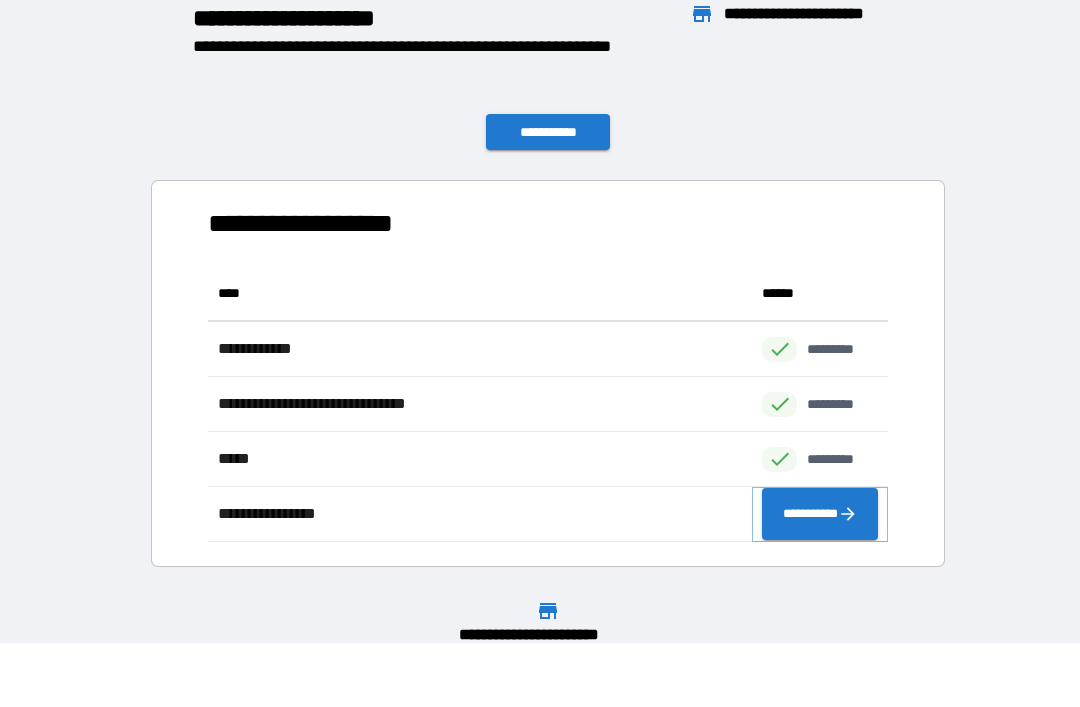 click on "**********" at bounding box center (820, 514) 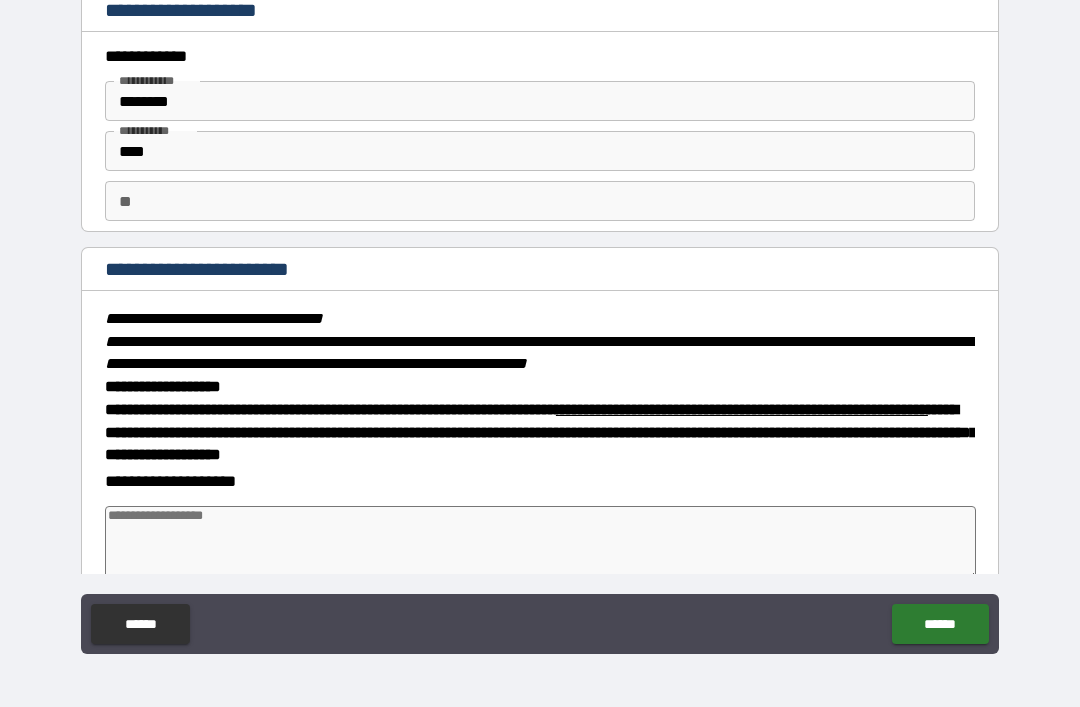 type on "*" 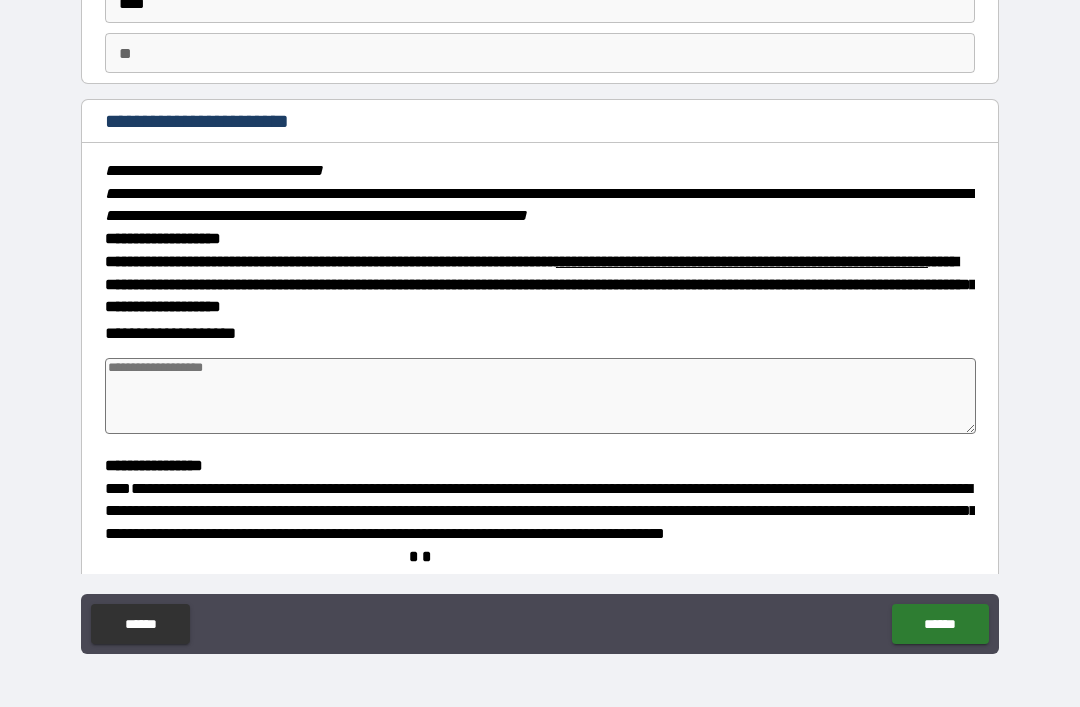 scroll, scrollTop: 149, scrollLeft: 0, axis: vertical 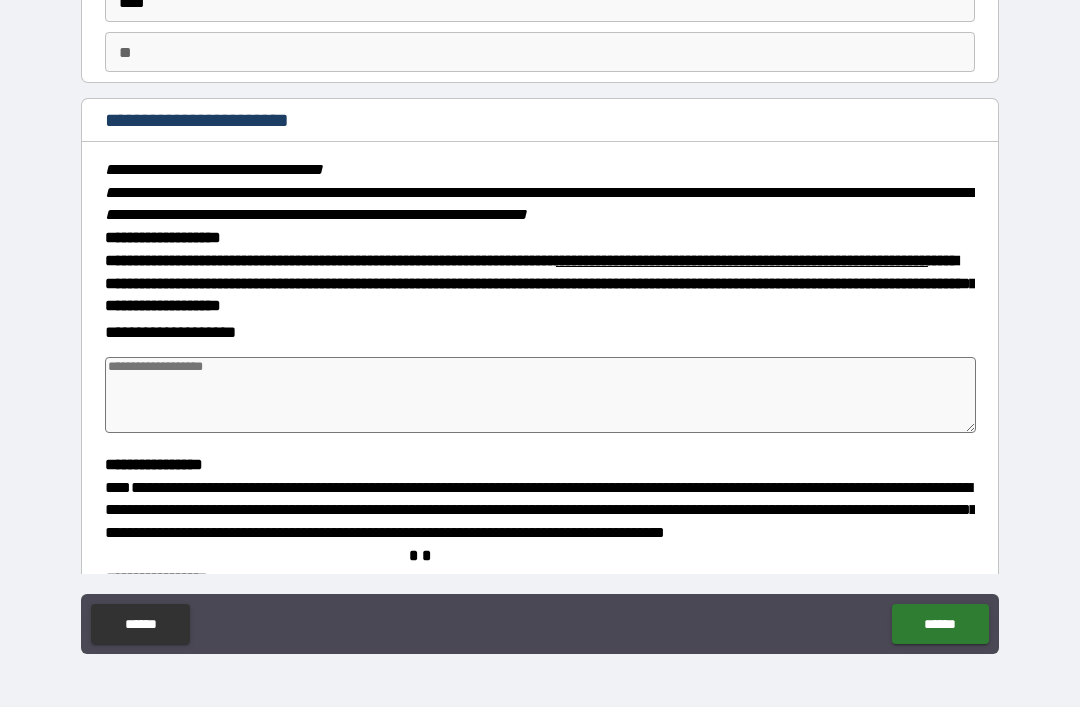 click at bounding box center [540, 395] 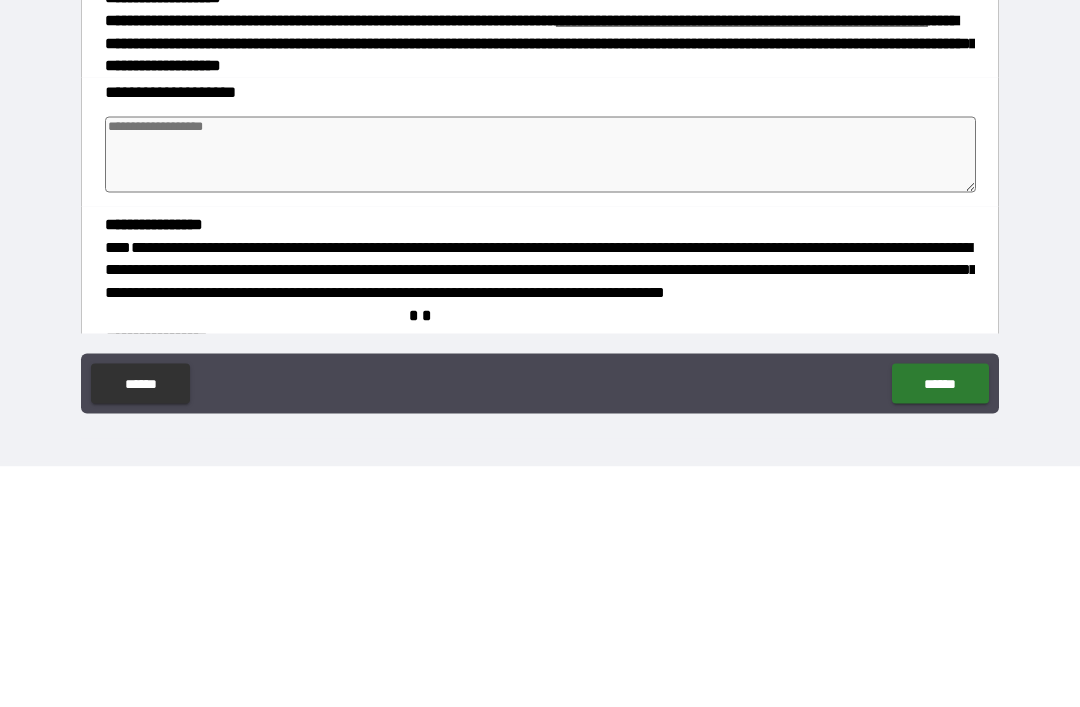 type on "*" 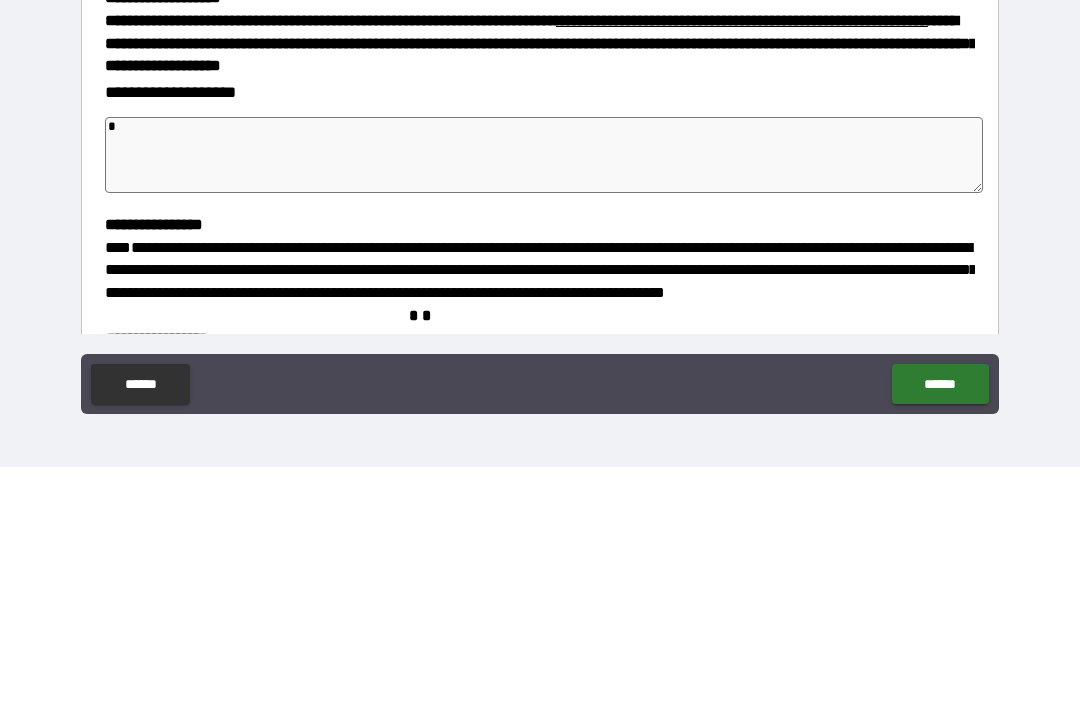 type on "*" 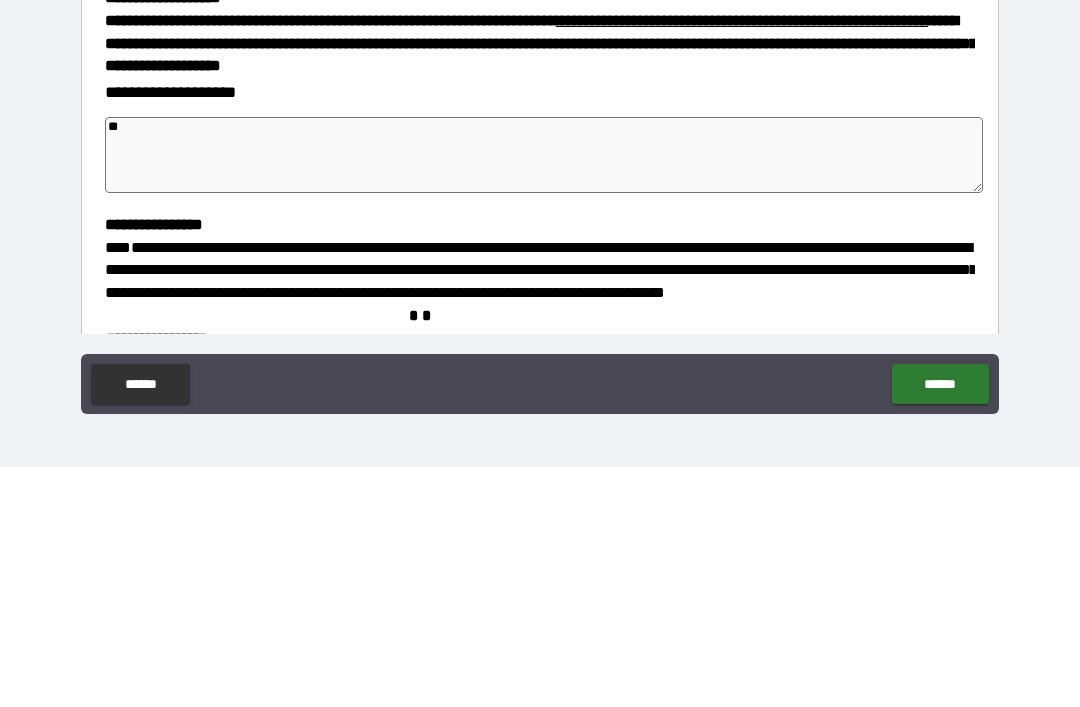 type on "*" 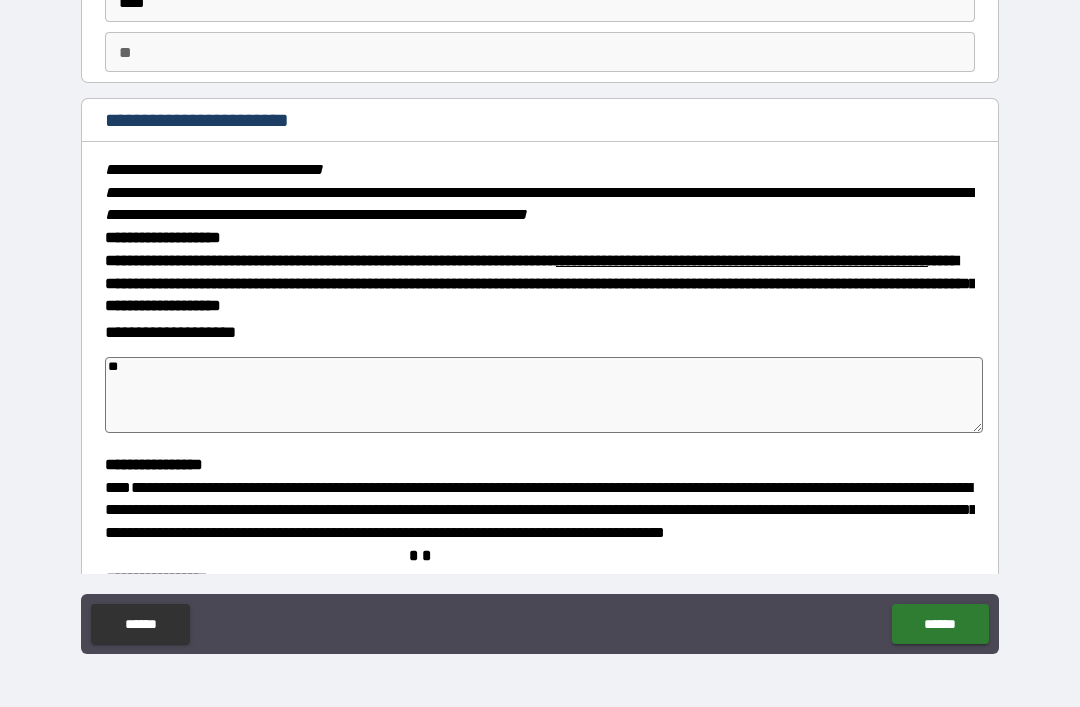 click on "******" at bounding box center [940, 624] 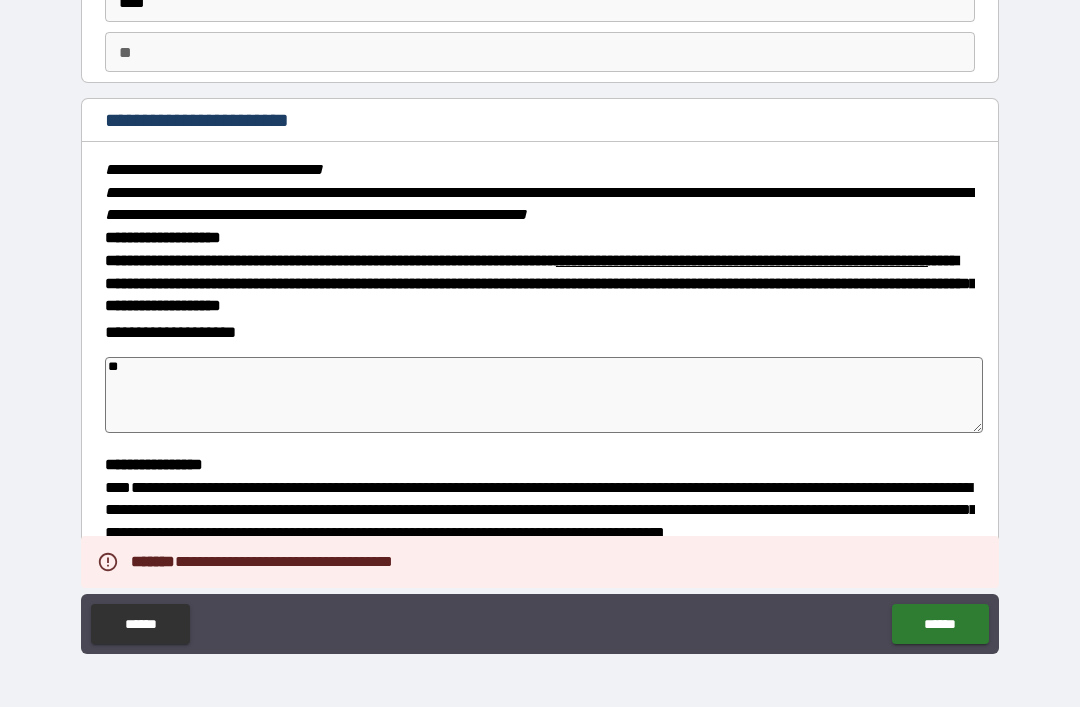 type on "*" 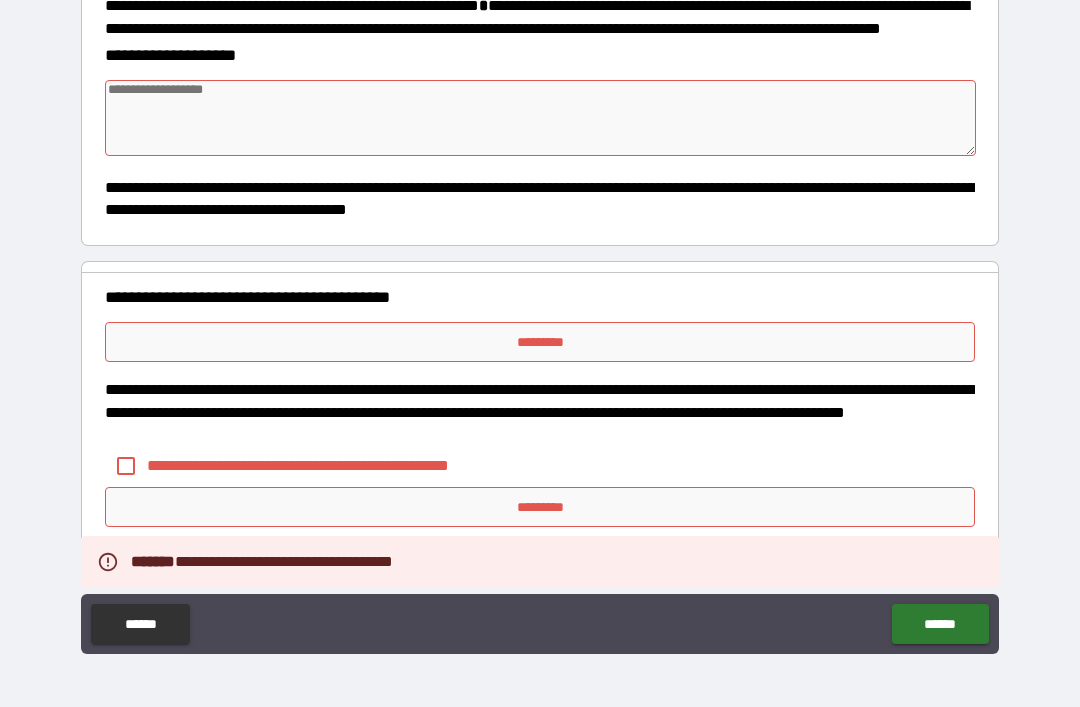 scroll, scrollTop: 1105, scrollLeft: 0, axis: vertical 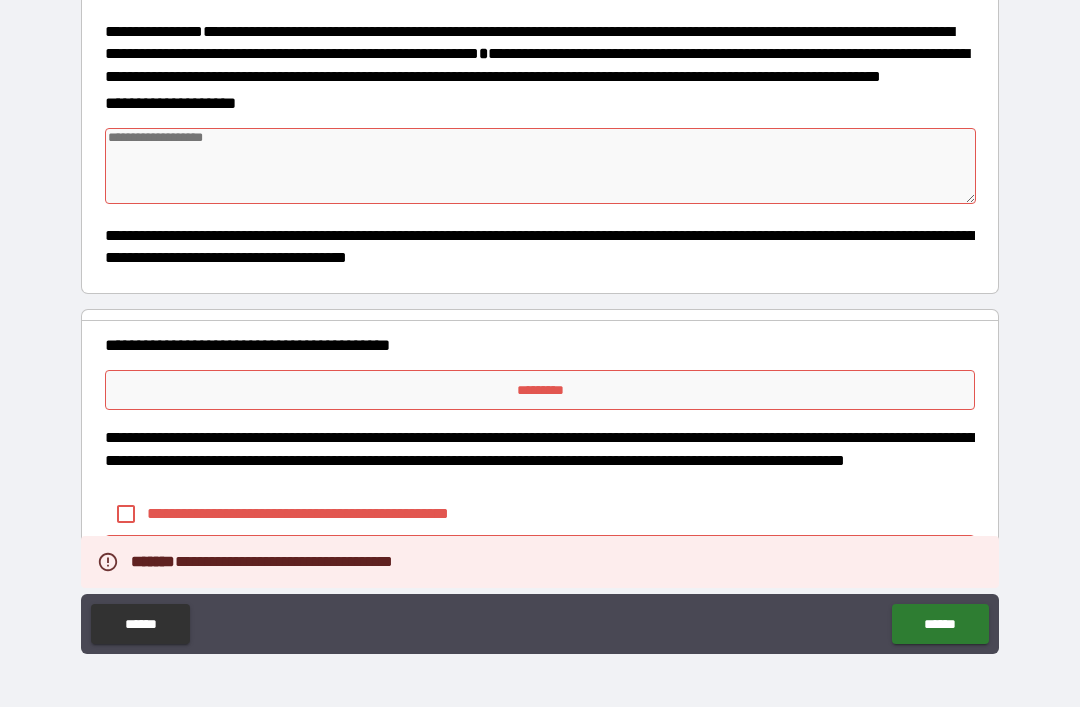click at bounding box center [540, 166] 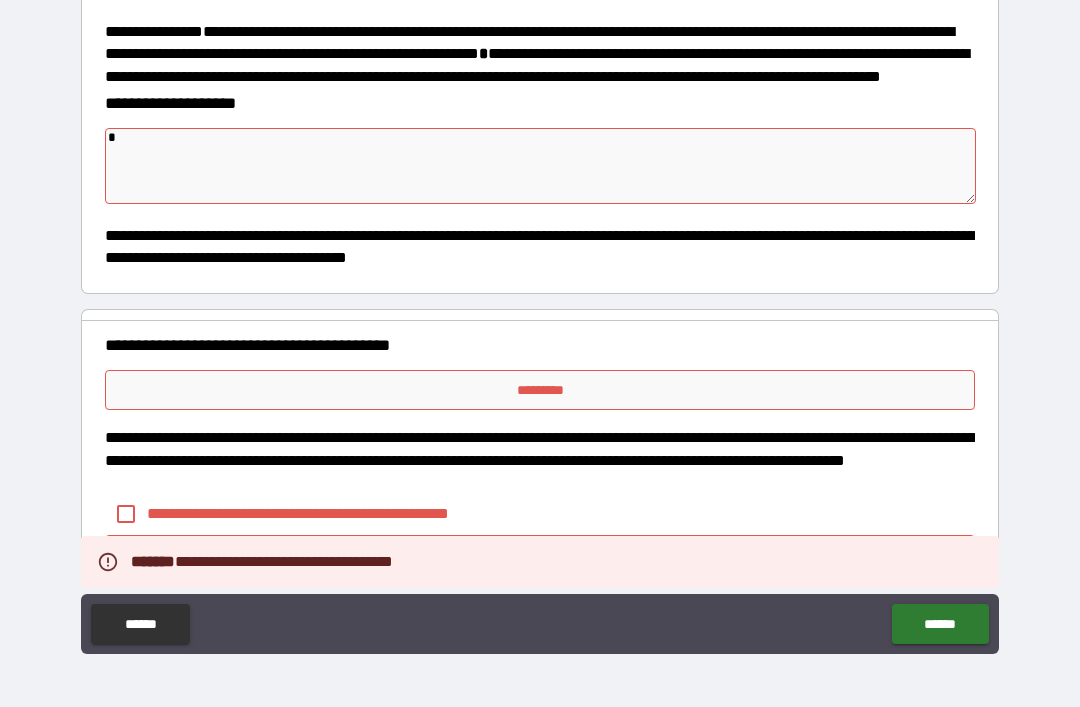 type on "*" 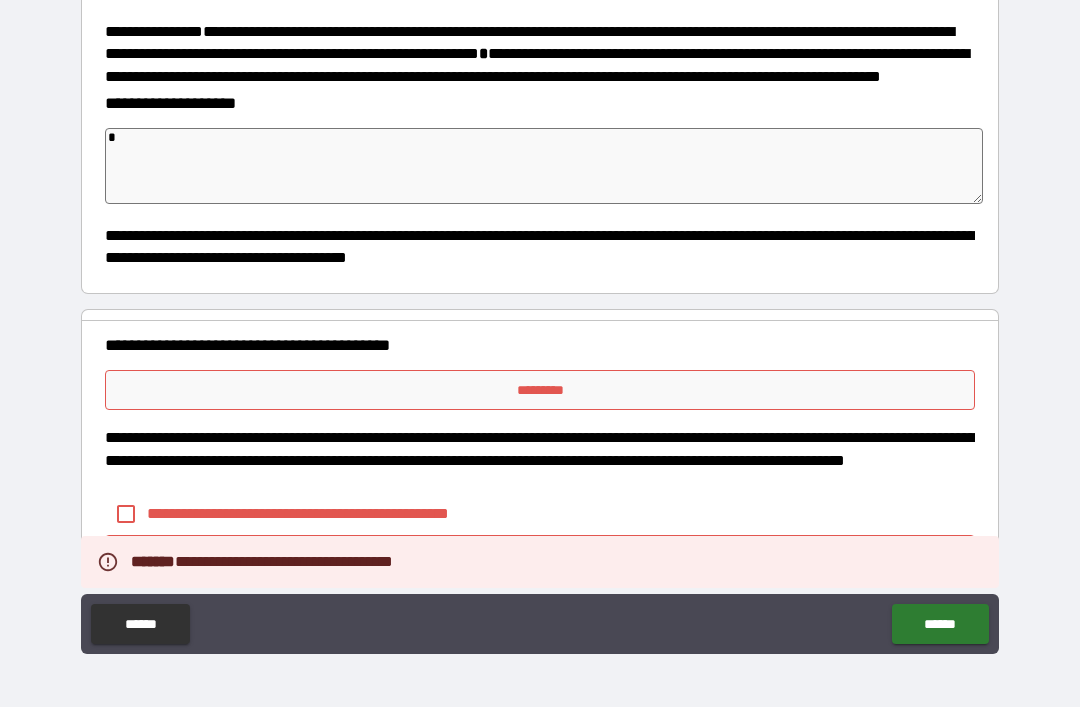 type on "*" 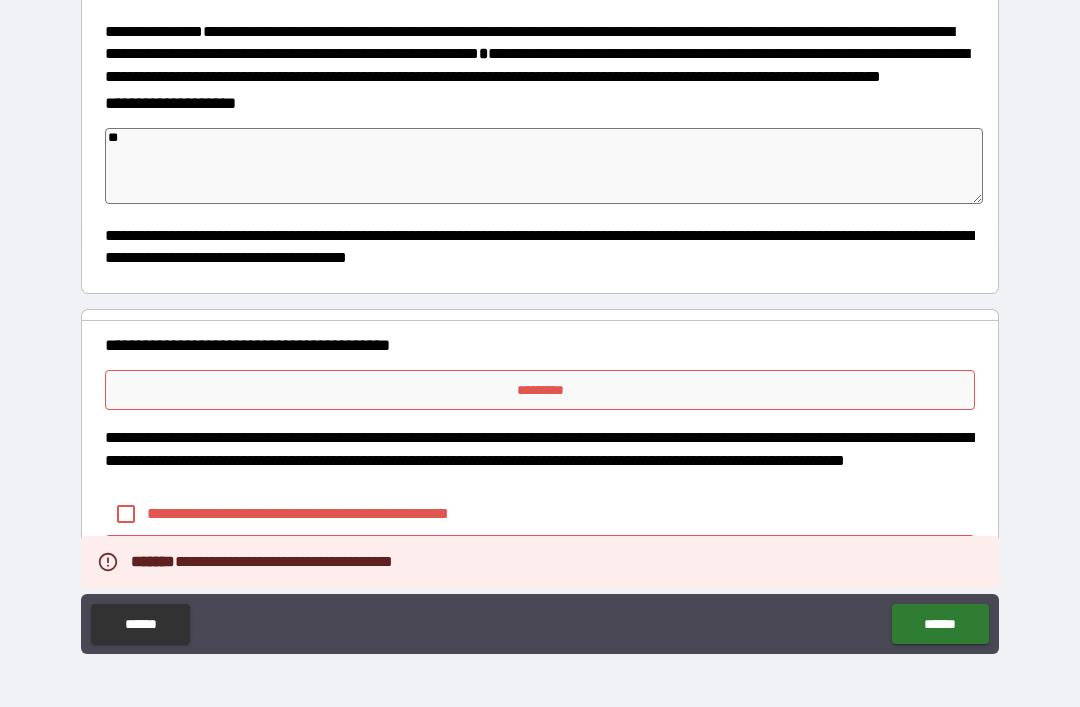 type on "*" 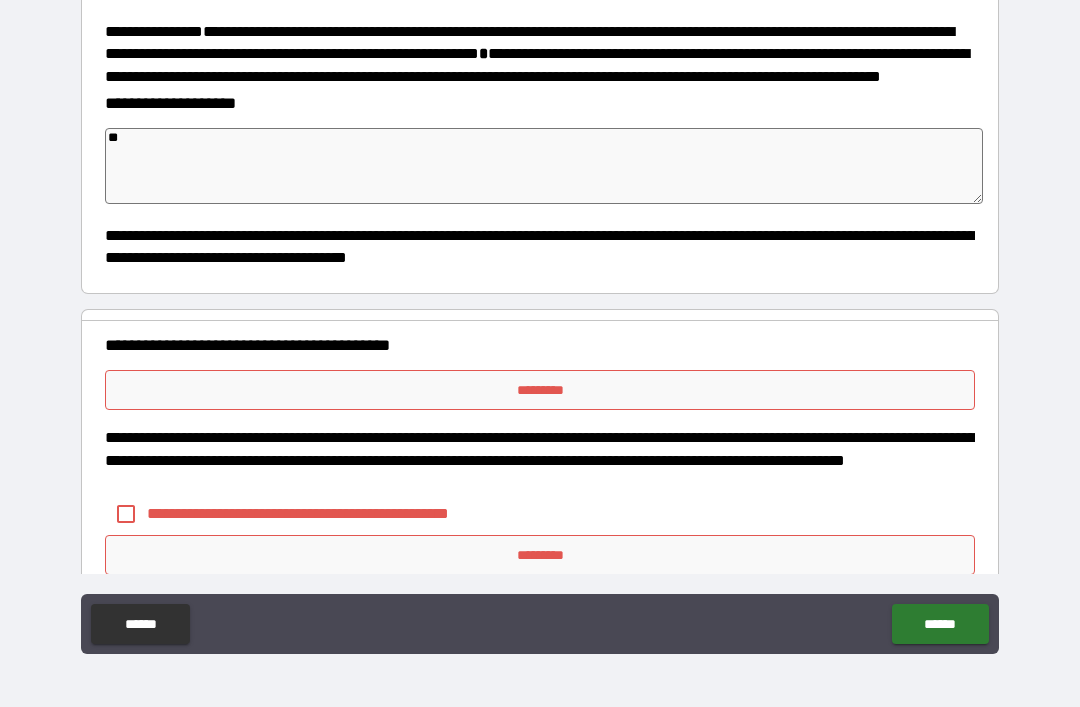 type on "**" 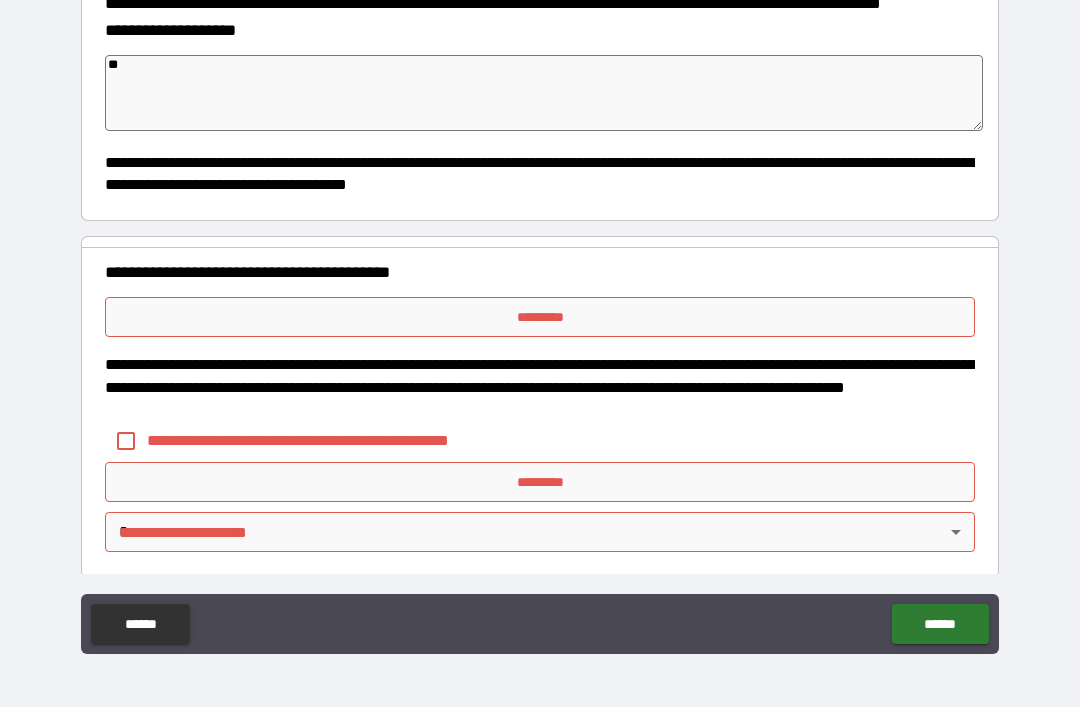 scroll, scrollTop: 1196, scrollLeft: 0, axis: vertical 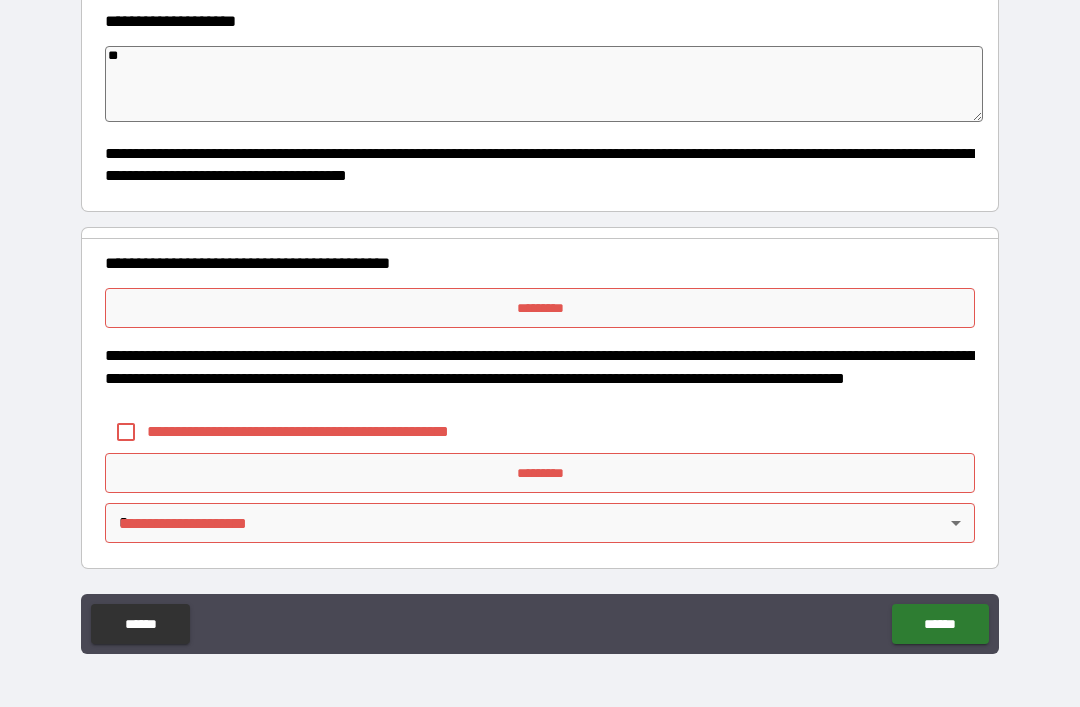click on "*********" at bounding box center (540, 308) 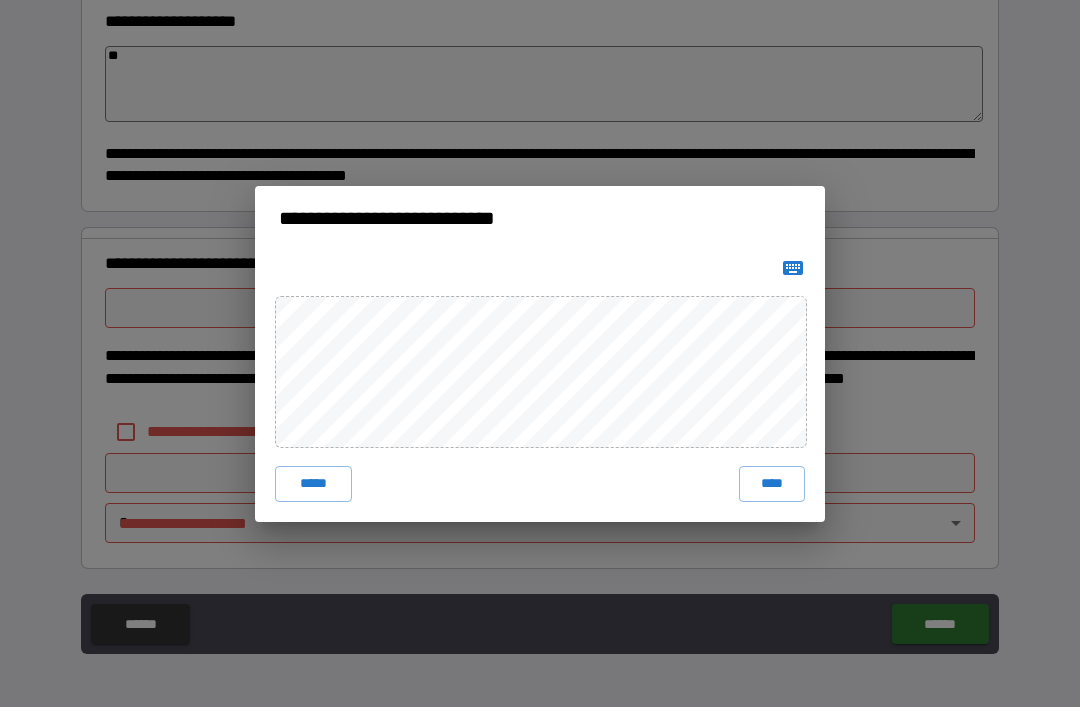 click on "****" at bounding box center (772, 484) 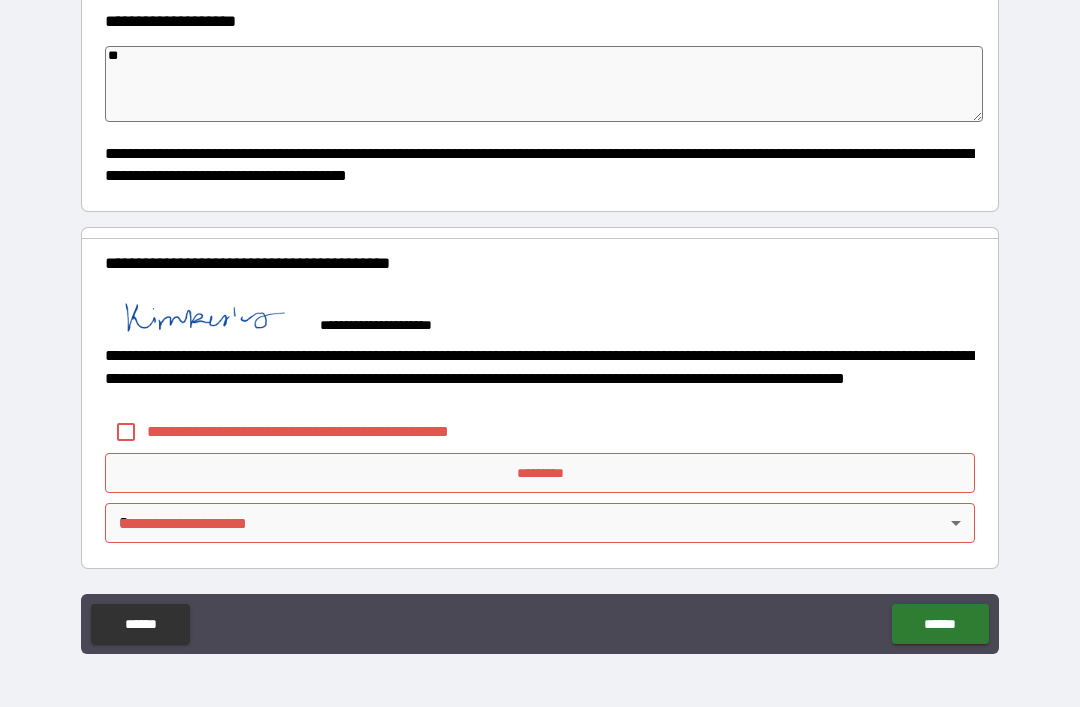 type on "*" 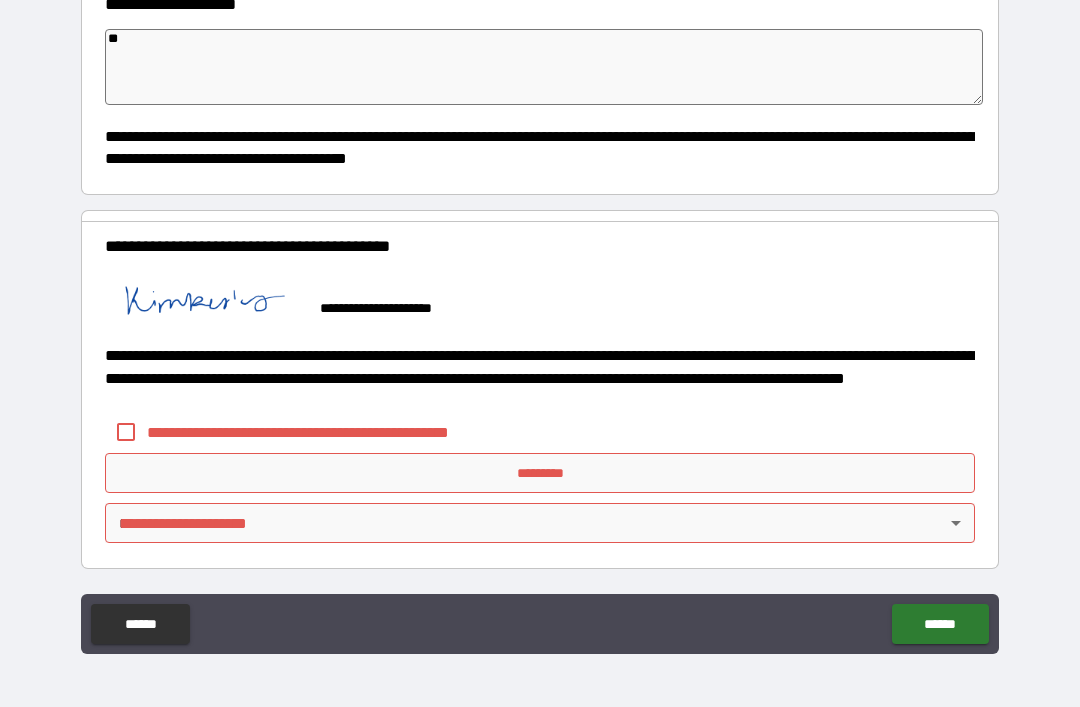 scroll, scrollTop: 1244, scrollLeft: 0, axis: vertical 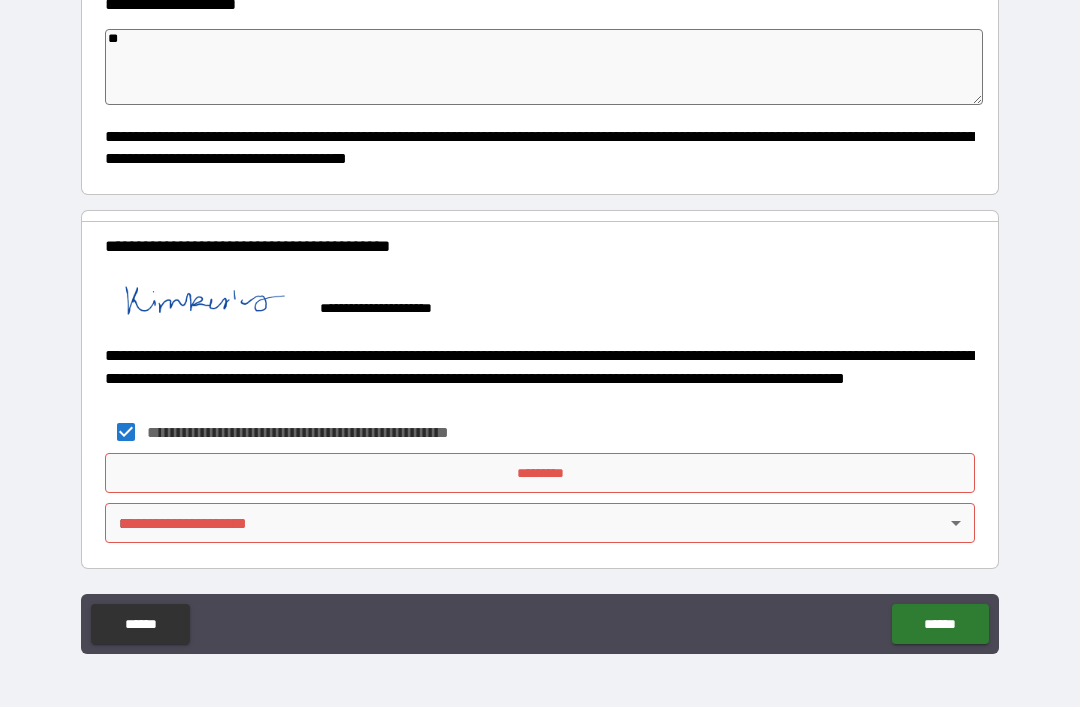 click on "*********" at bounding box center (540, 473) 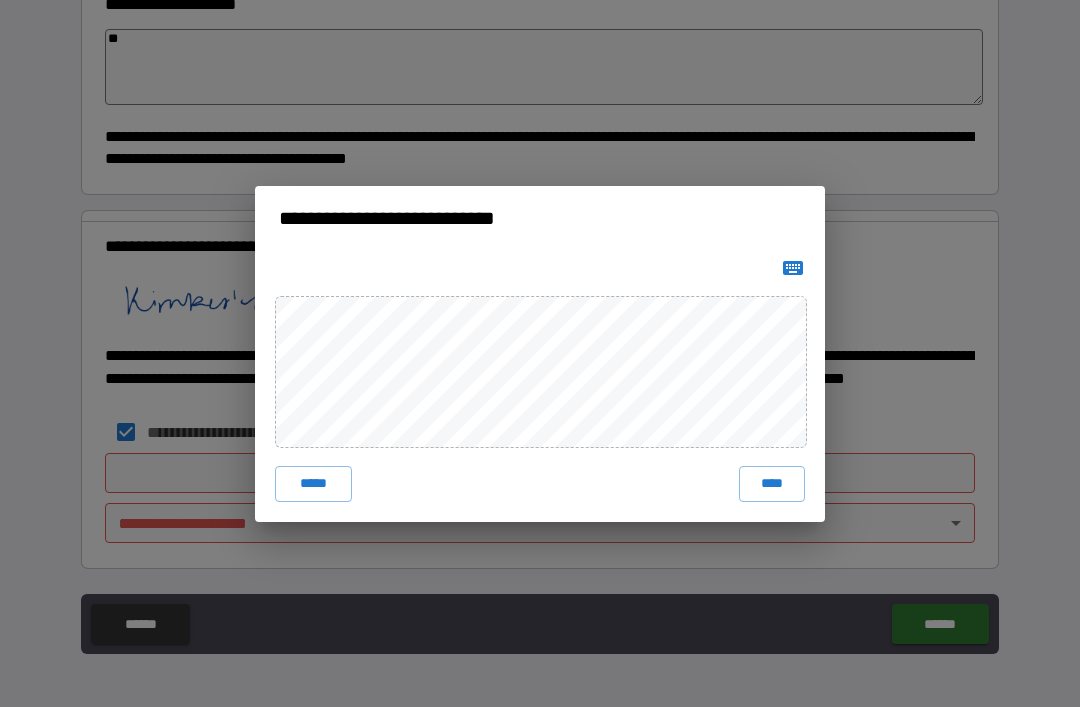 click on "****" at bounding box center (772, 484) 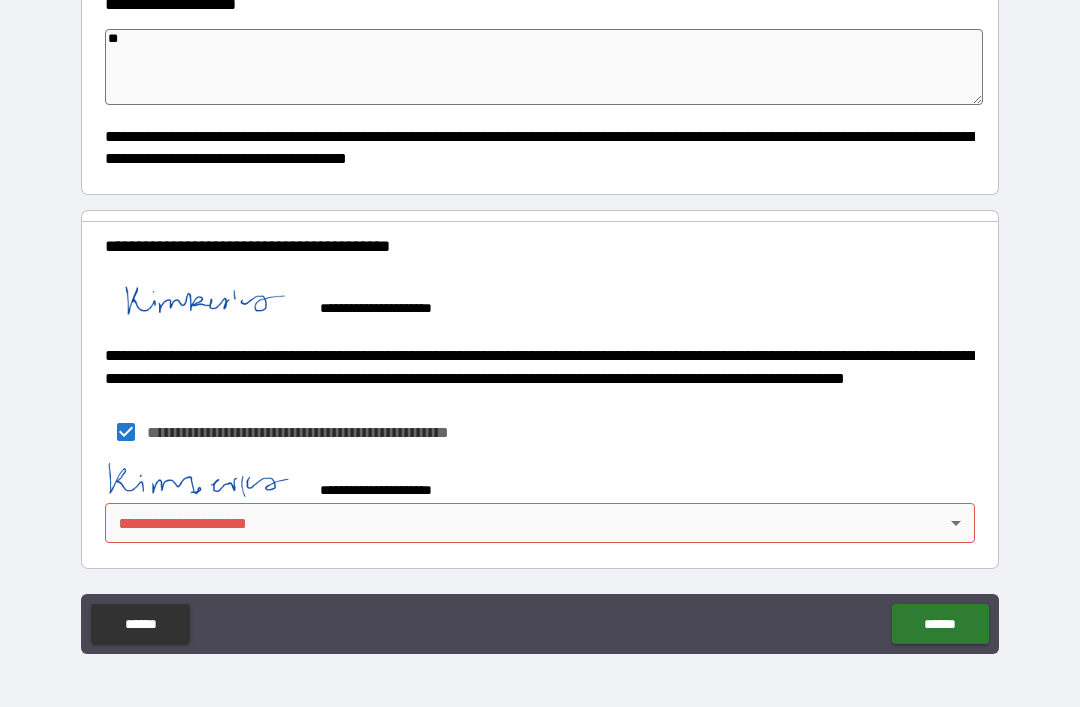 type on "*" 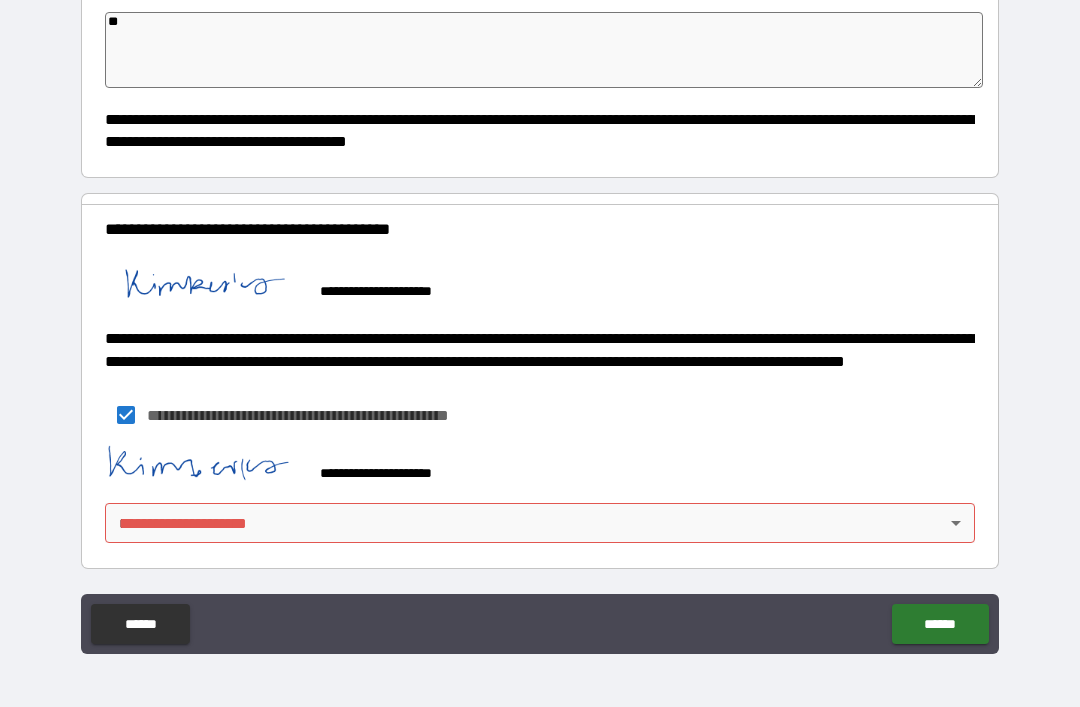 click on "**********" at bounding box center (540, 321) 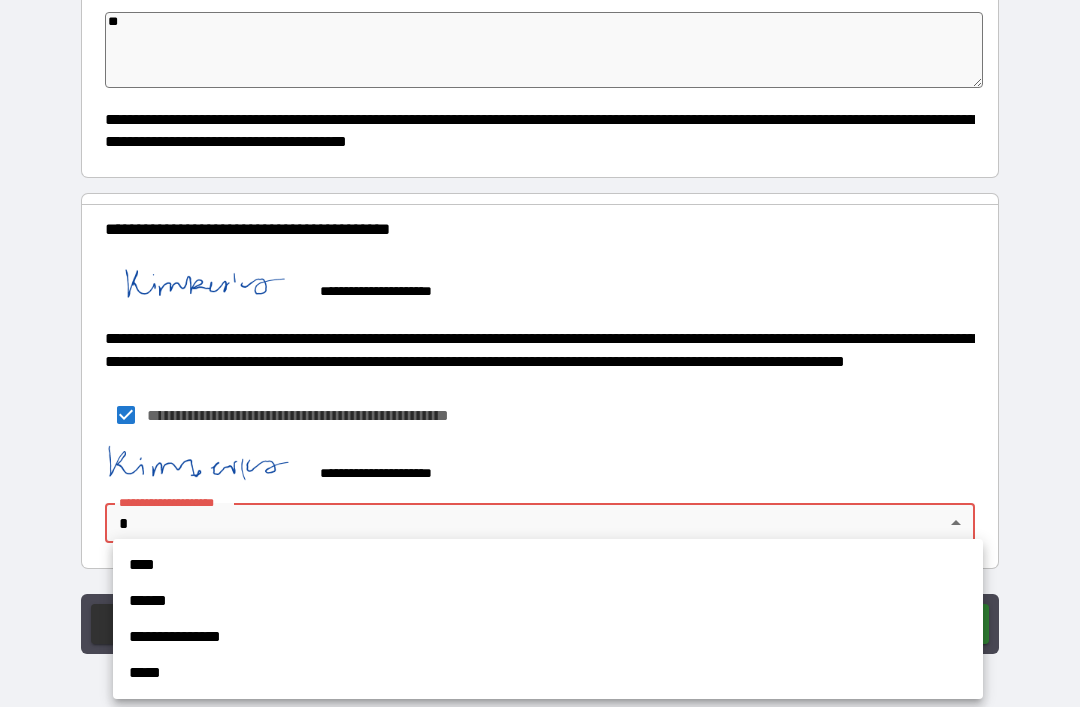 click on "****" at bounding box center (548, 565) 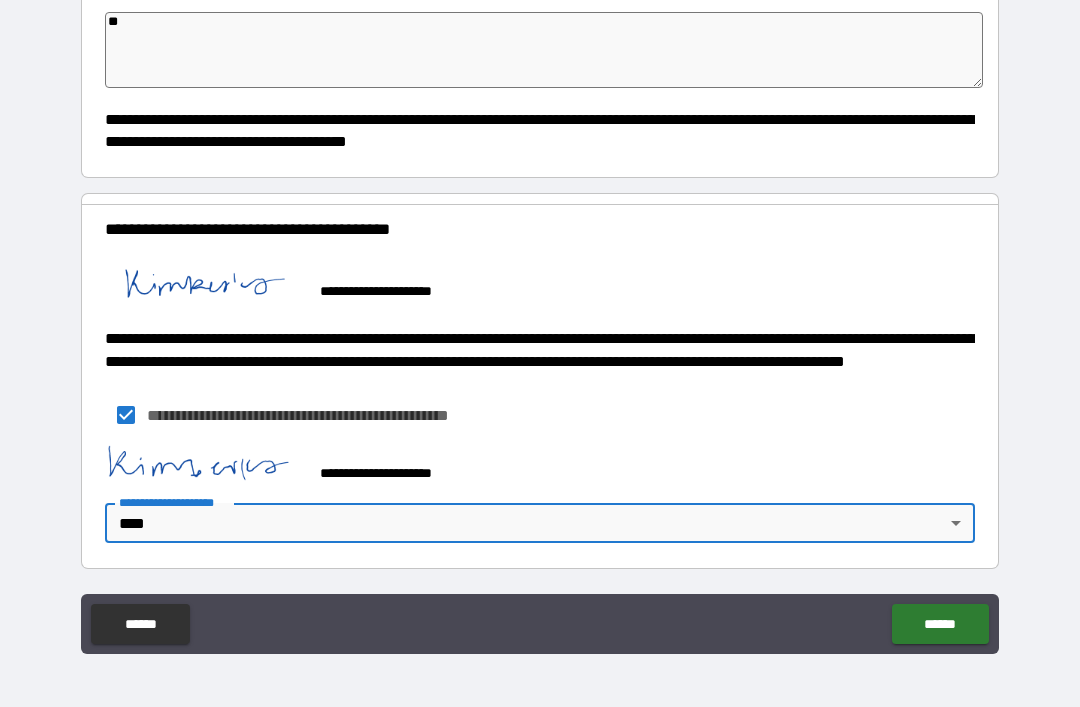 click on "******" at bounding box center [940, 624] 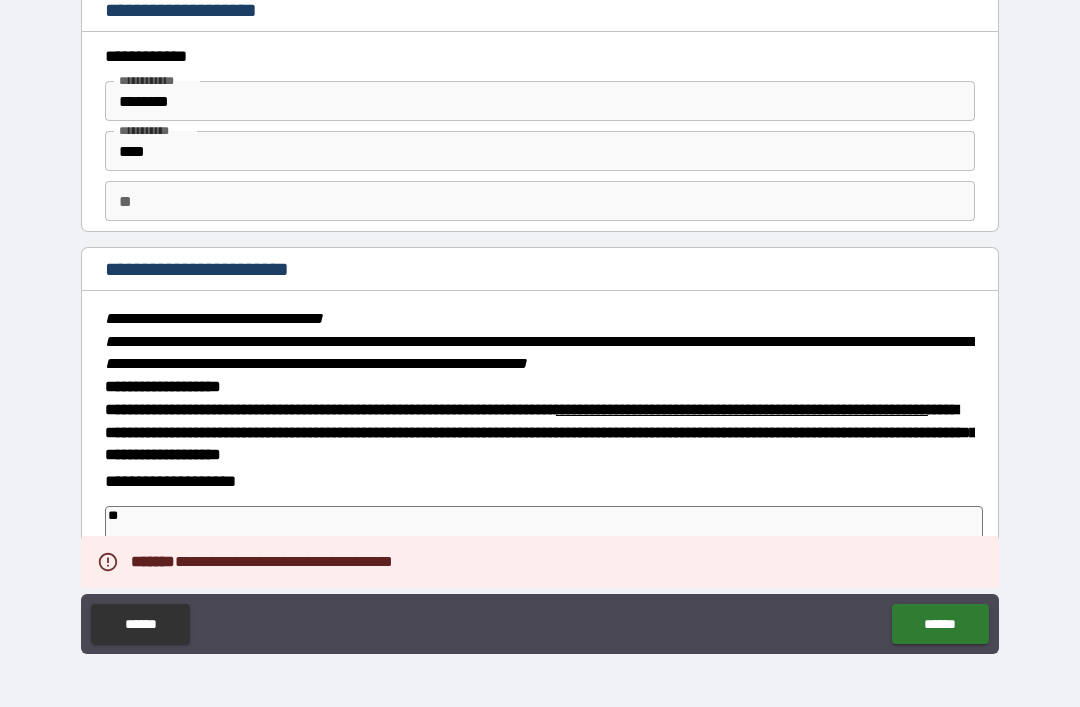 type on "*" 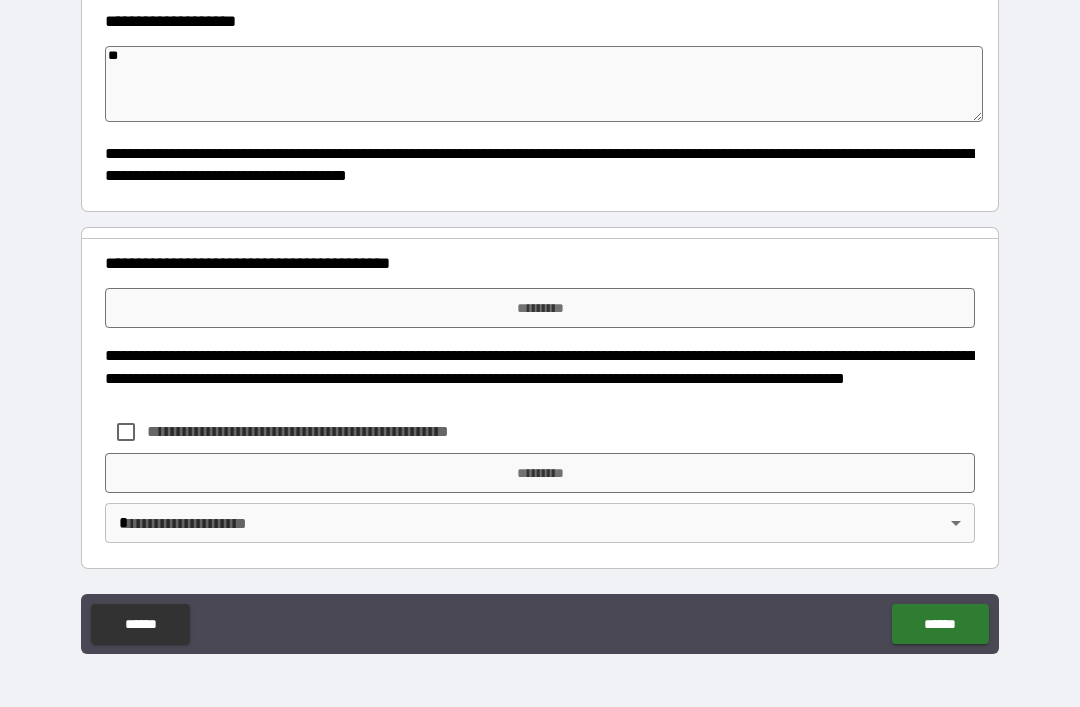 scroll, scrollTop: 1210, scrollLeft: 0, axis: vertical 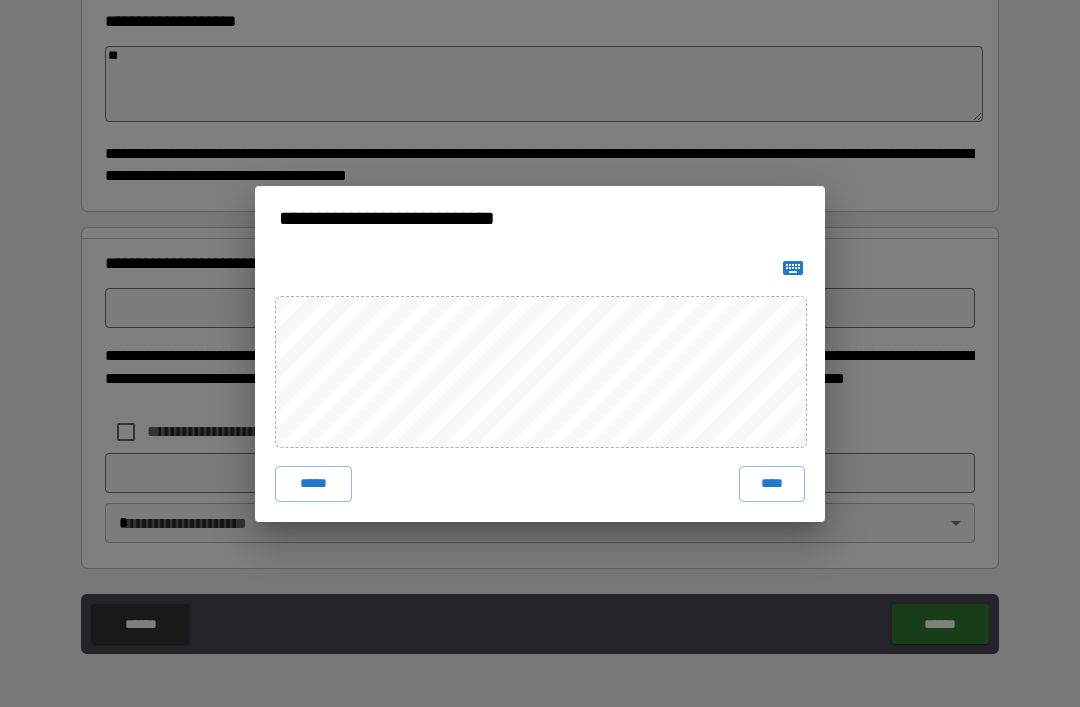 click on "****" at bounding box center (772, 484) 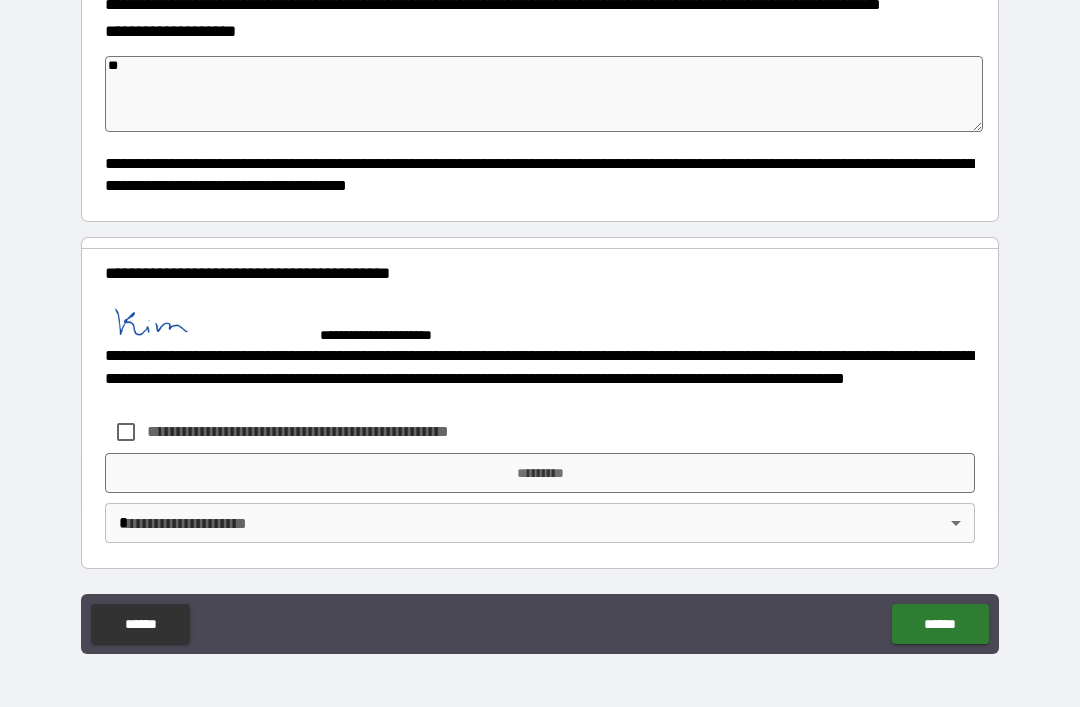 type on "*" 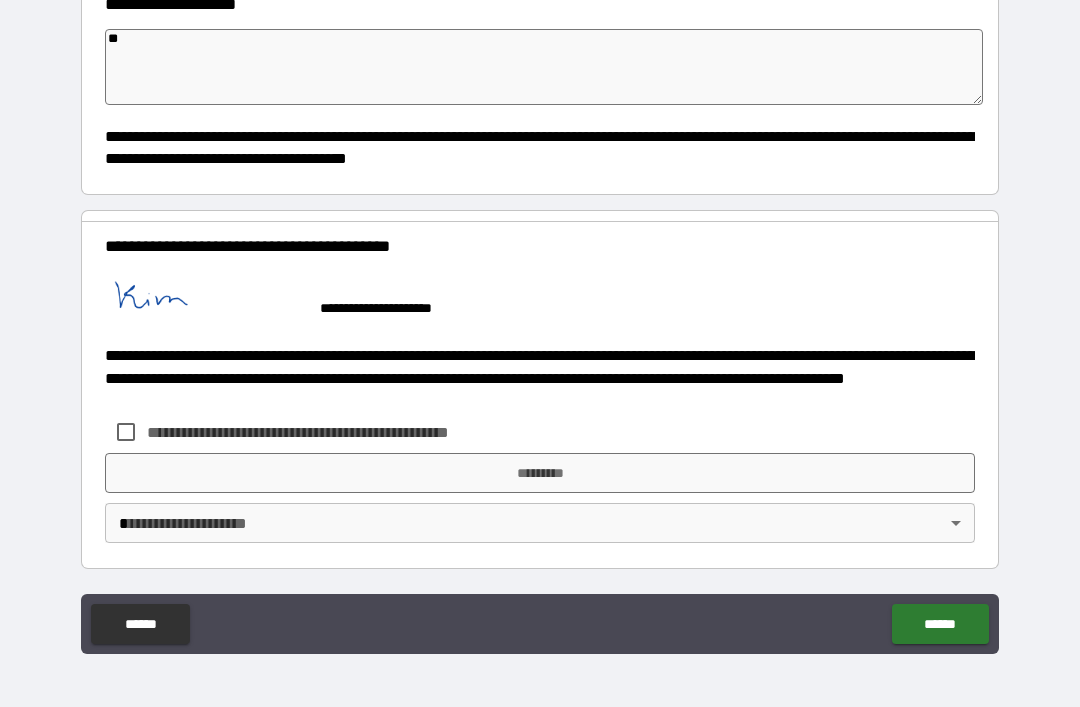 type on "*" 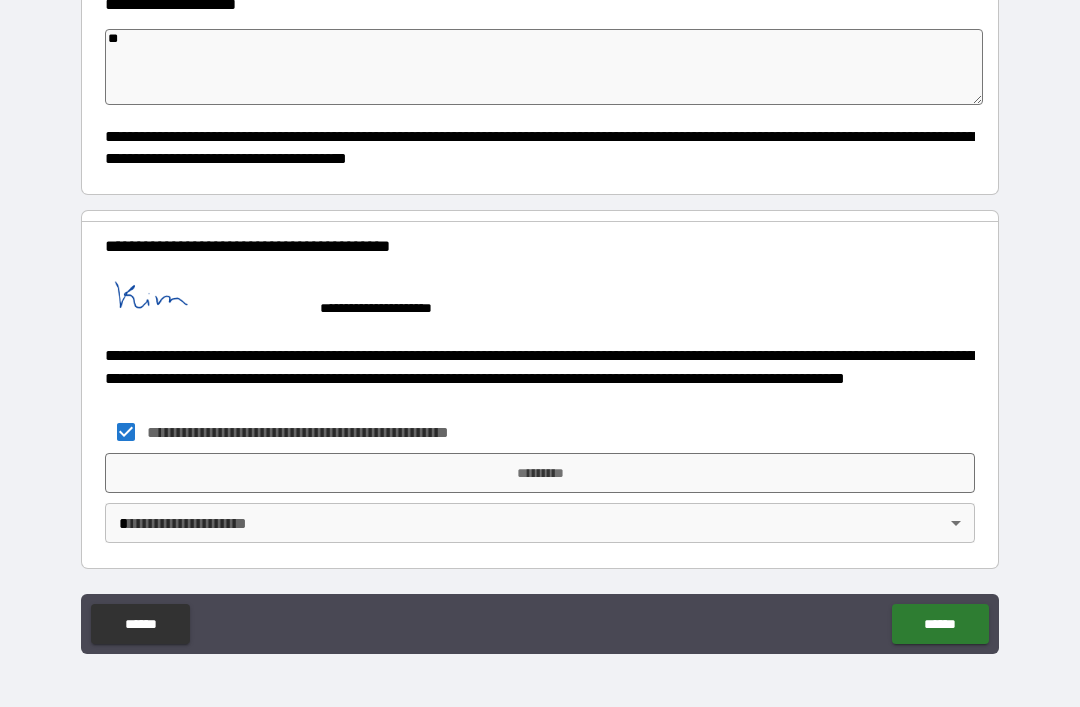 type on "*" 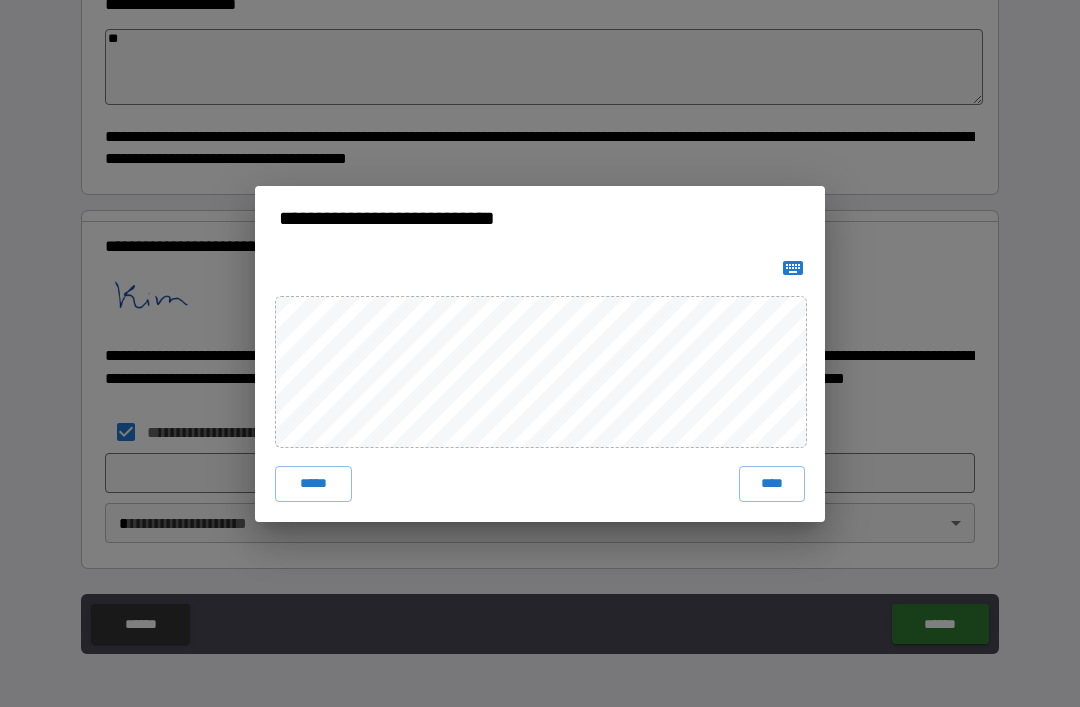click on "*****" at bounding box center (313, 484) 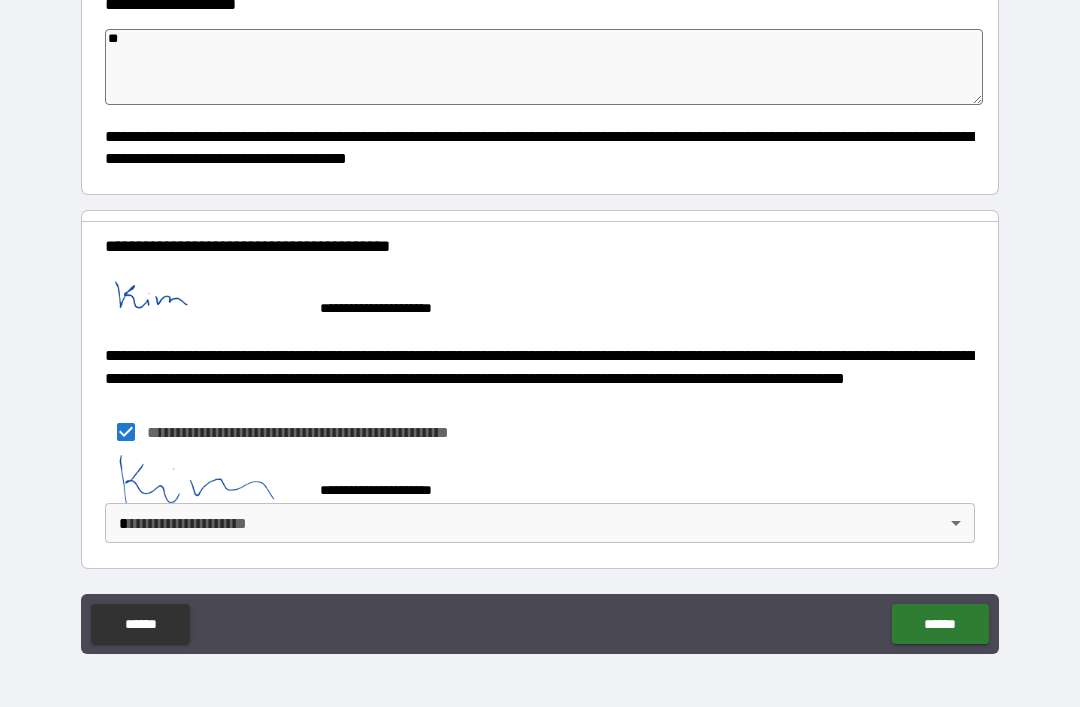 type on "*" 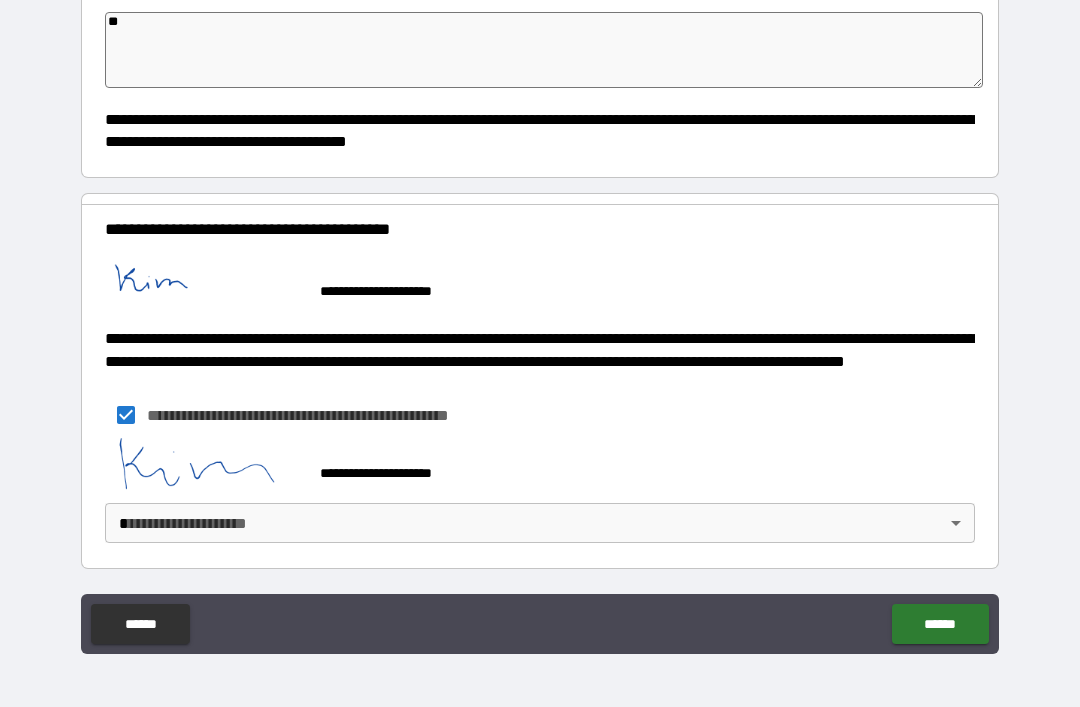 scroll, scrollTop: 1261, scrollLeft: 0, axis: vertical 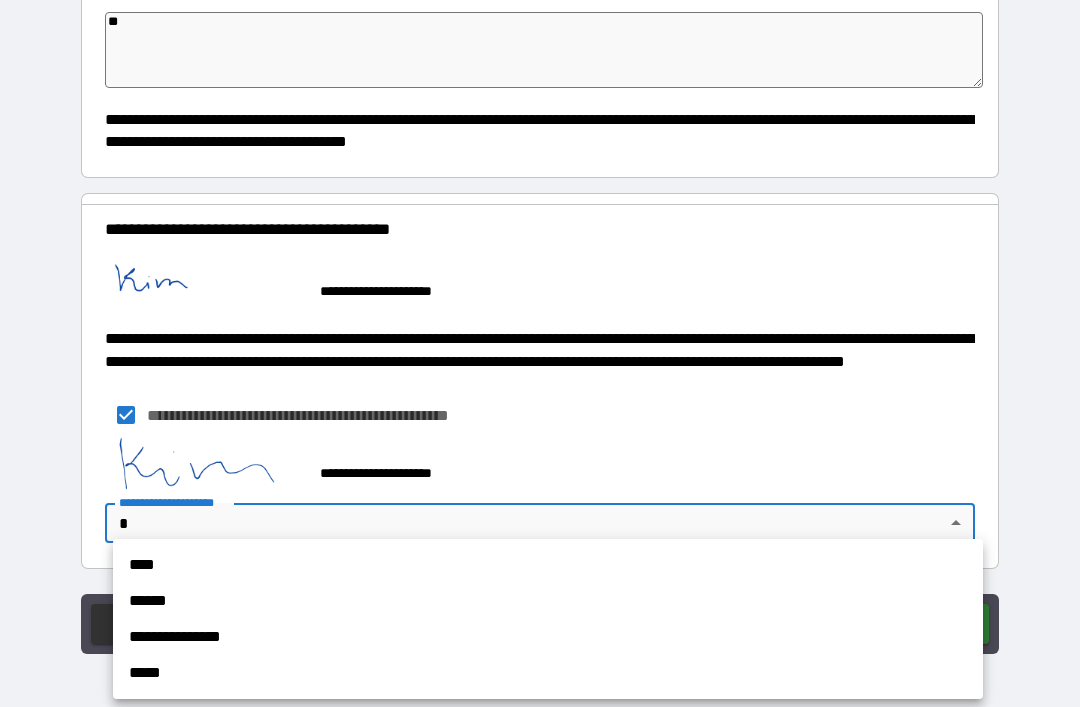 click on "****" at bounding box center (548, 565) 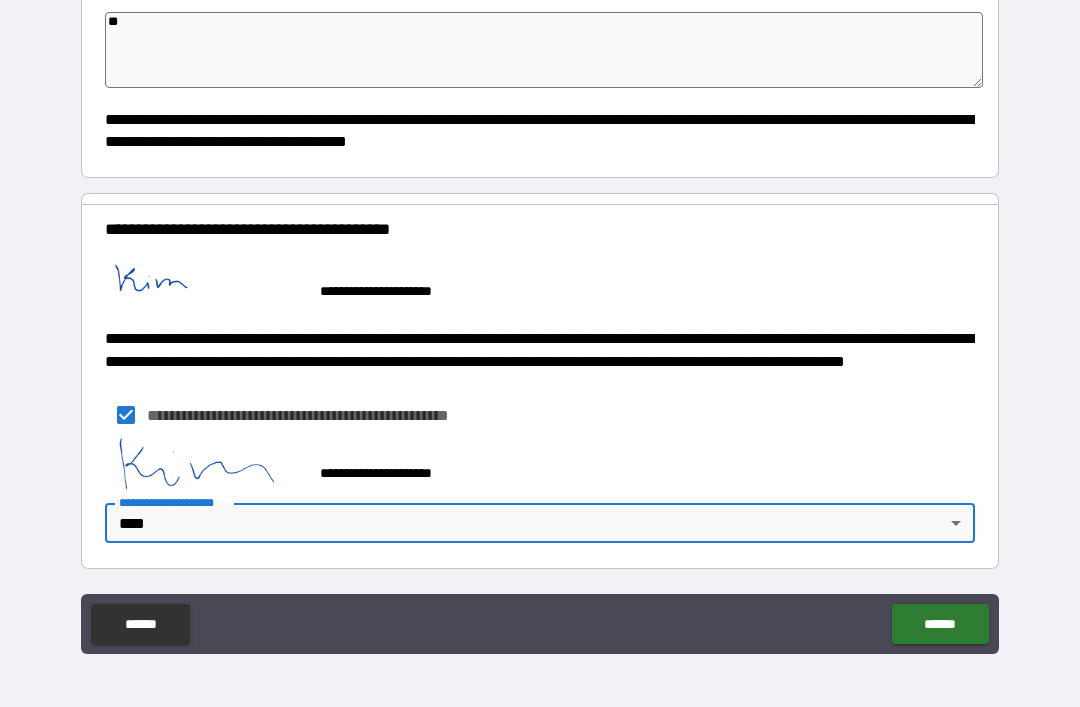 type on "*" 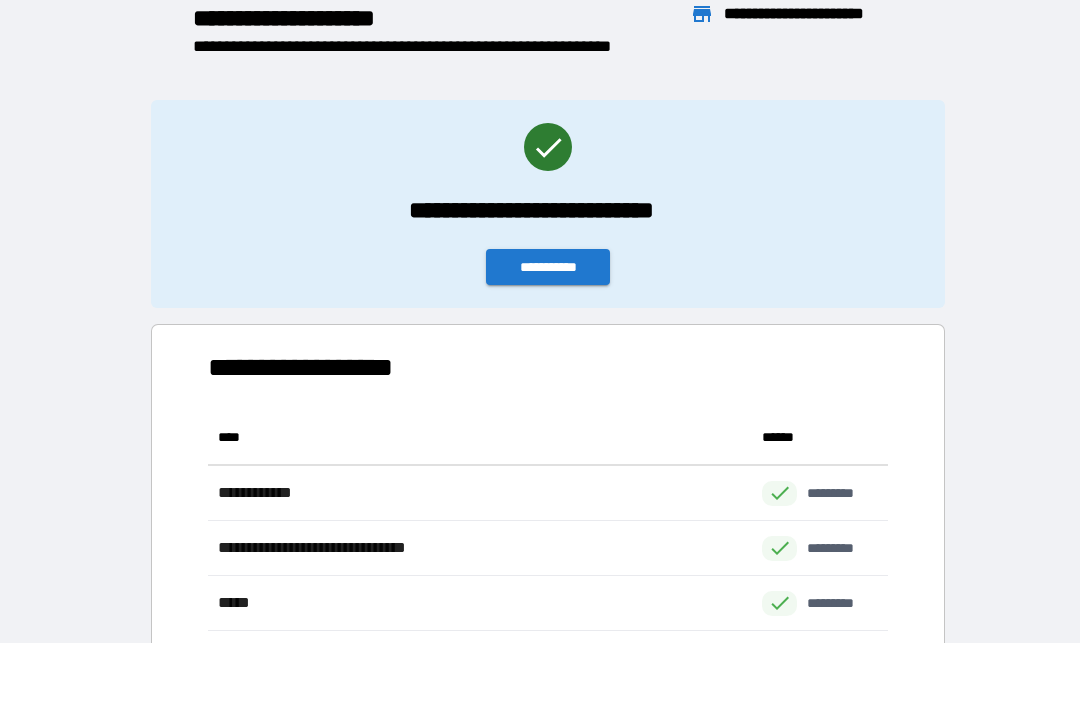 scroll, scrollTop: 276, scrollLeft: 680, axis: both 